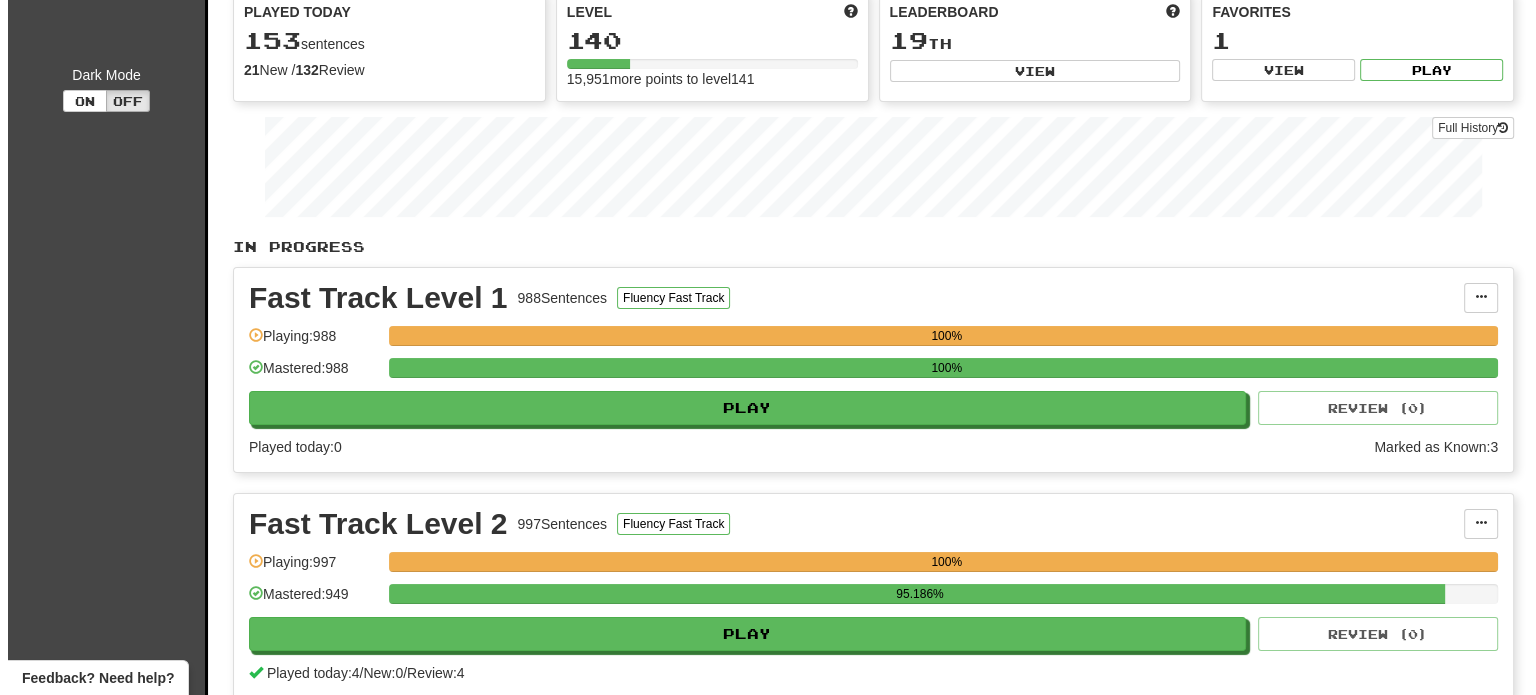 scroll, scrollTop: 0, scrollLeft: 0, axis: both 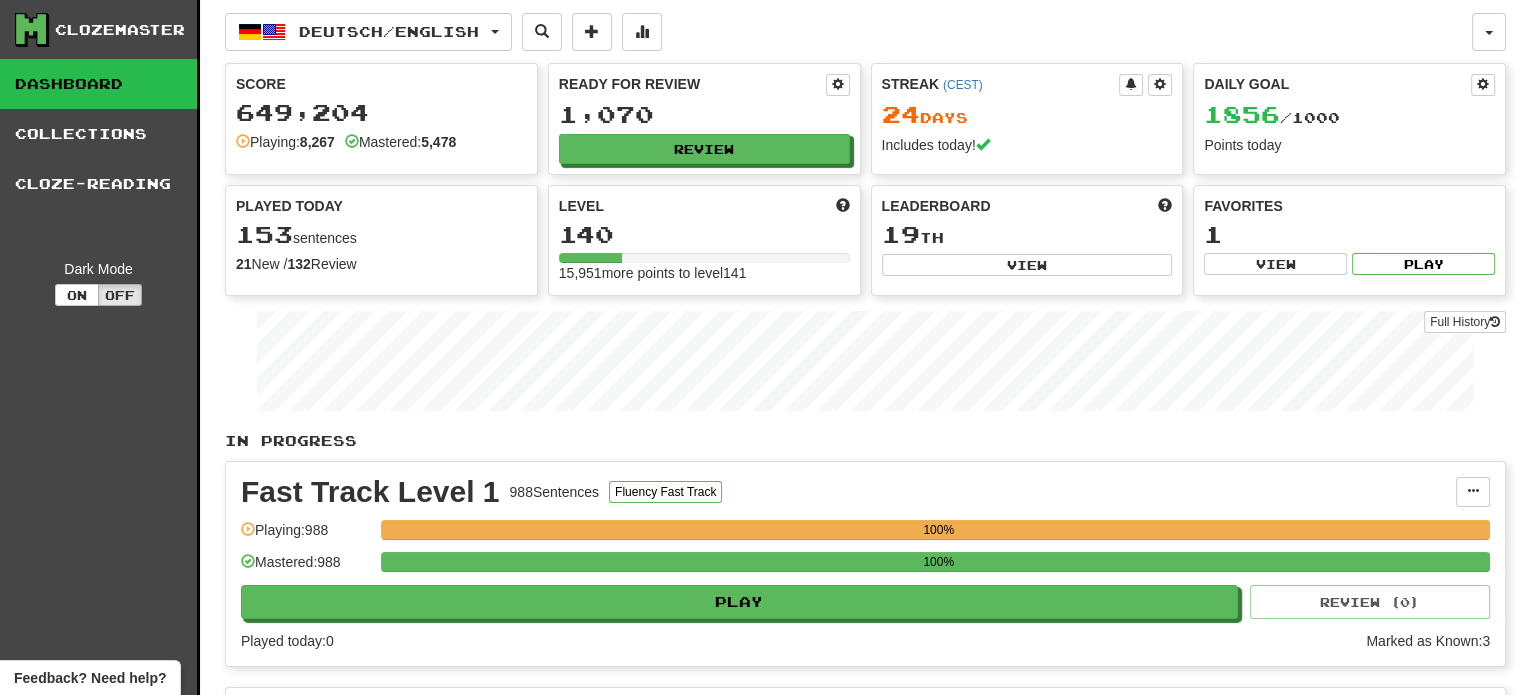 click on "Ready for Review 1,070   Review" at bounding box center [704, 119] 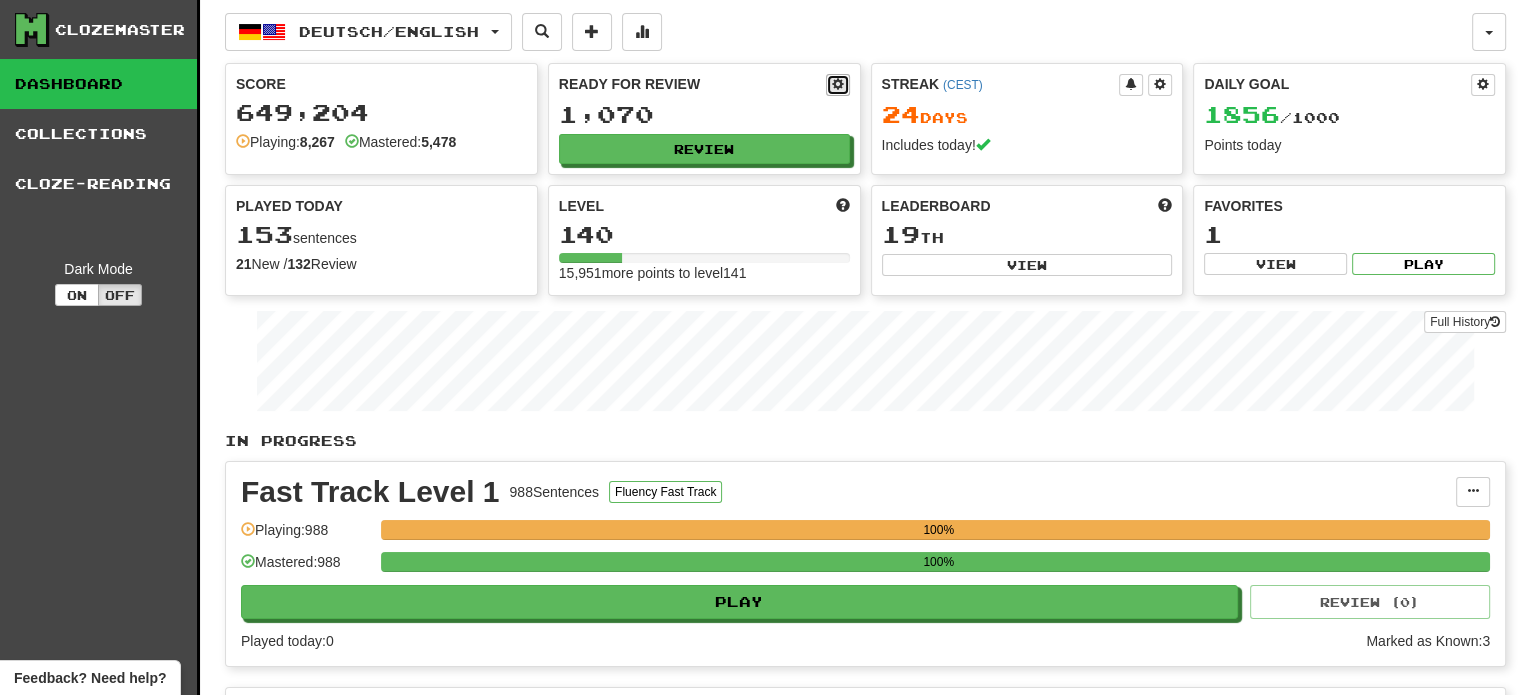 click at bounding box center (838, 84) 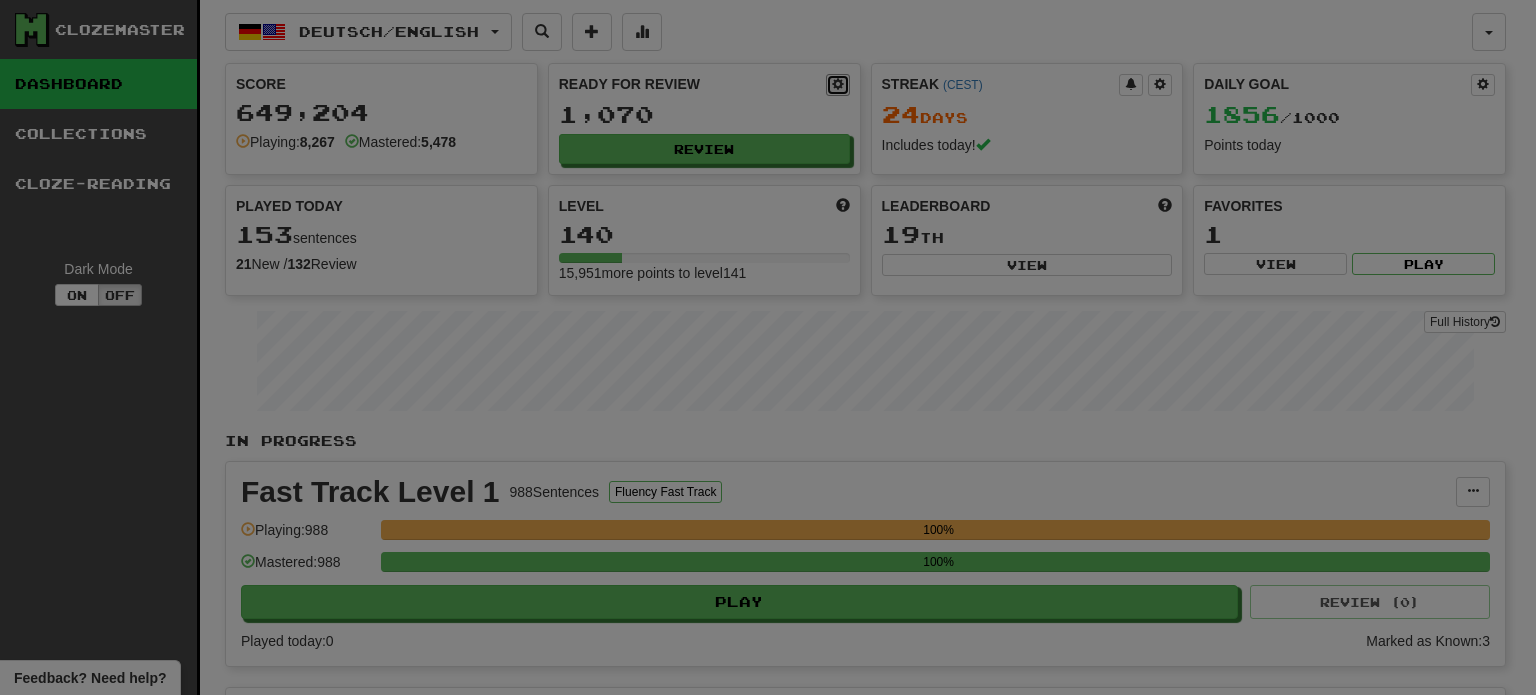 select on "**" 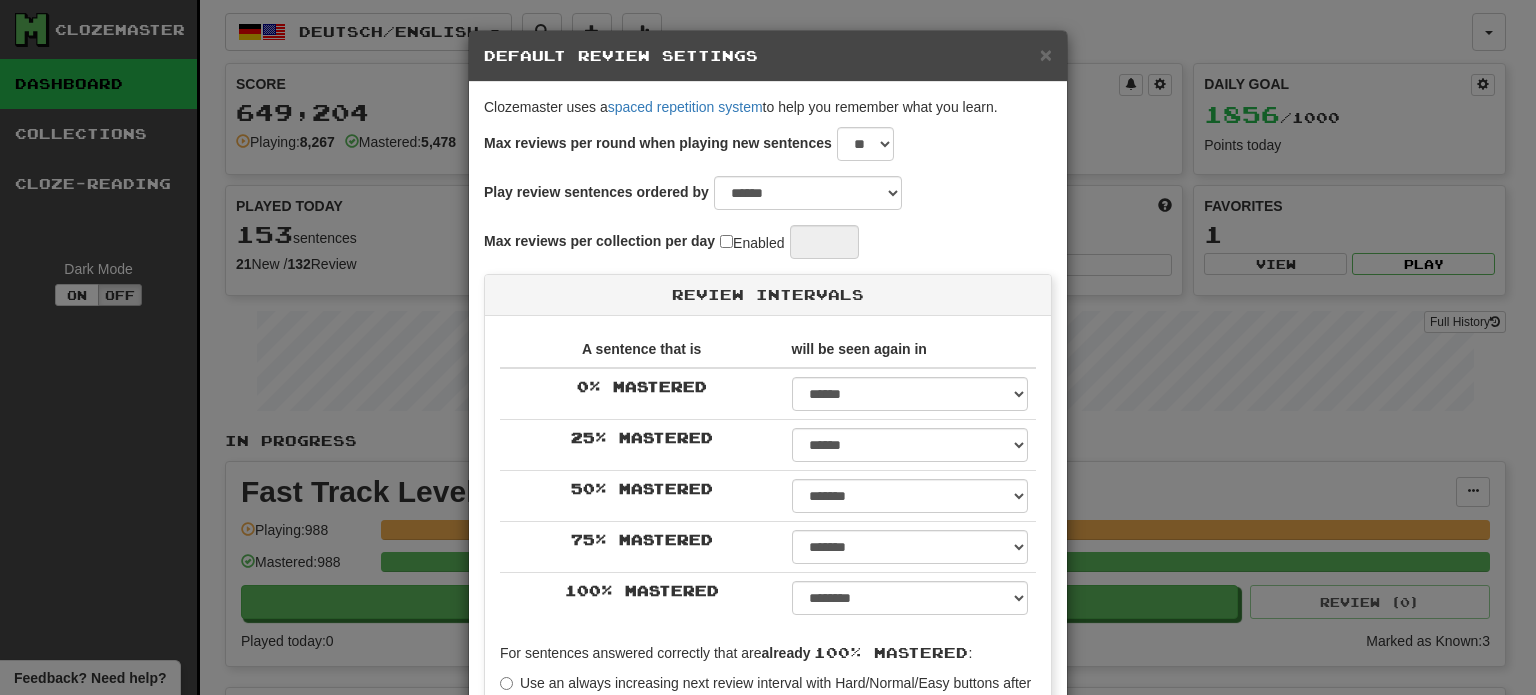 click on "Default Review Settings" at bounding box center (768, 56) 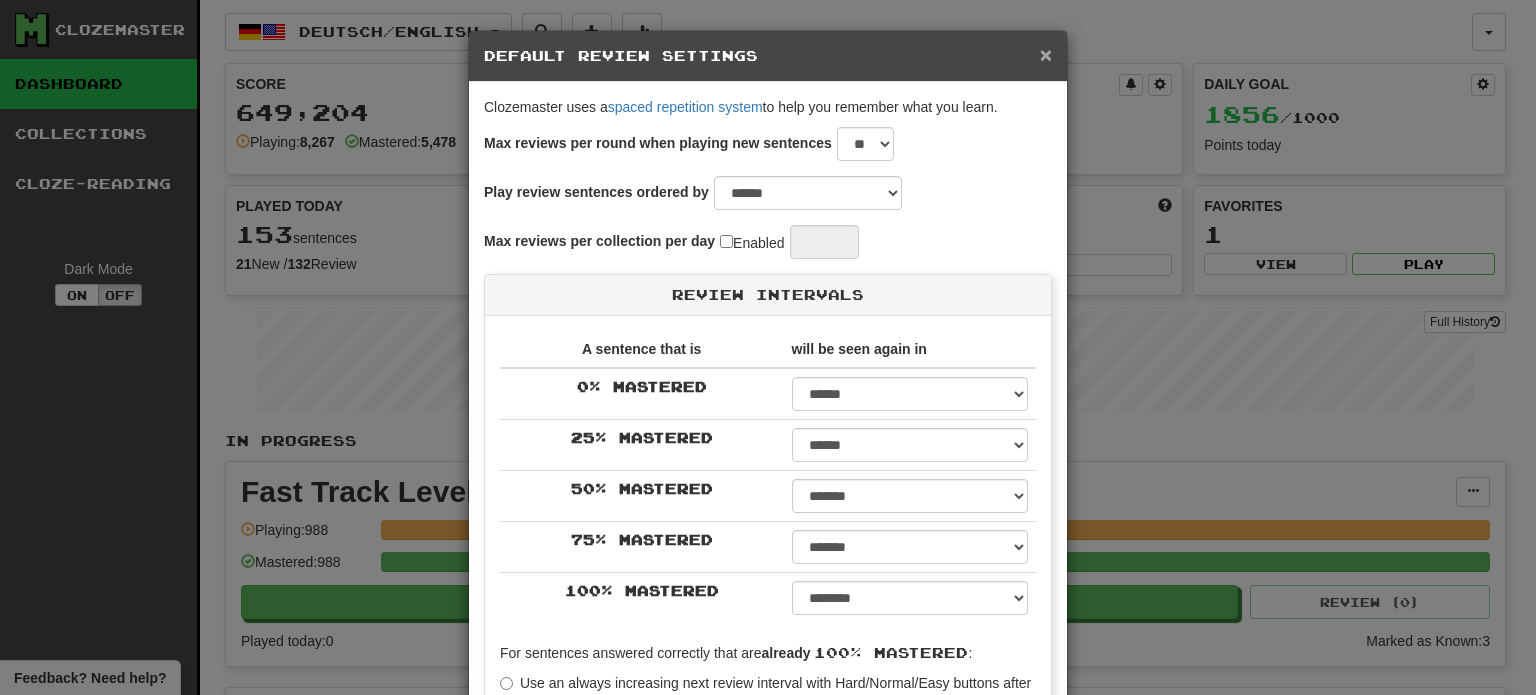 click on "×" at bounding box center [1046, 54] 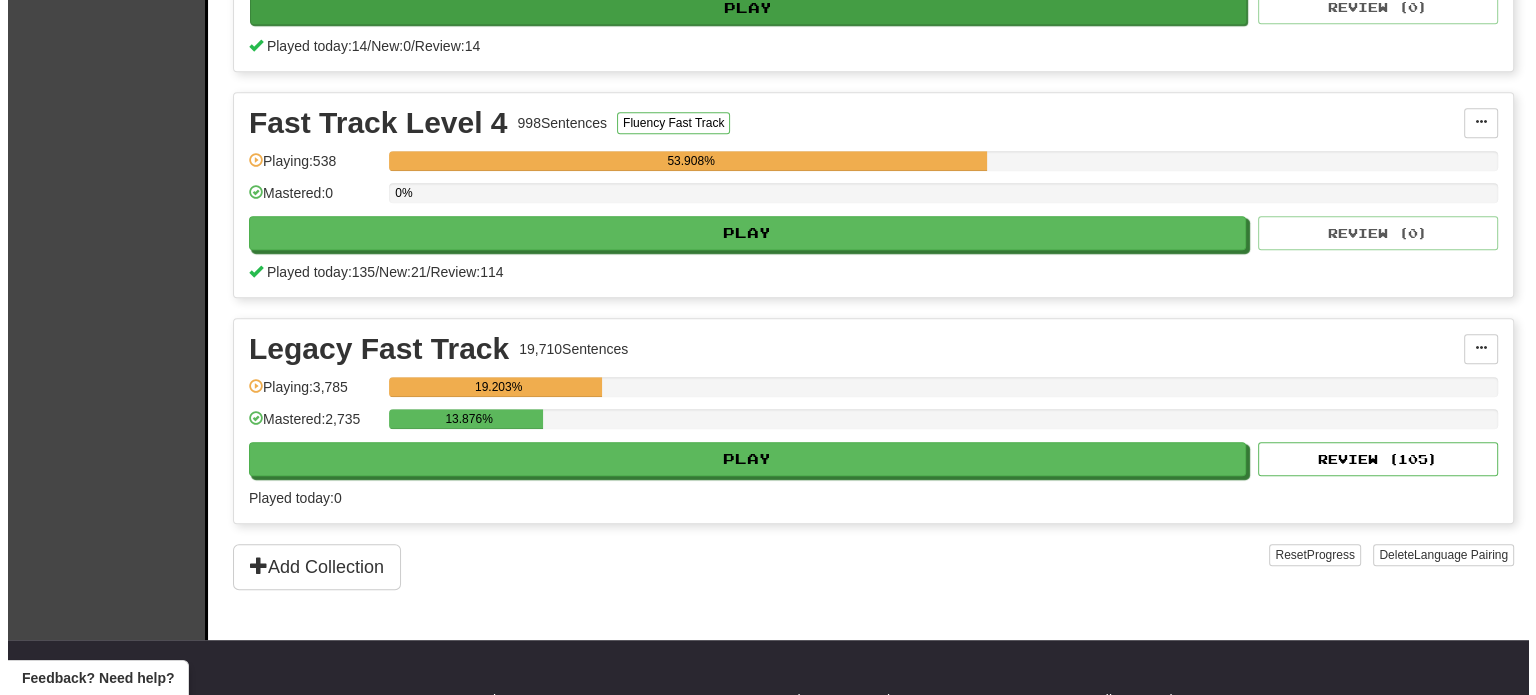 scroll, scrollTop: 1045, scrollLeft: 0, axis: vertical 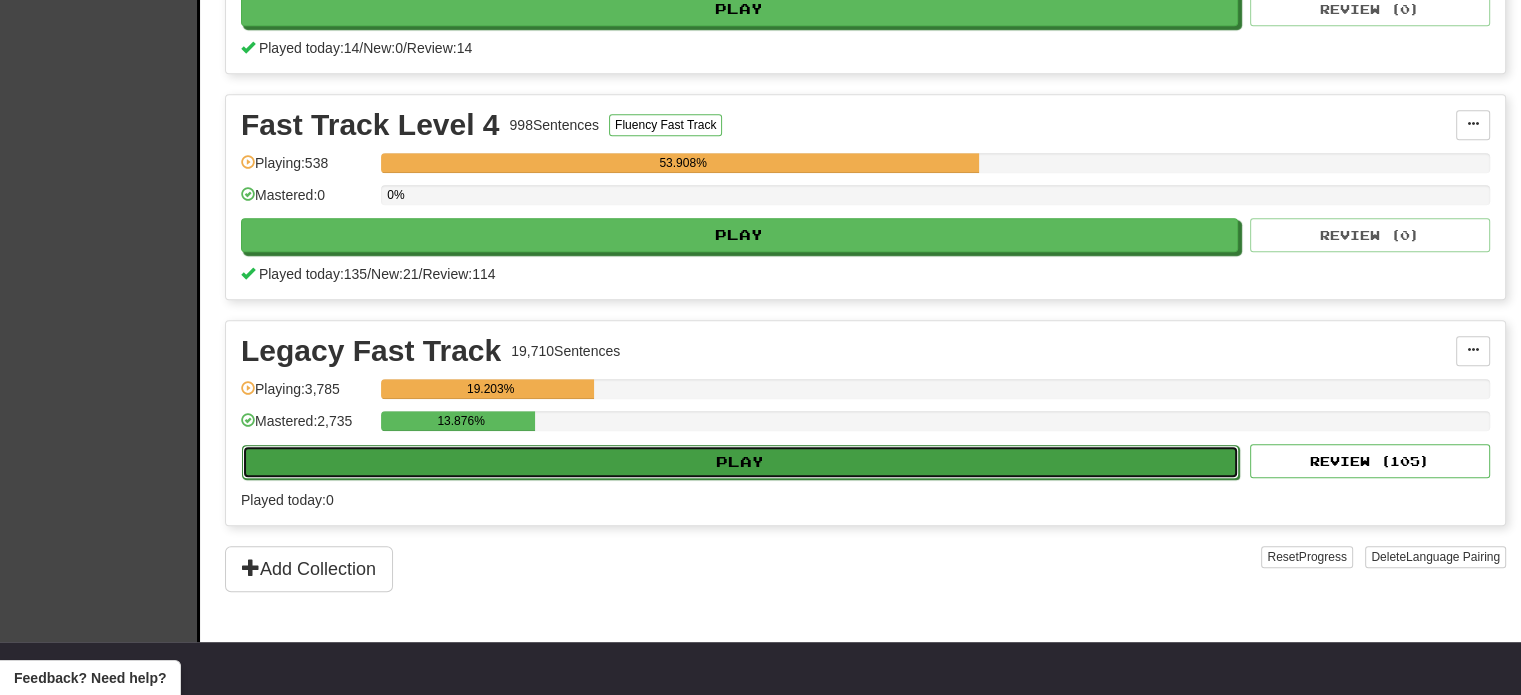 click on "Play" at bounding box center (740, 462) 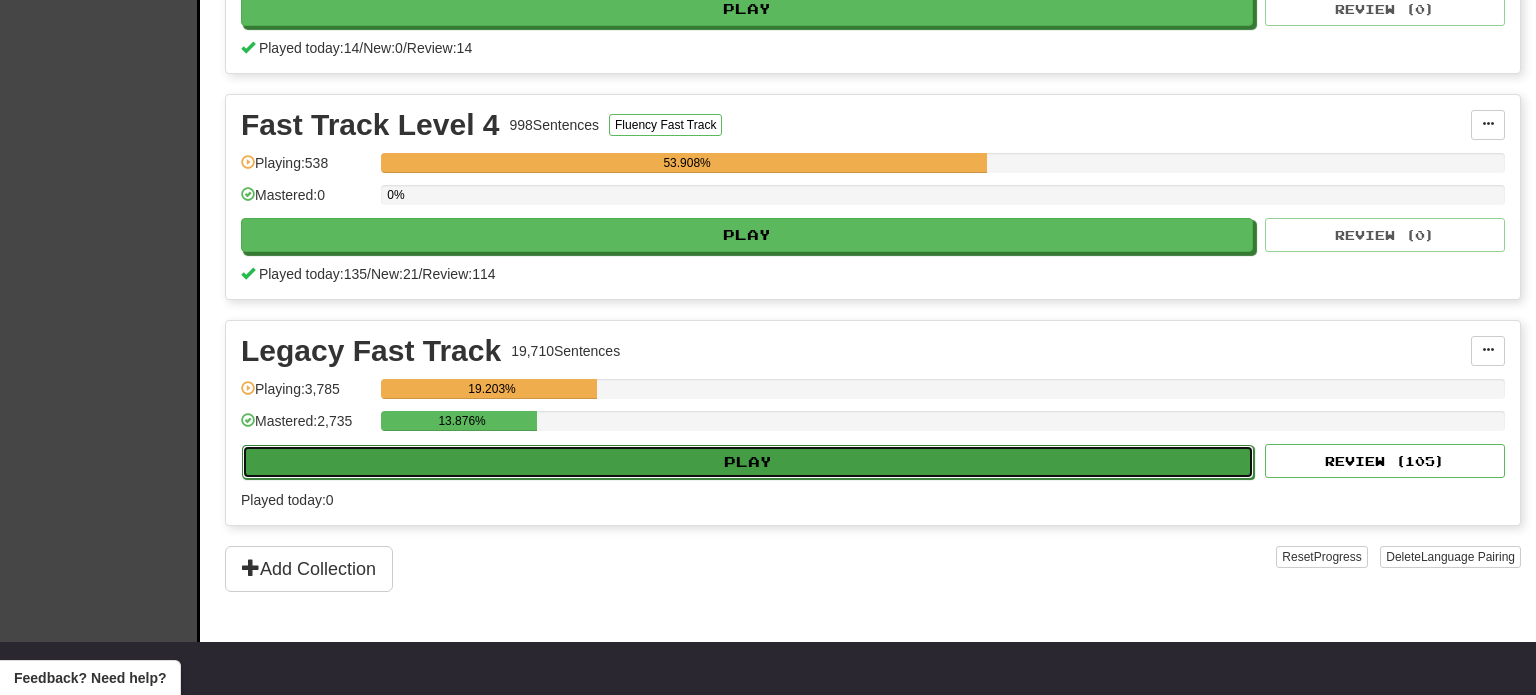 select on "**" 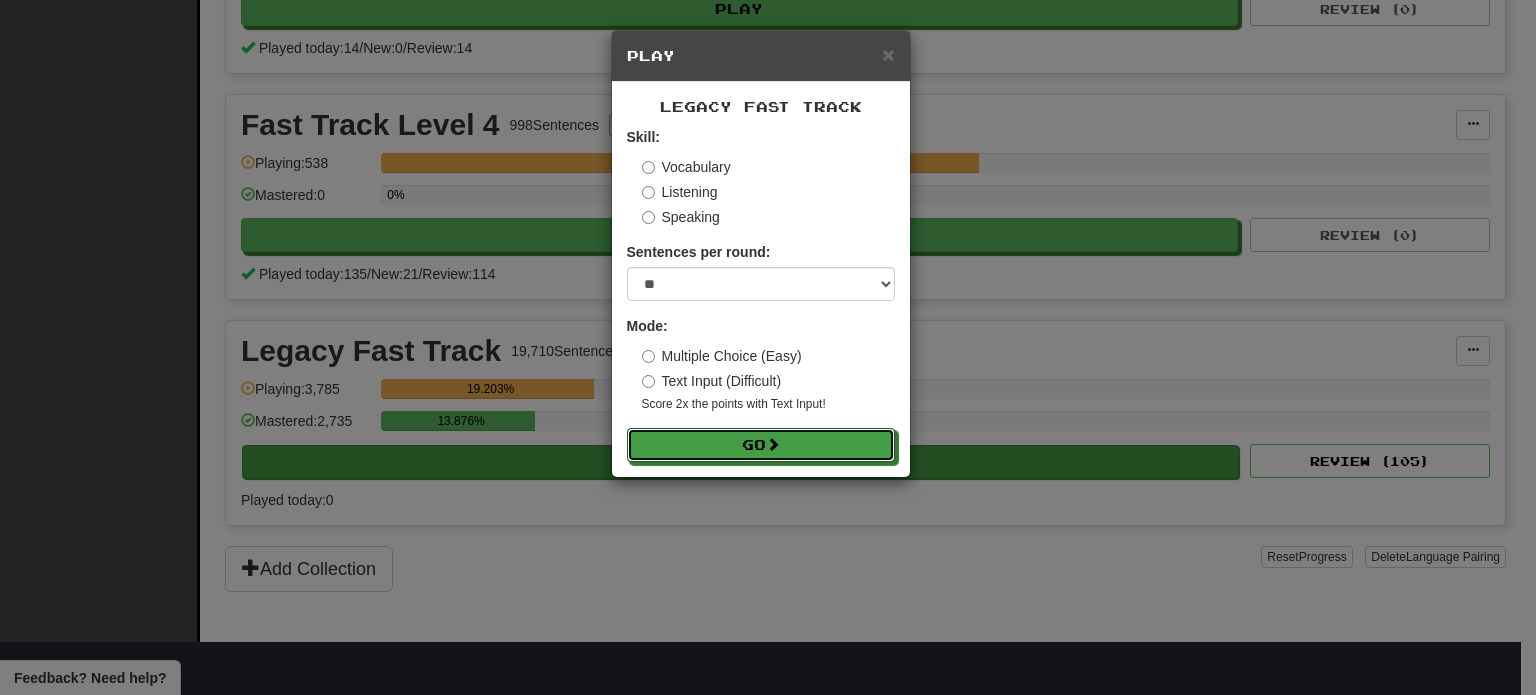 click at bounding box center [773, 444] 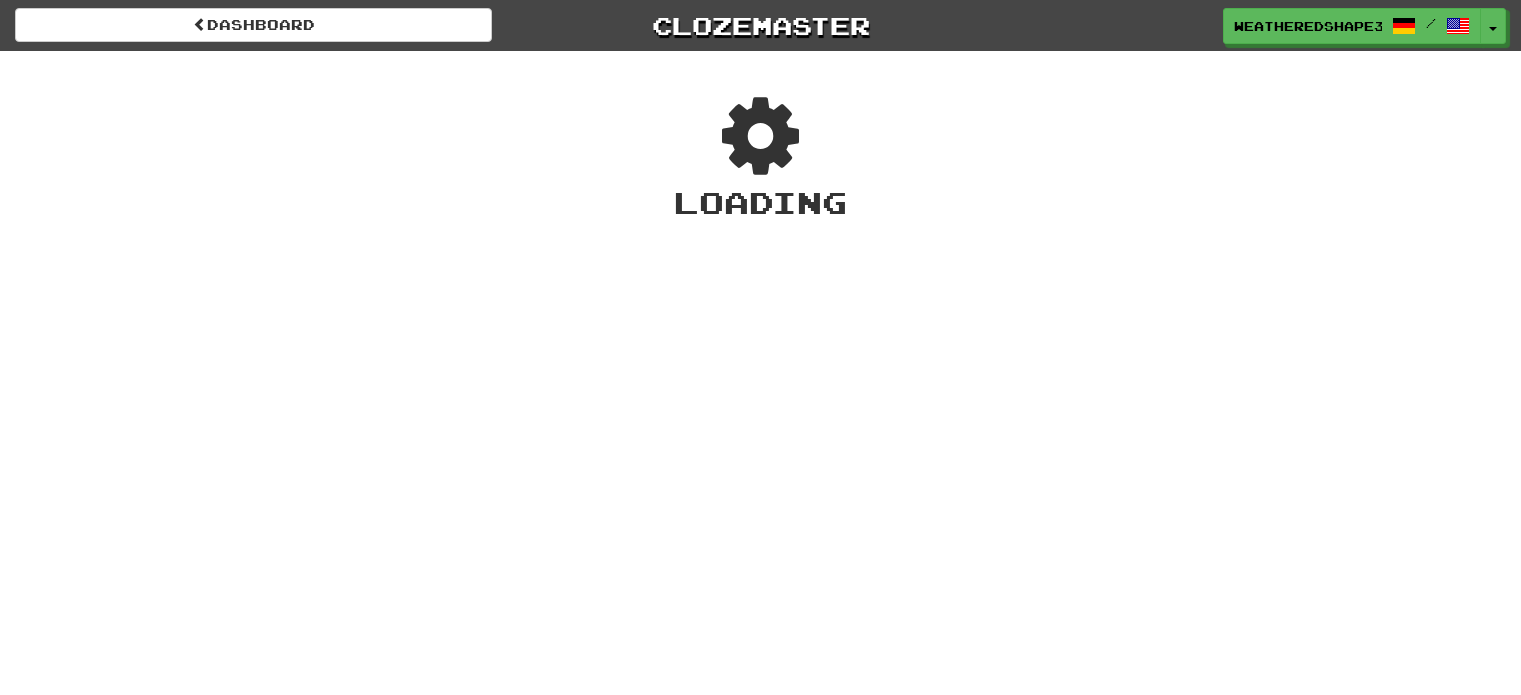 scroll, scrollTop: 0, scrollLeft: 0, axis: both 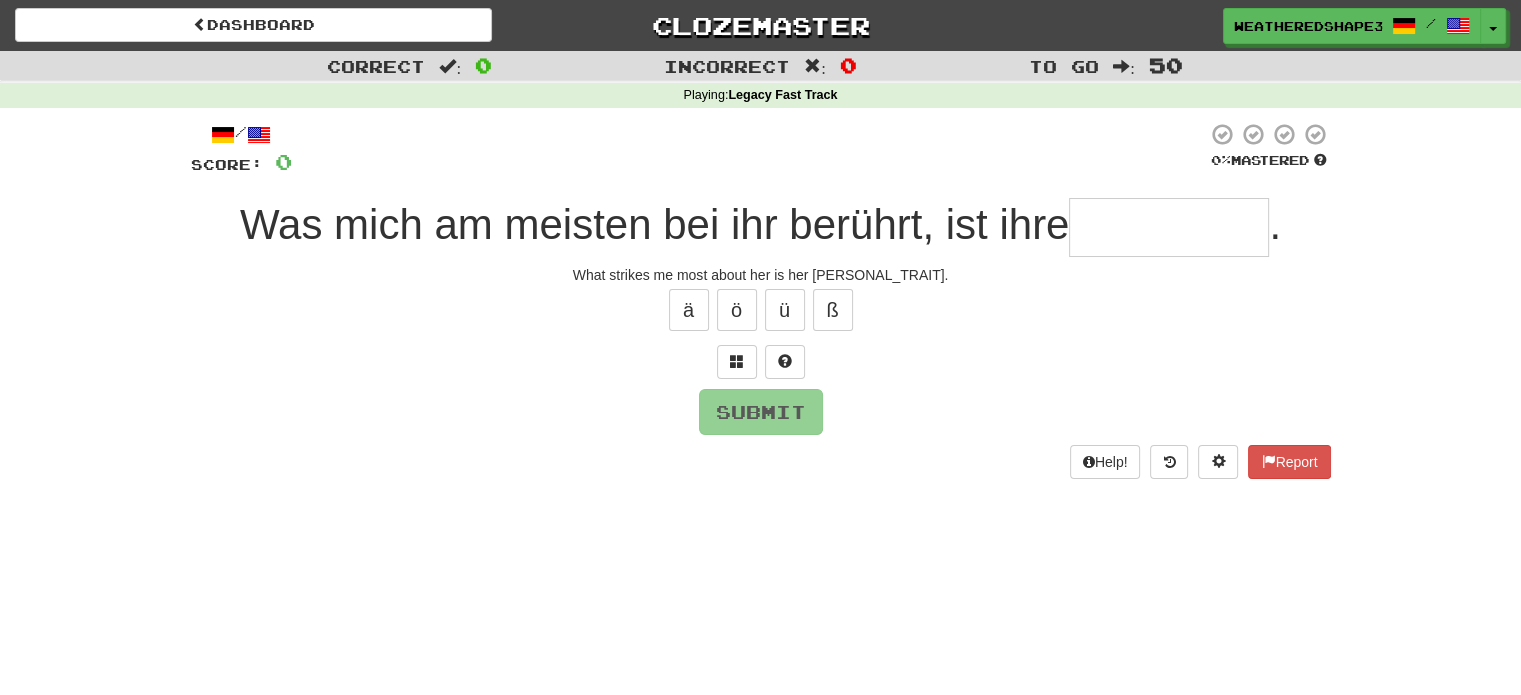 type on "*" 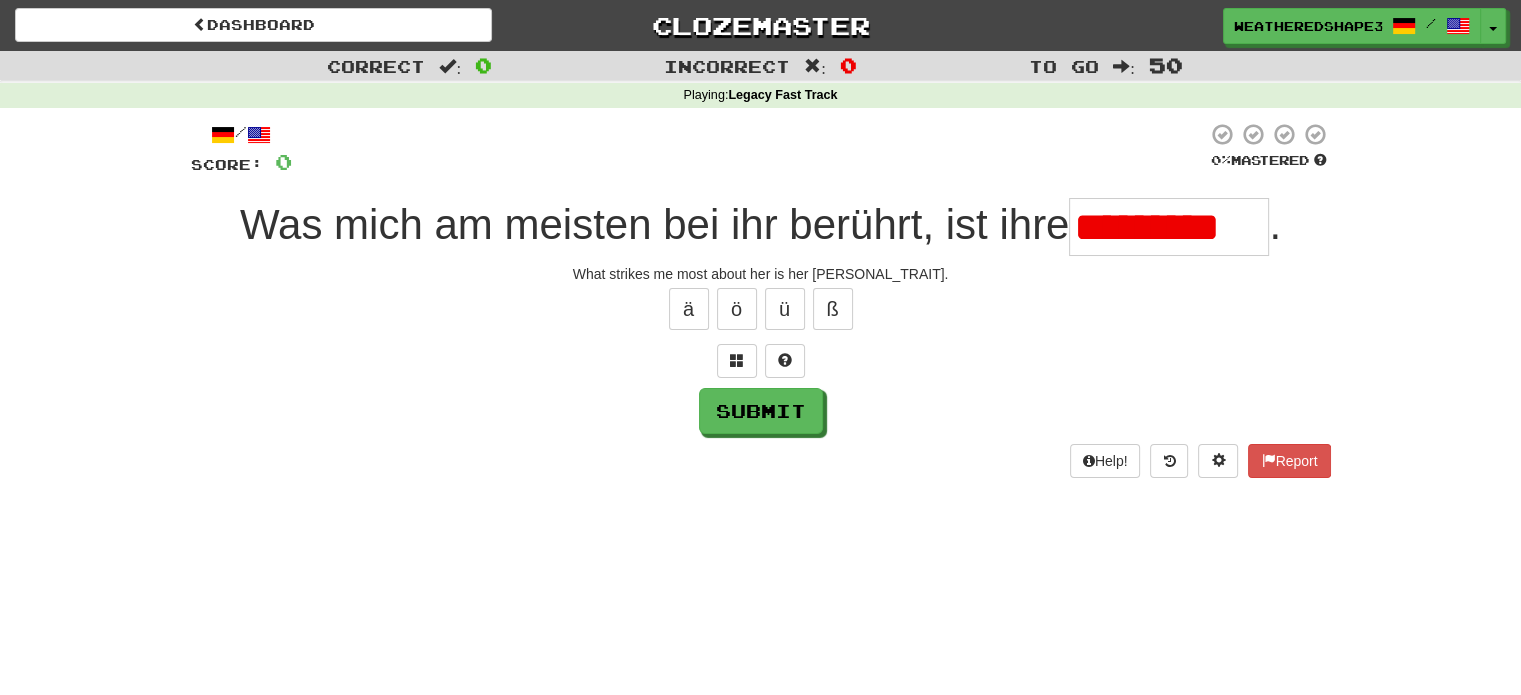 scroll, scrollTop: 0, scrollLeft: 0, axis: both 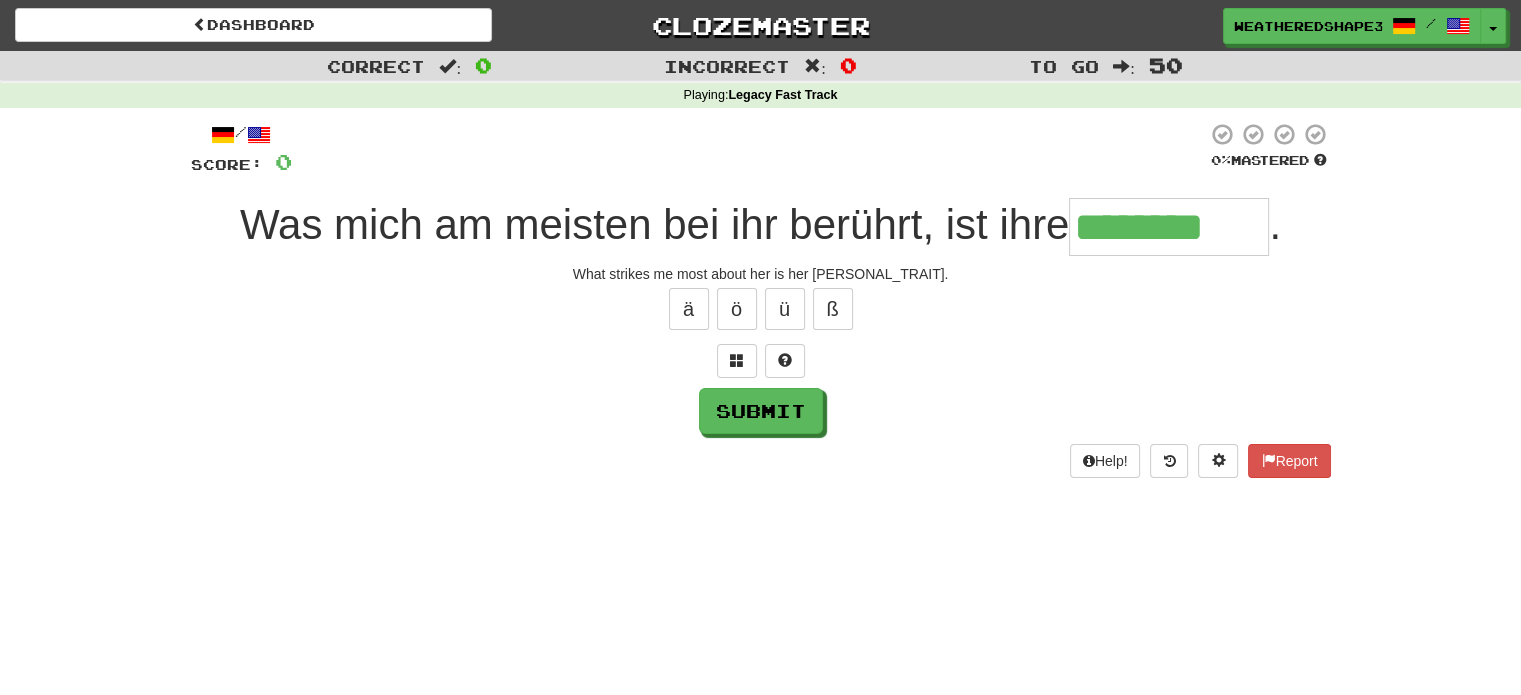 type on "********" 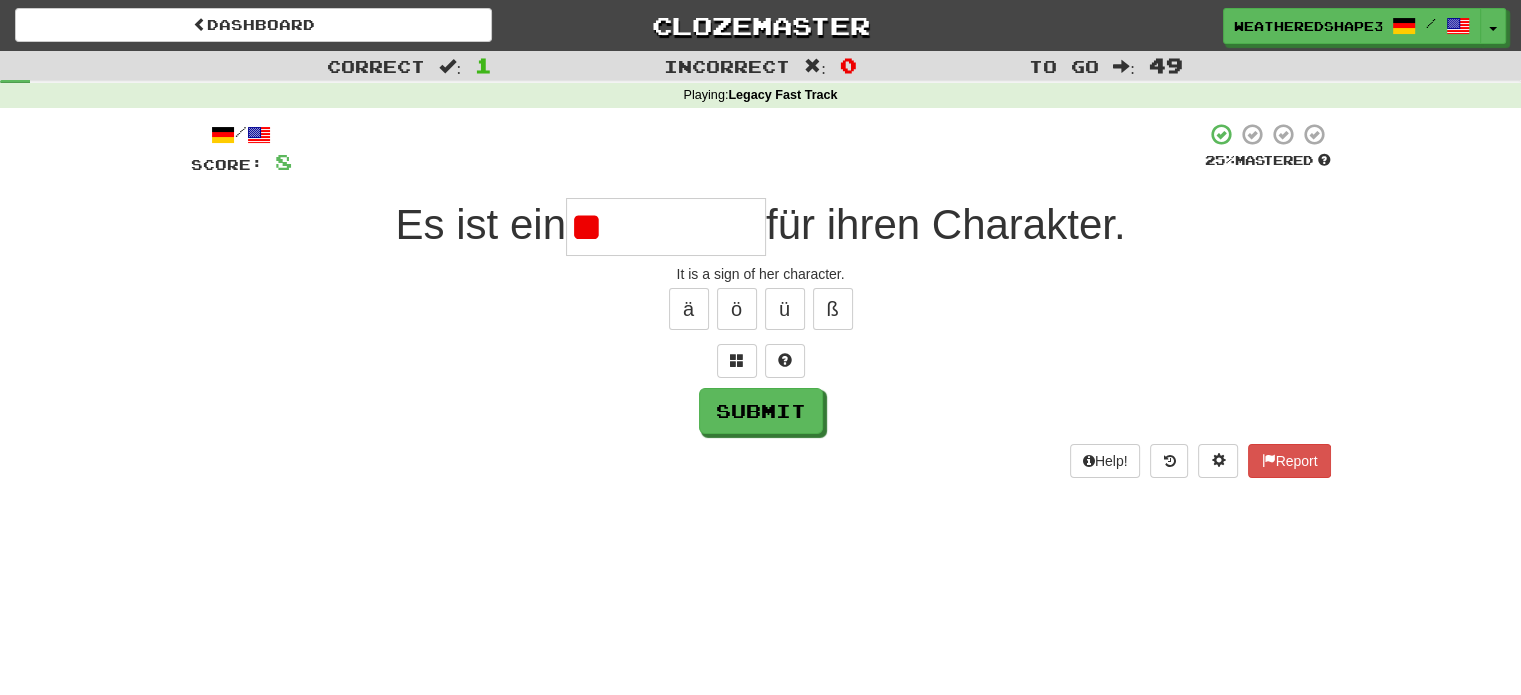 type on "*" 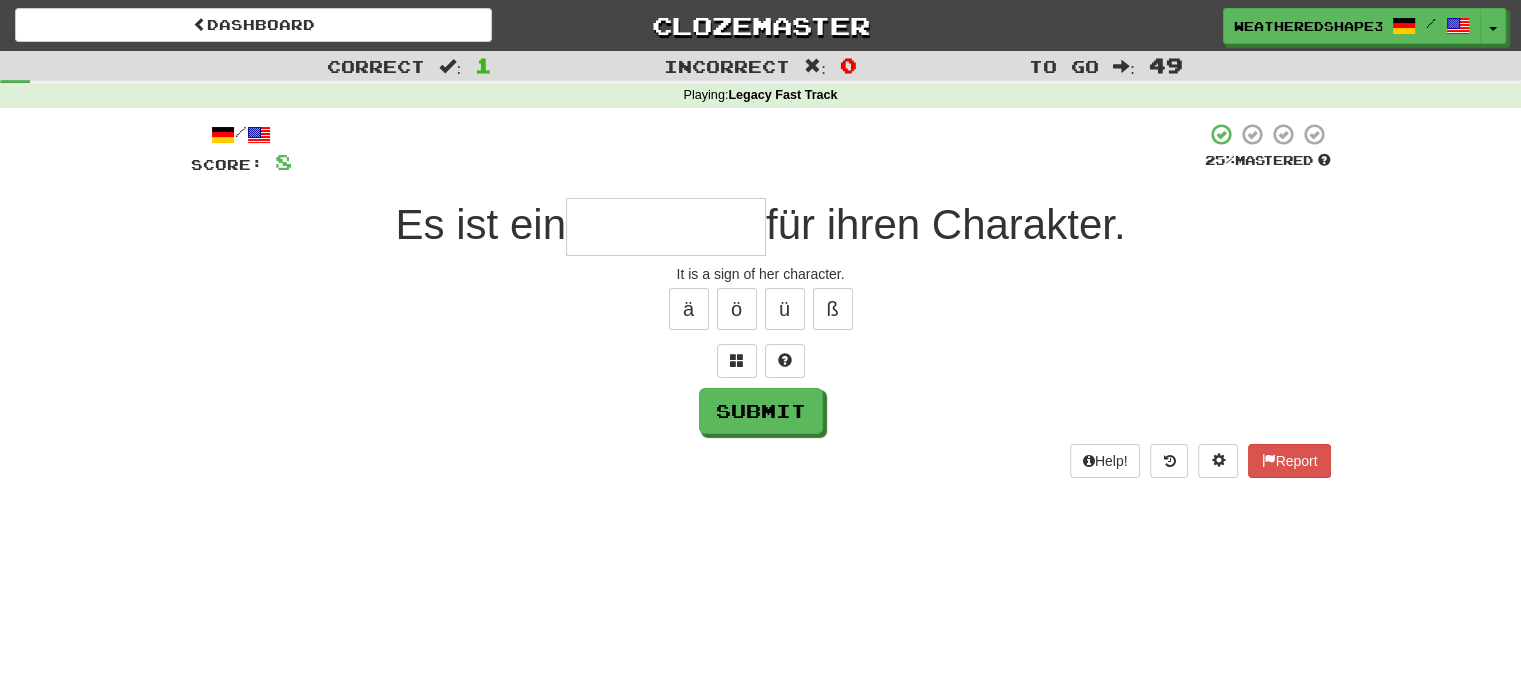type on "*" 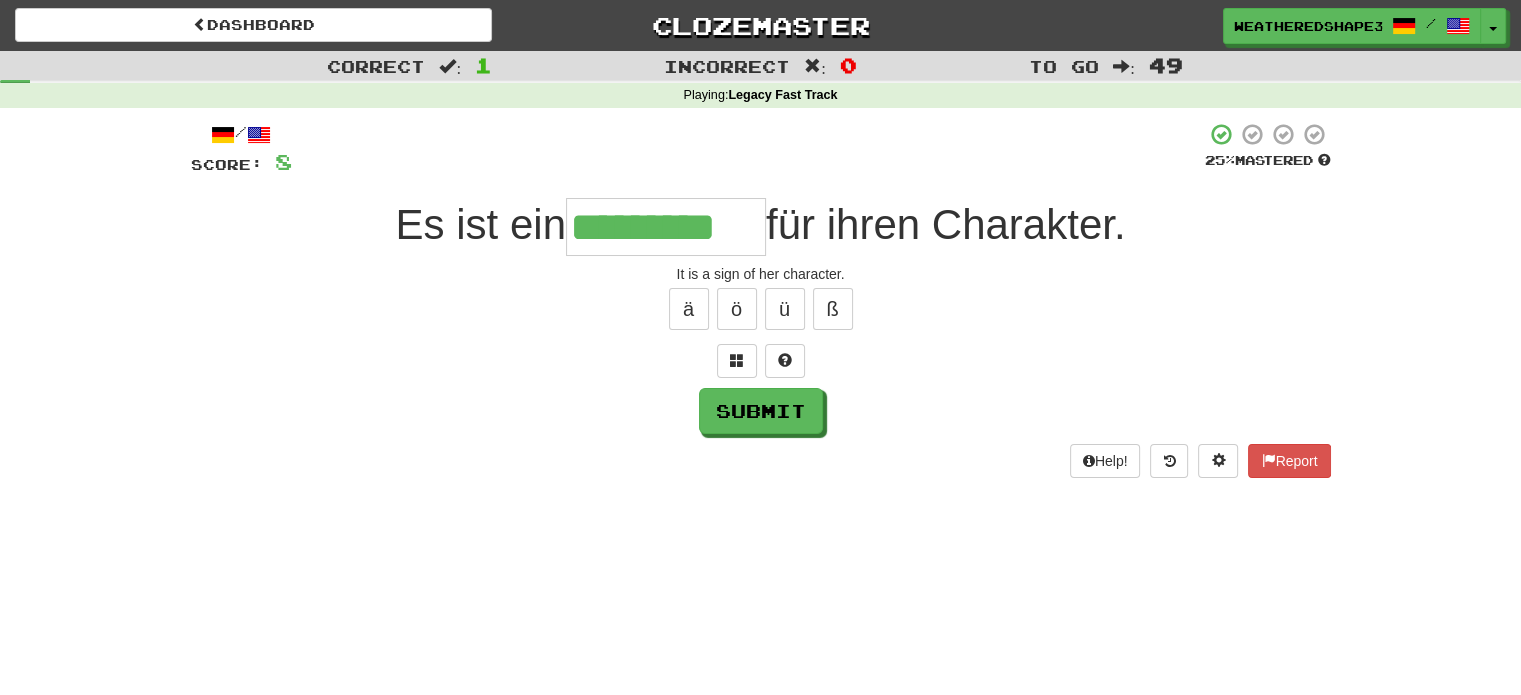type on "*********" 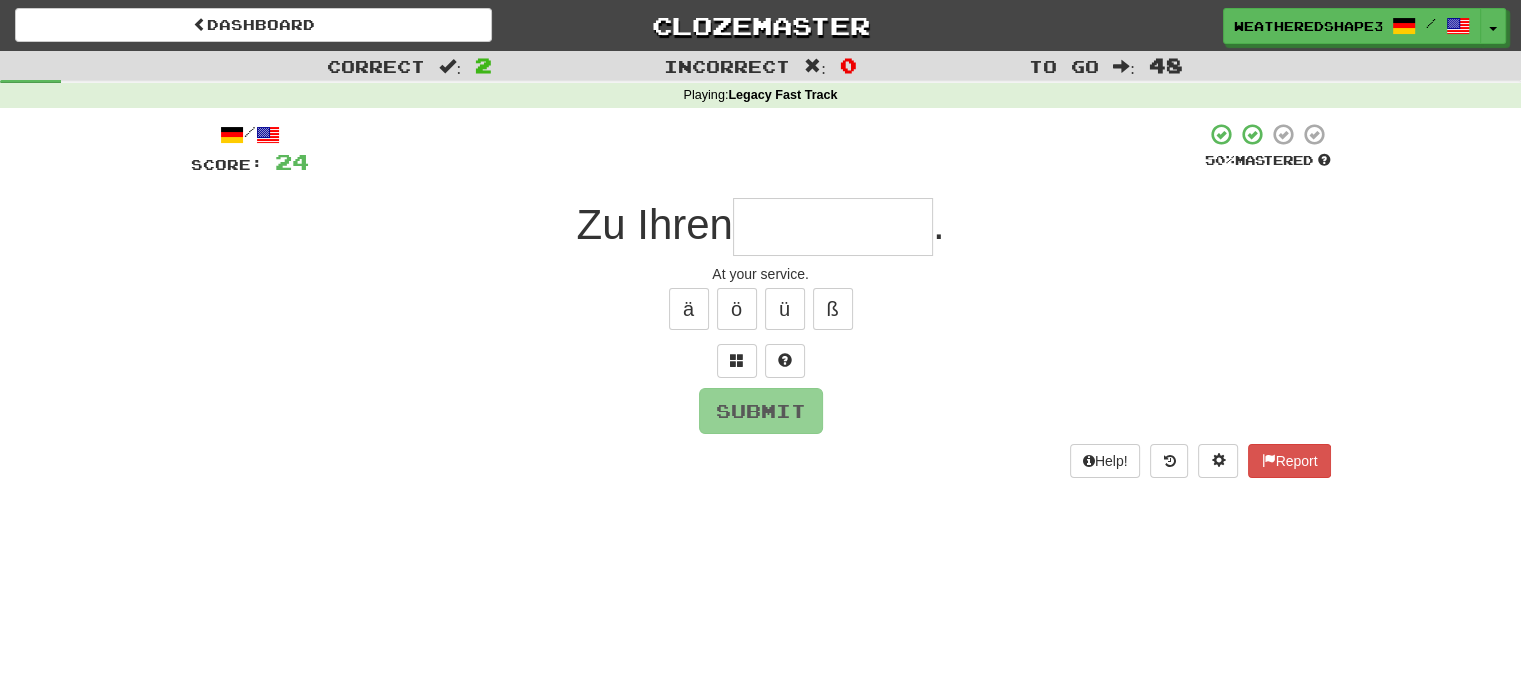 type on "*" 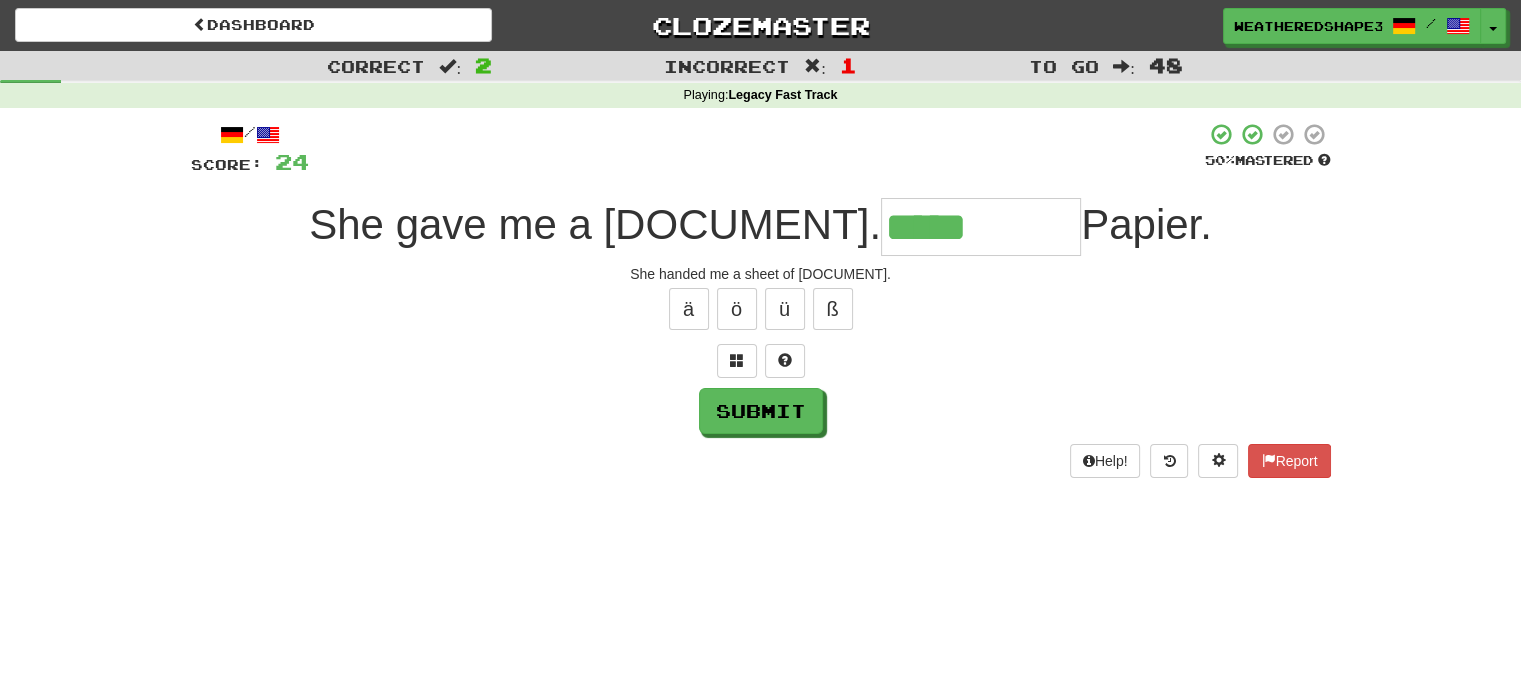 type on "*****" 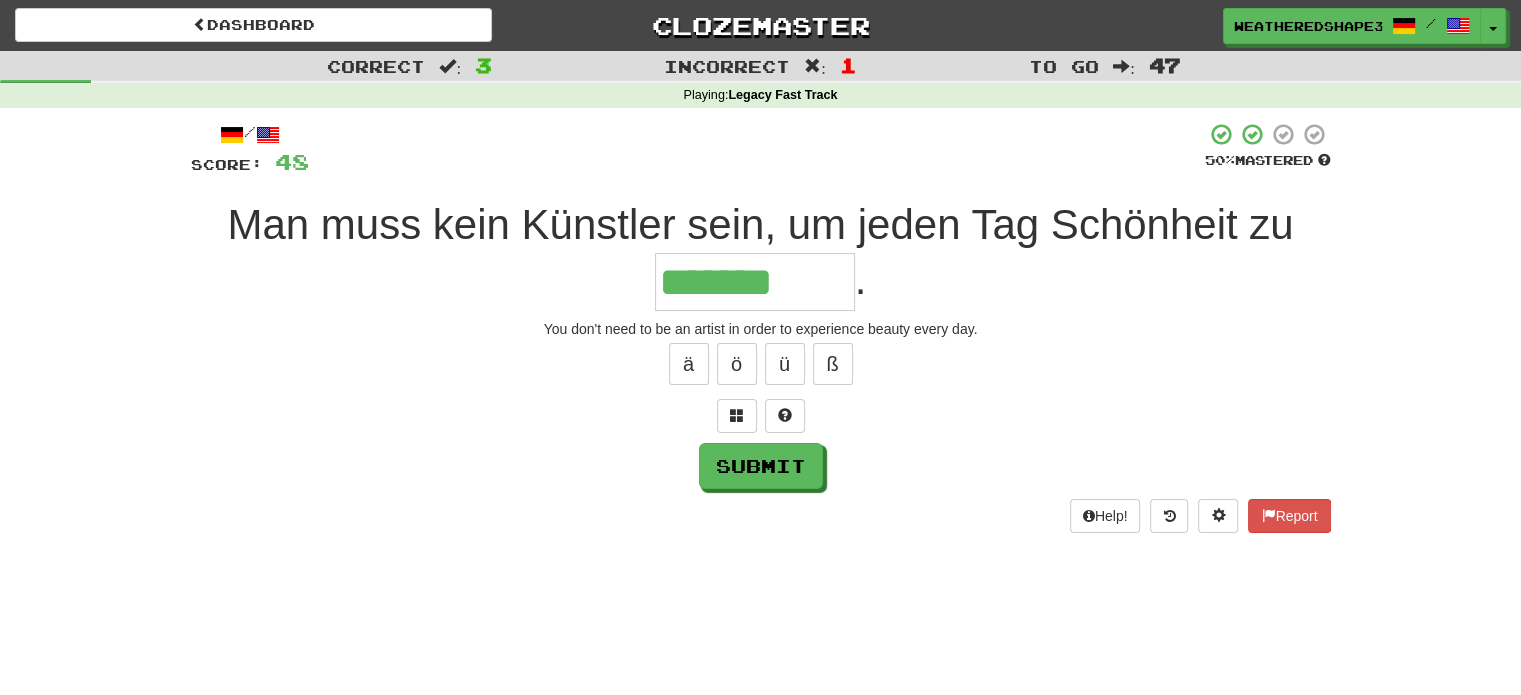 type on "*******" 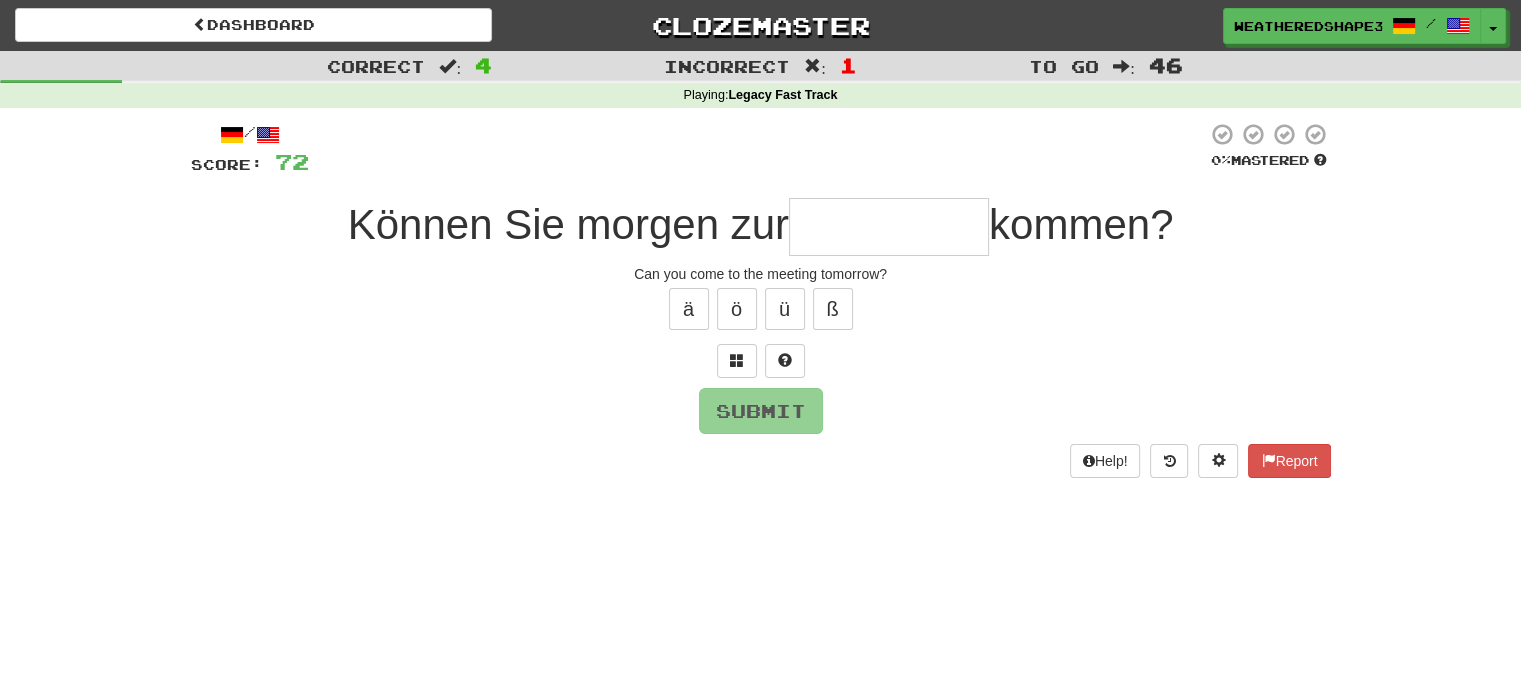 type on "*" 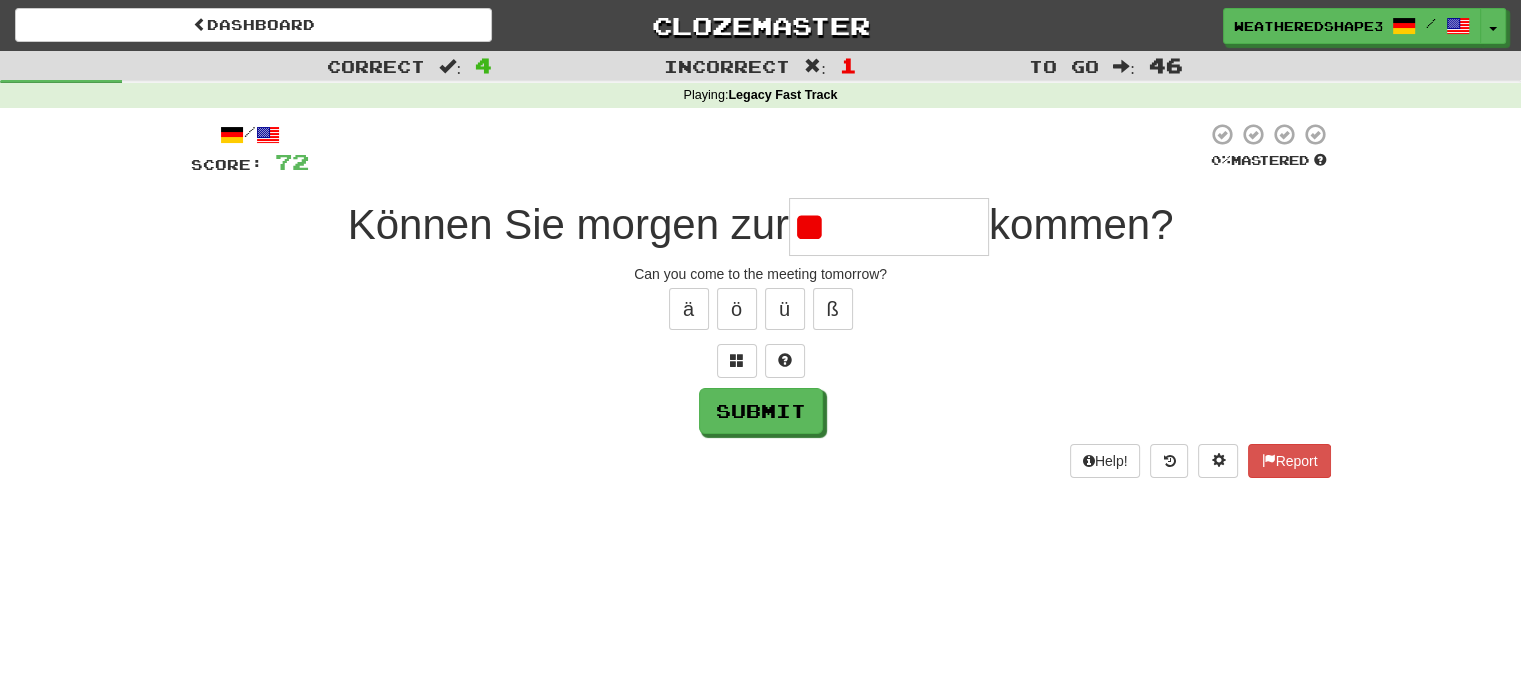 type on "*" 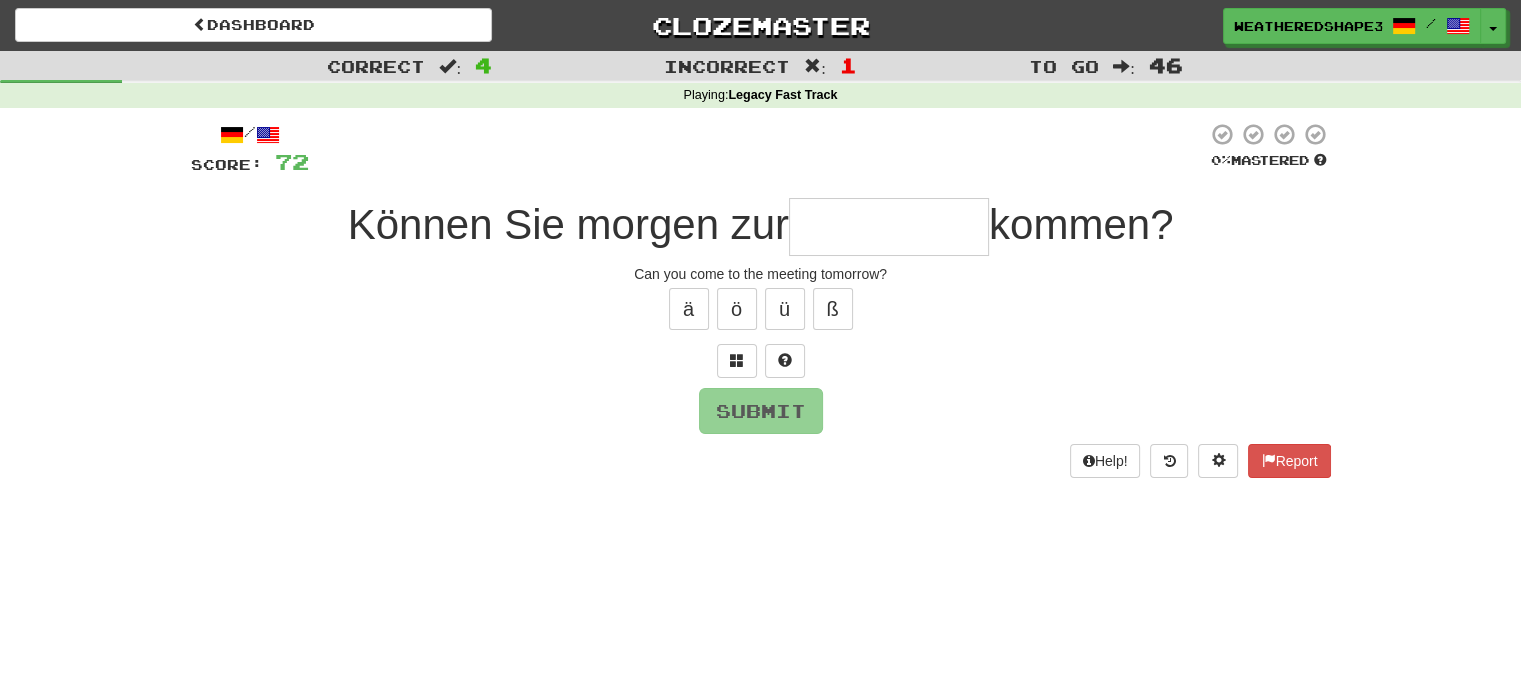 type on "*" 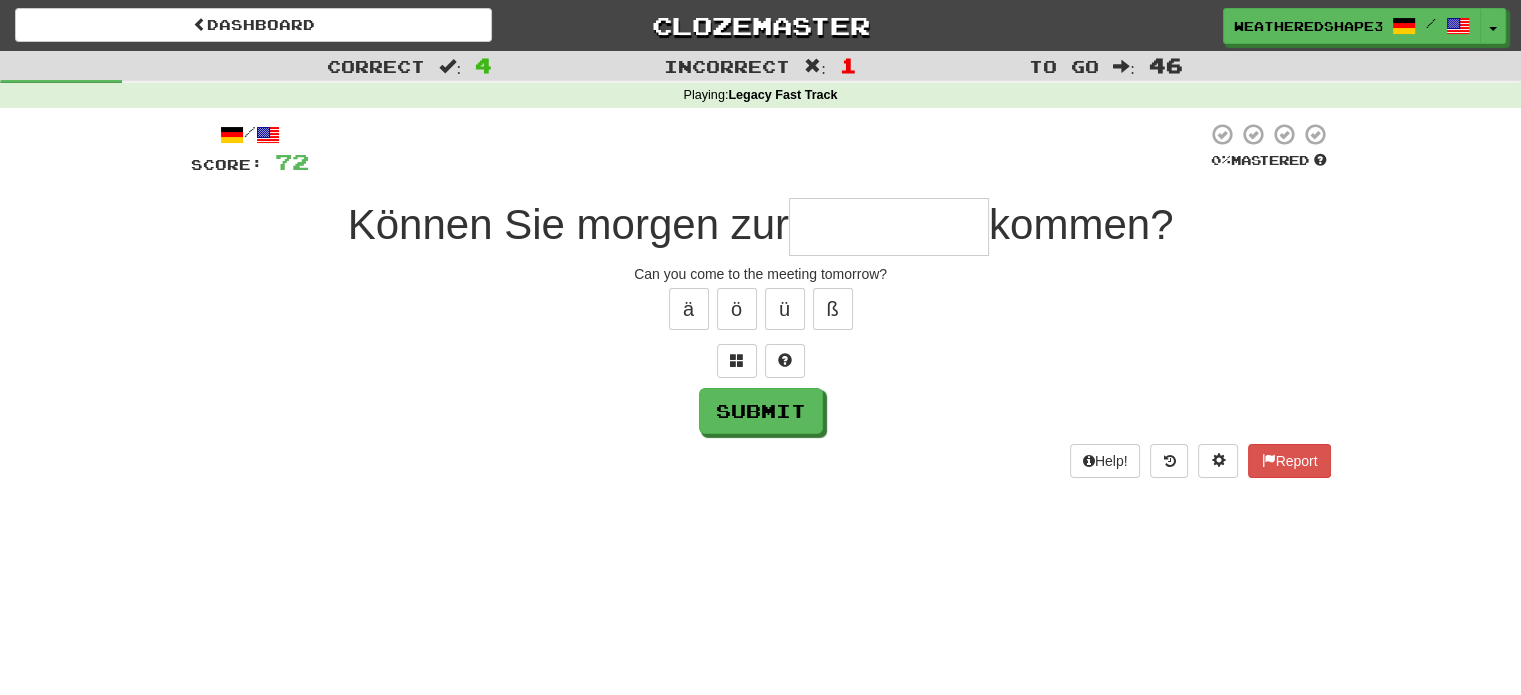 type on "*" 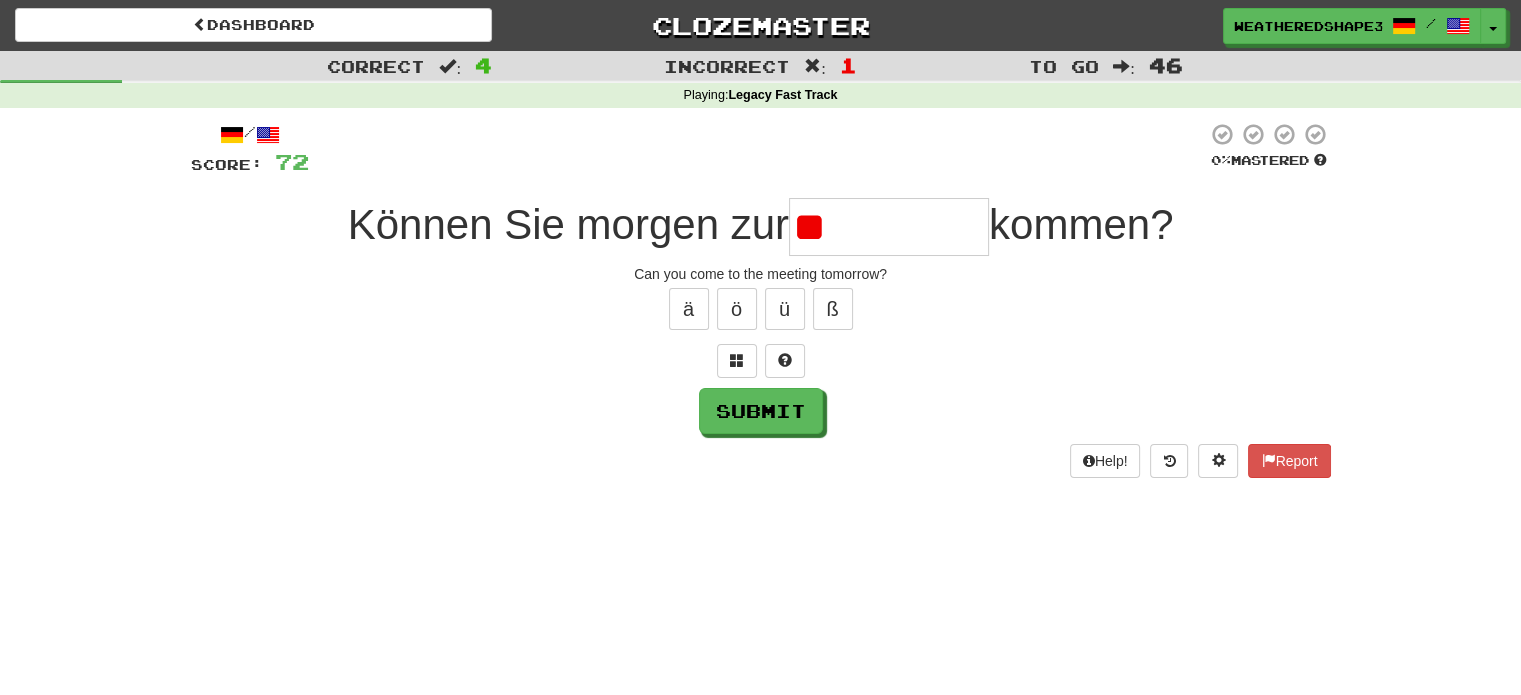 type on "*" 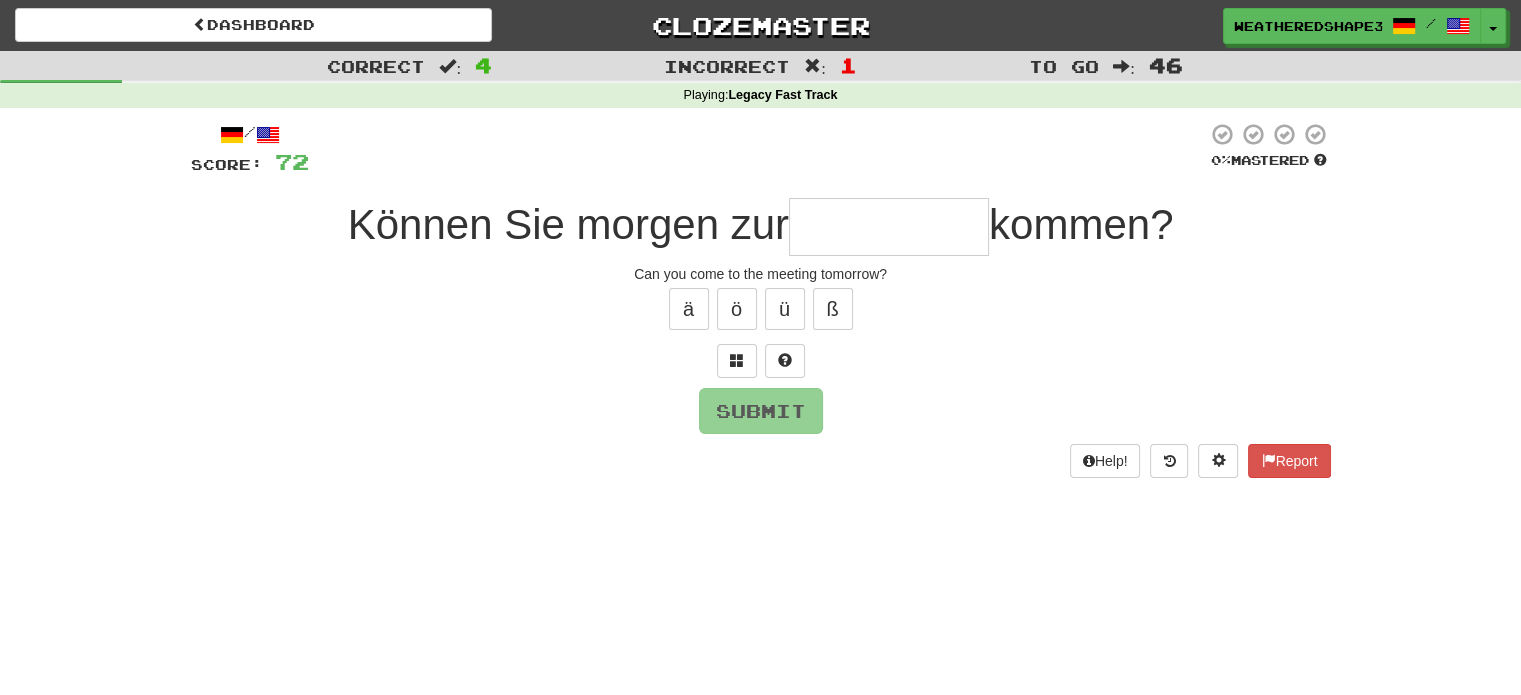 type on "*" 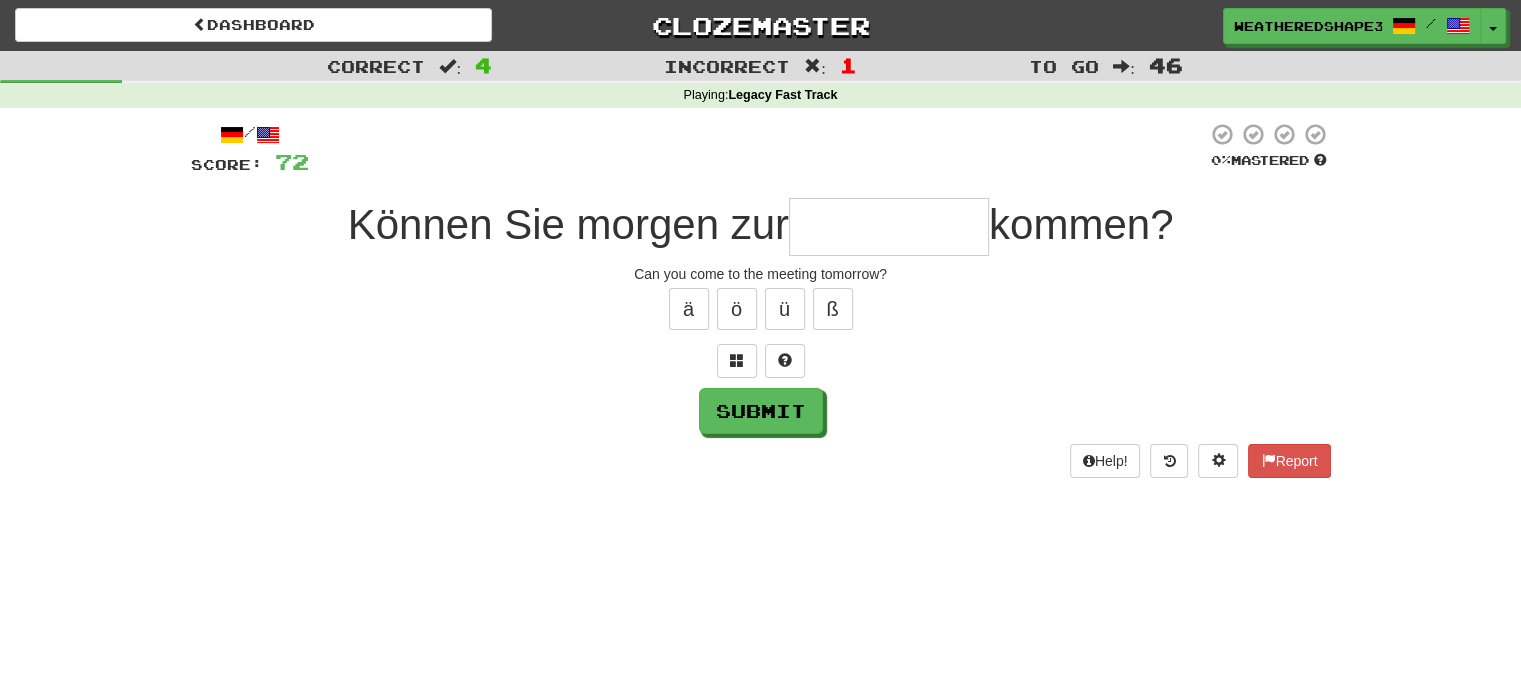 type on "*" 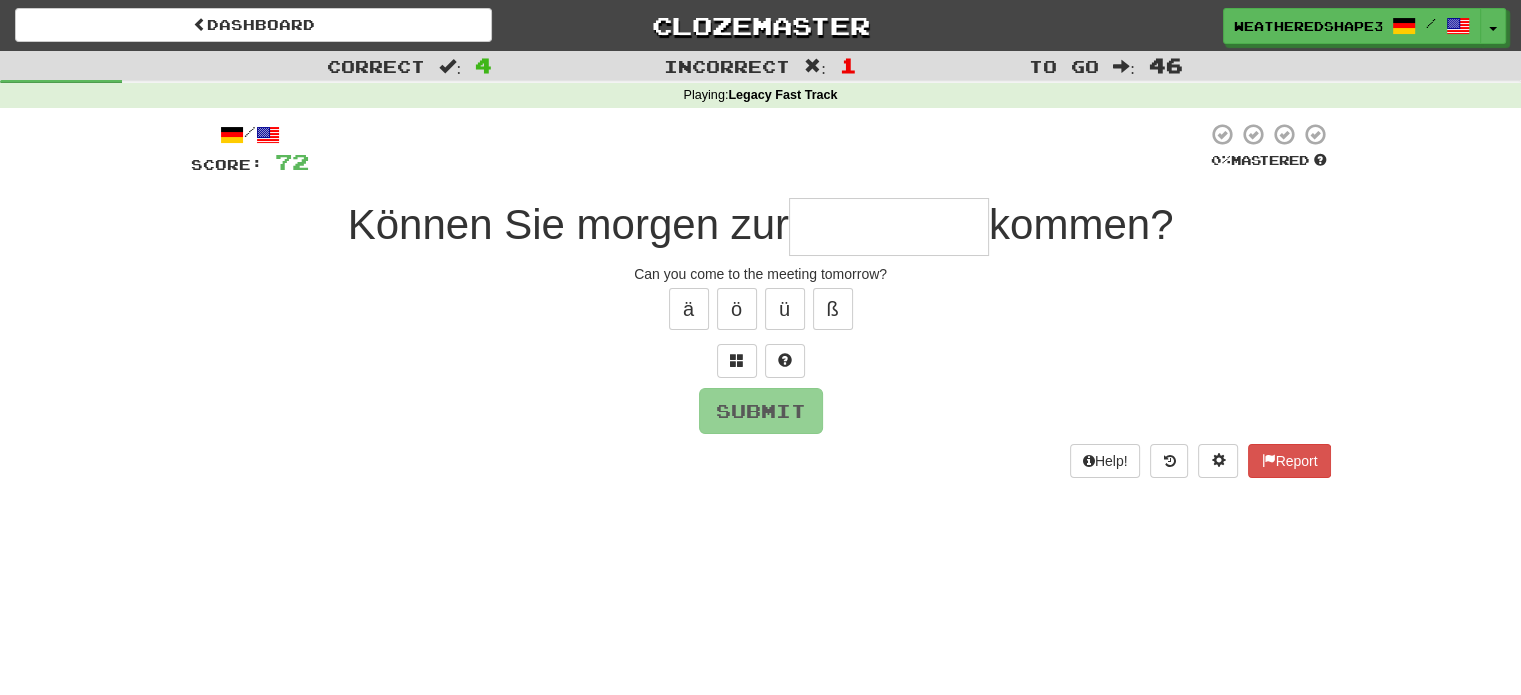 type on "*" 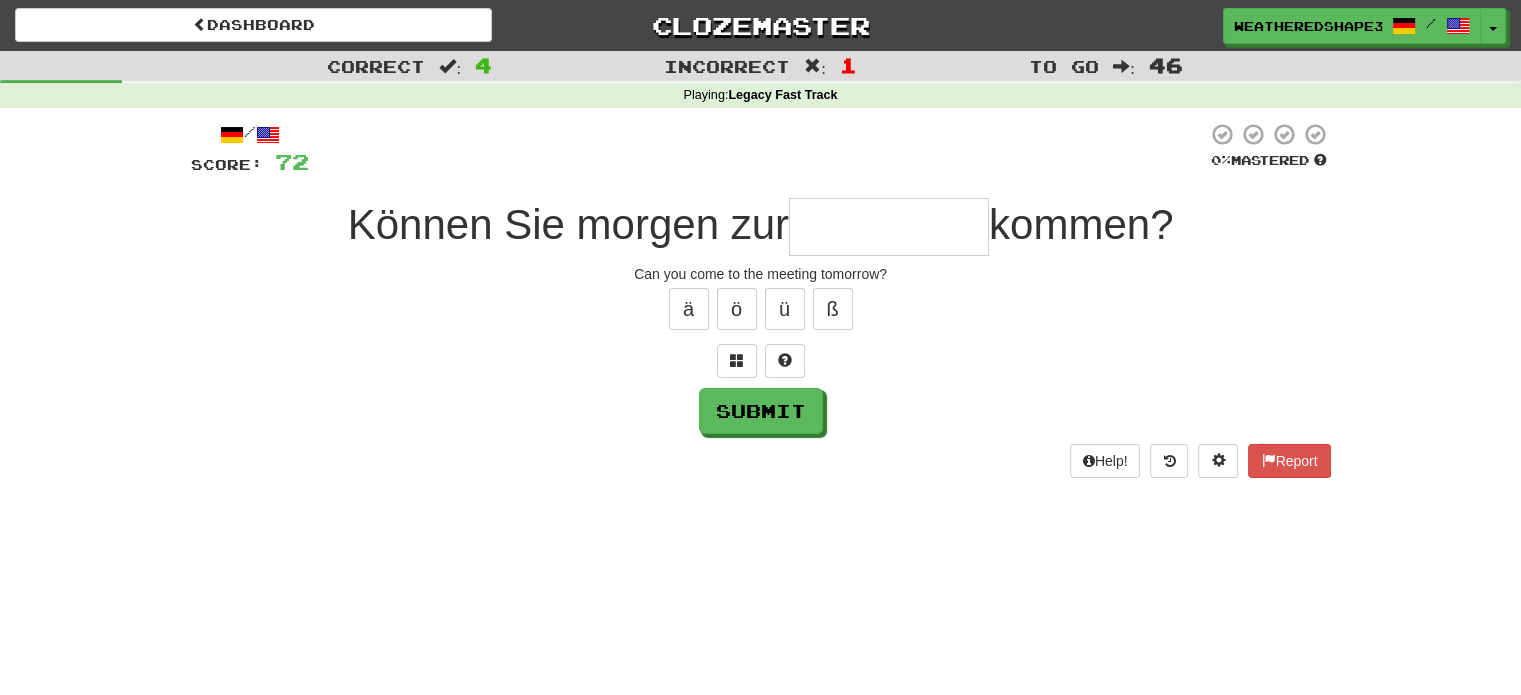 type on "*" 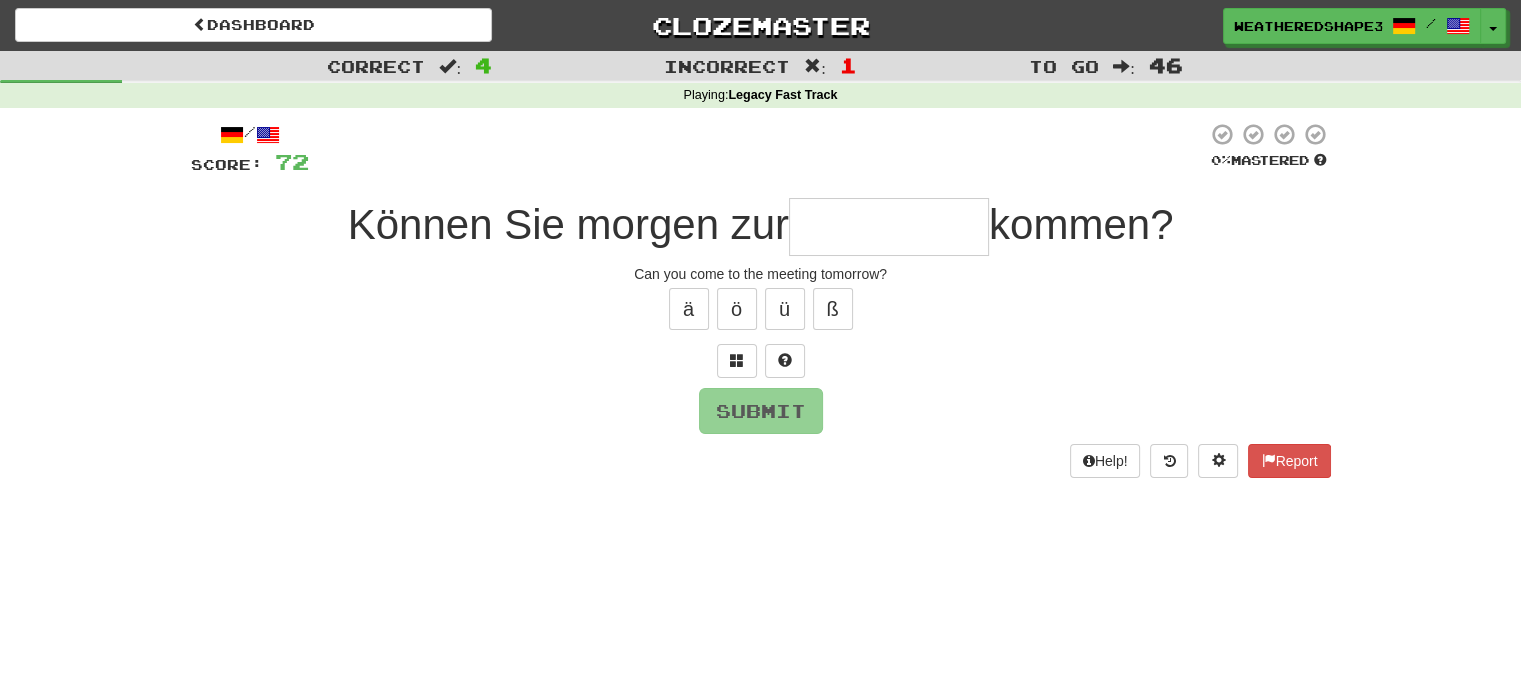 type on "*" 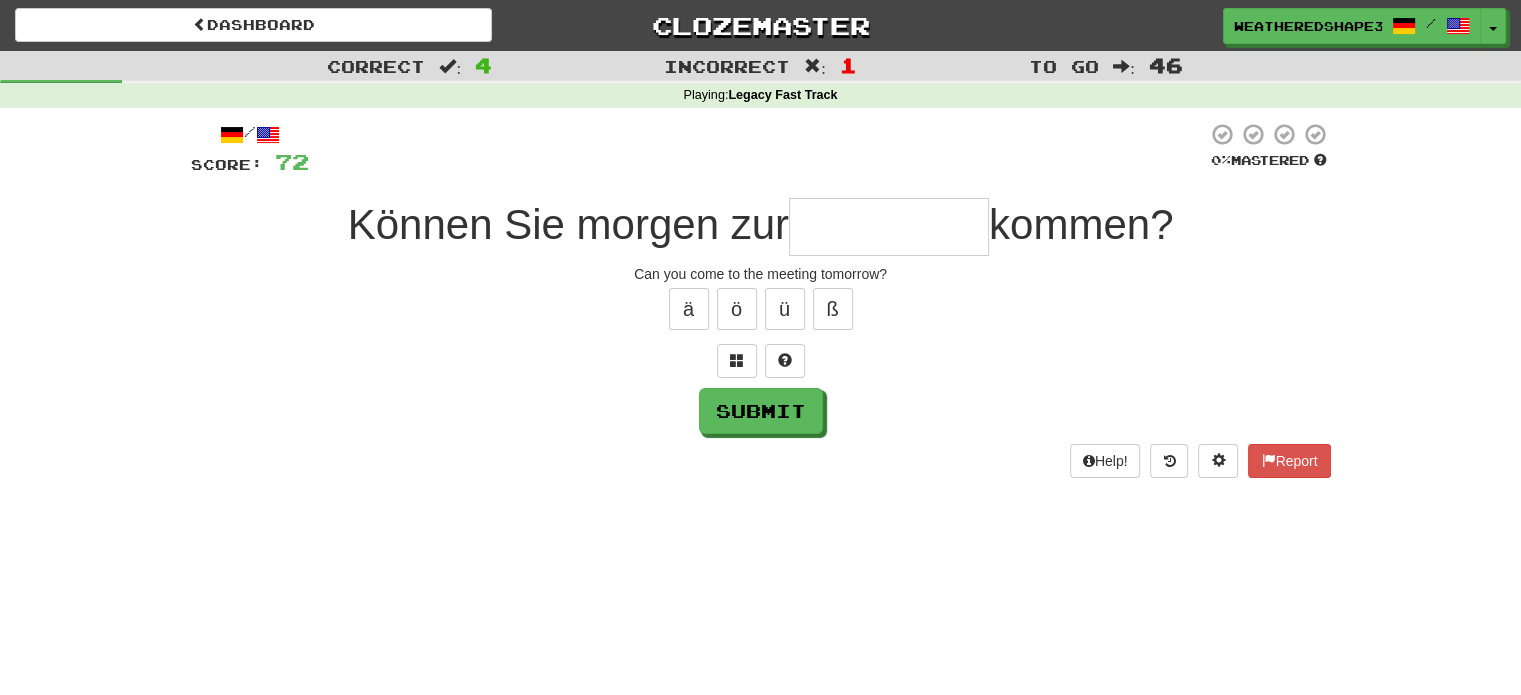 type on "*" 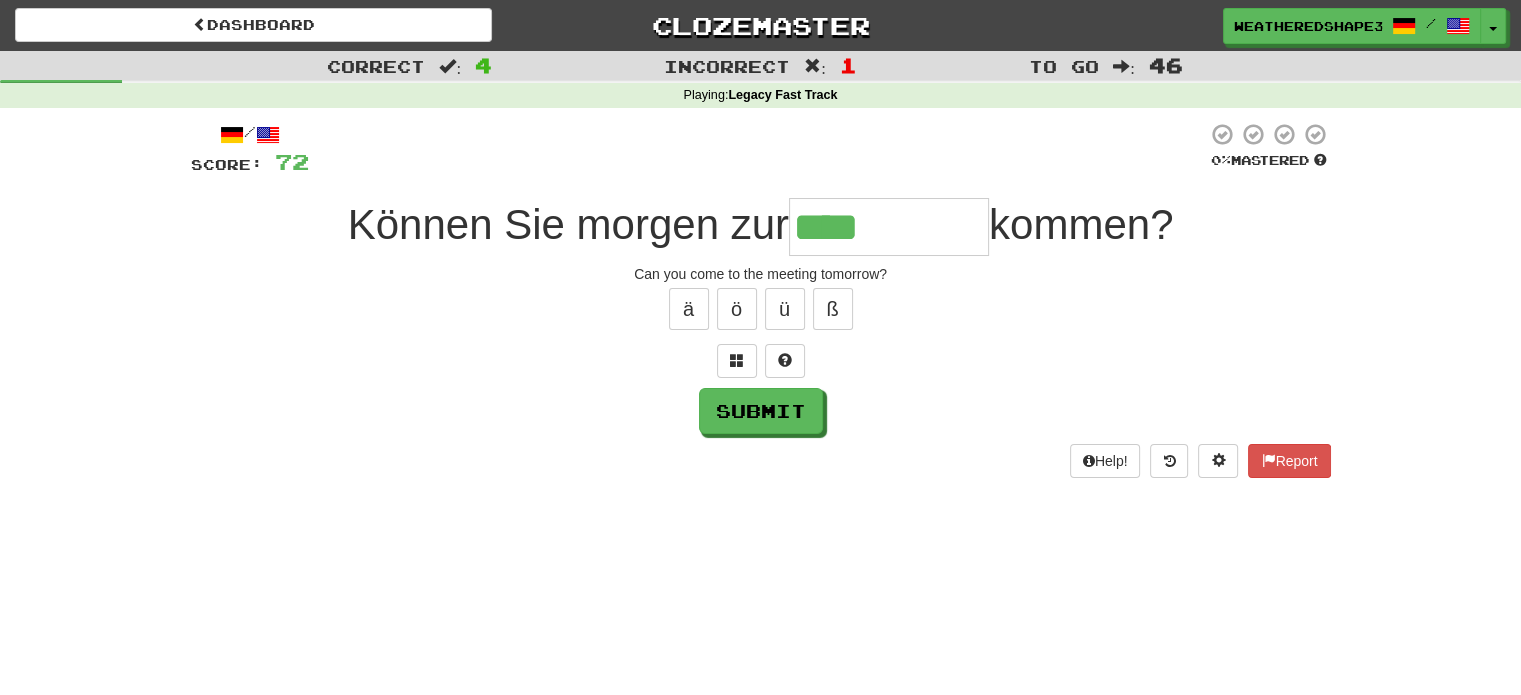 type on "**********" 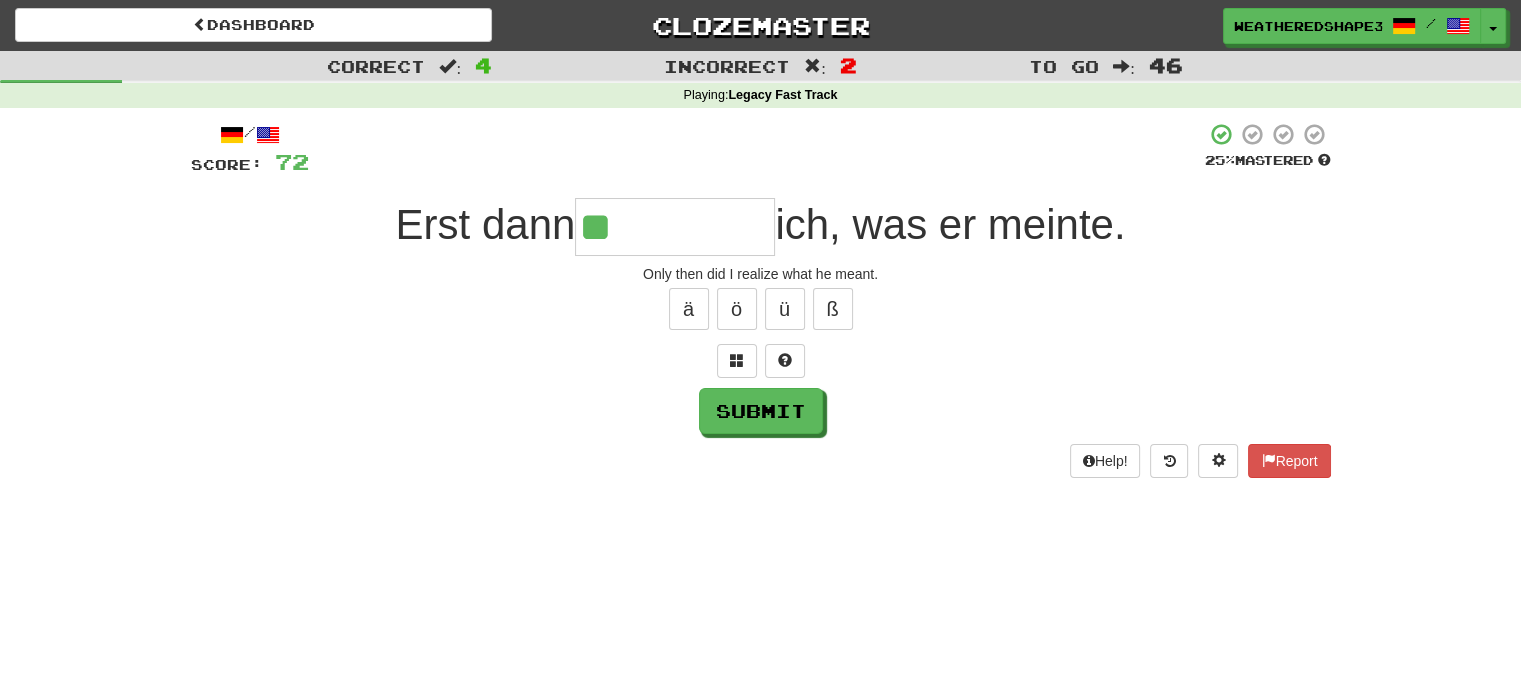 type on "*******" 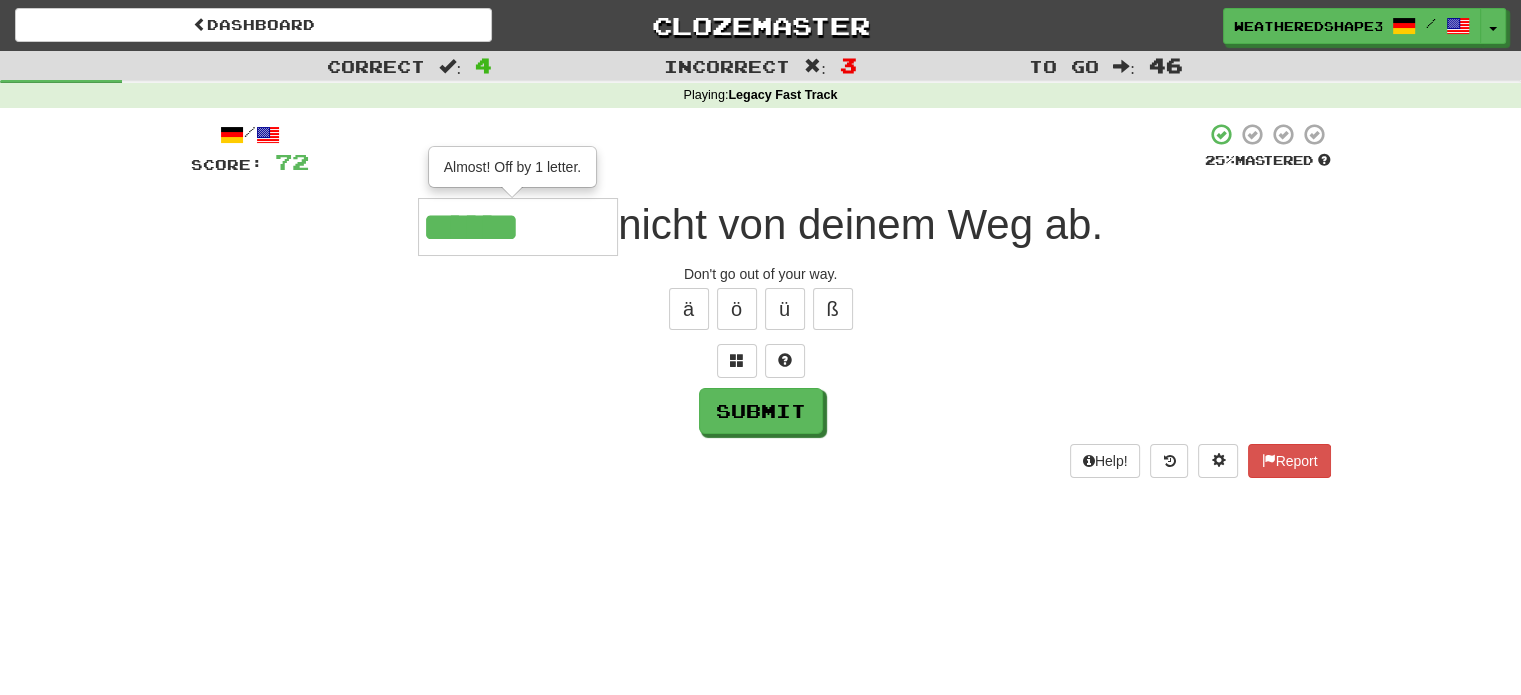 type on "******" 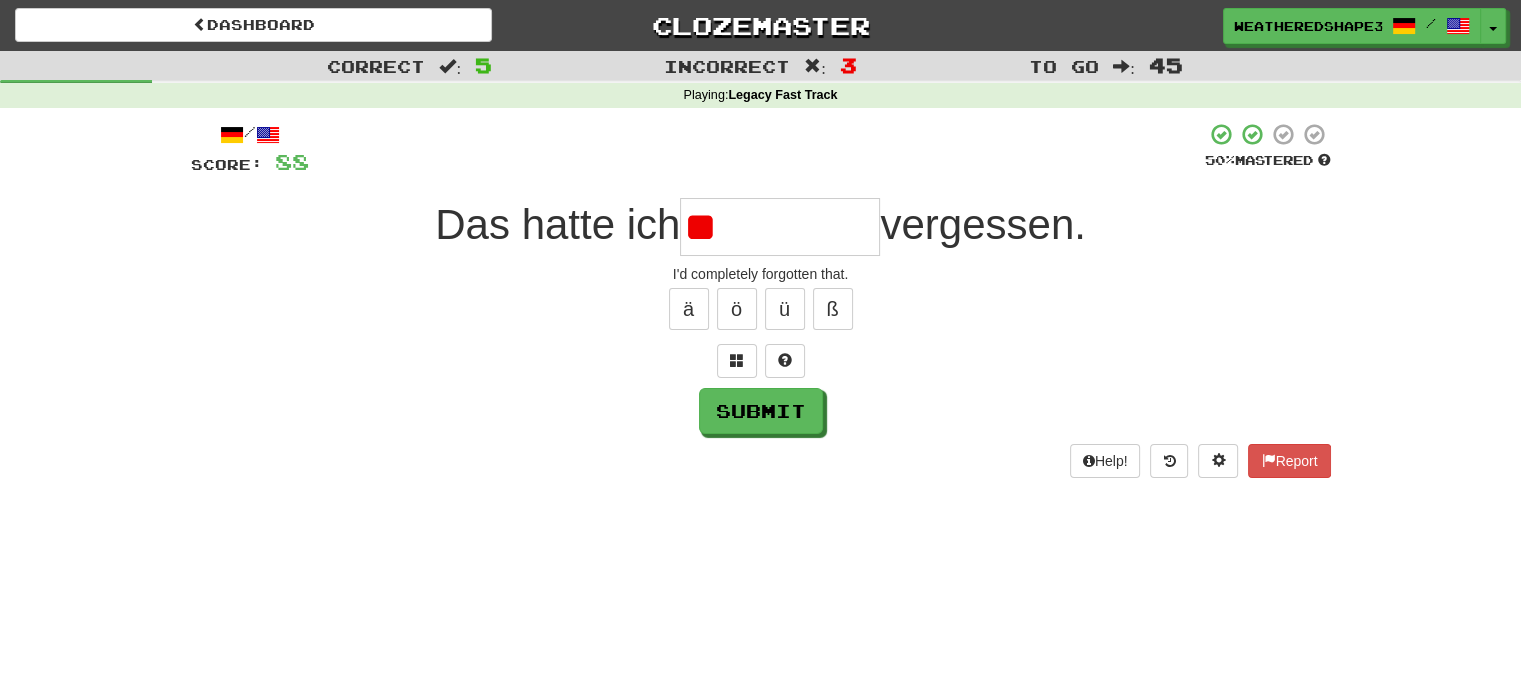 type on "*" 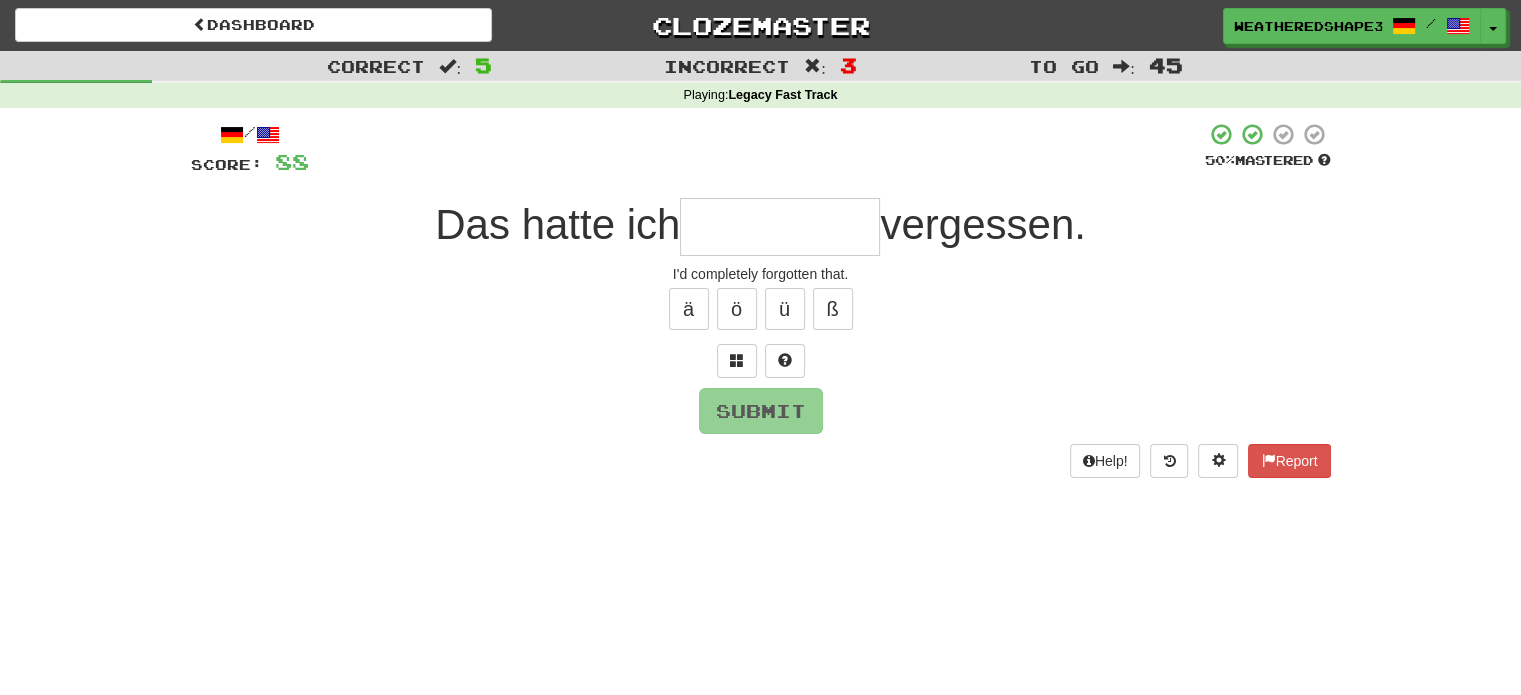type on "*" 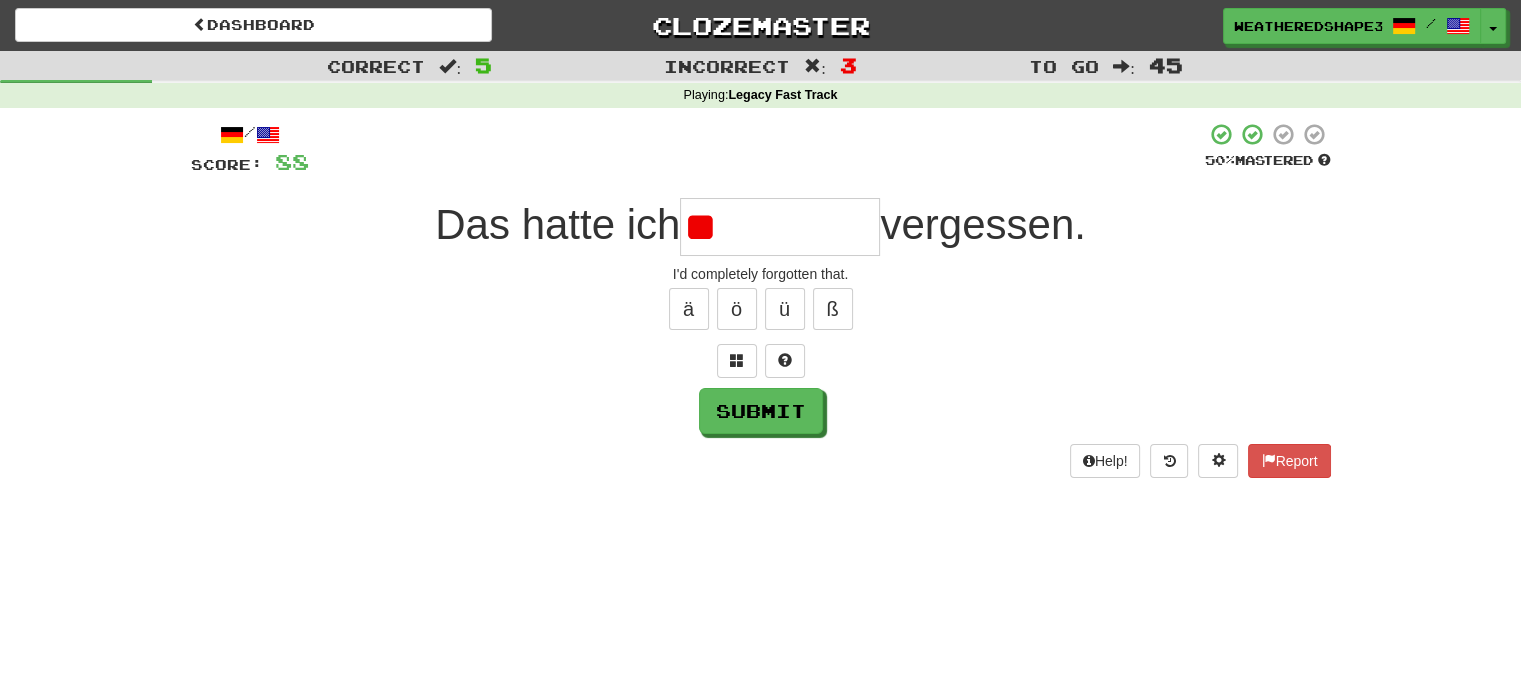 type on "*" 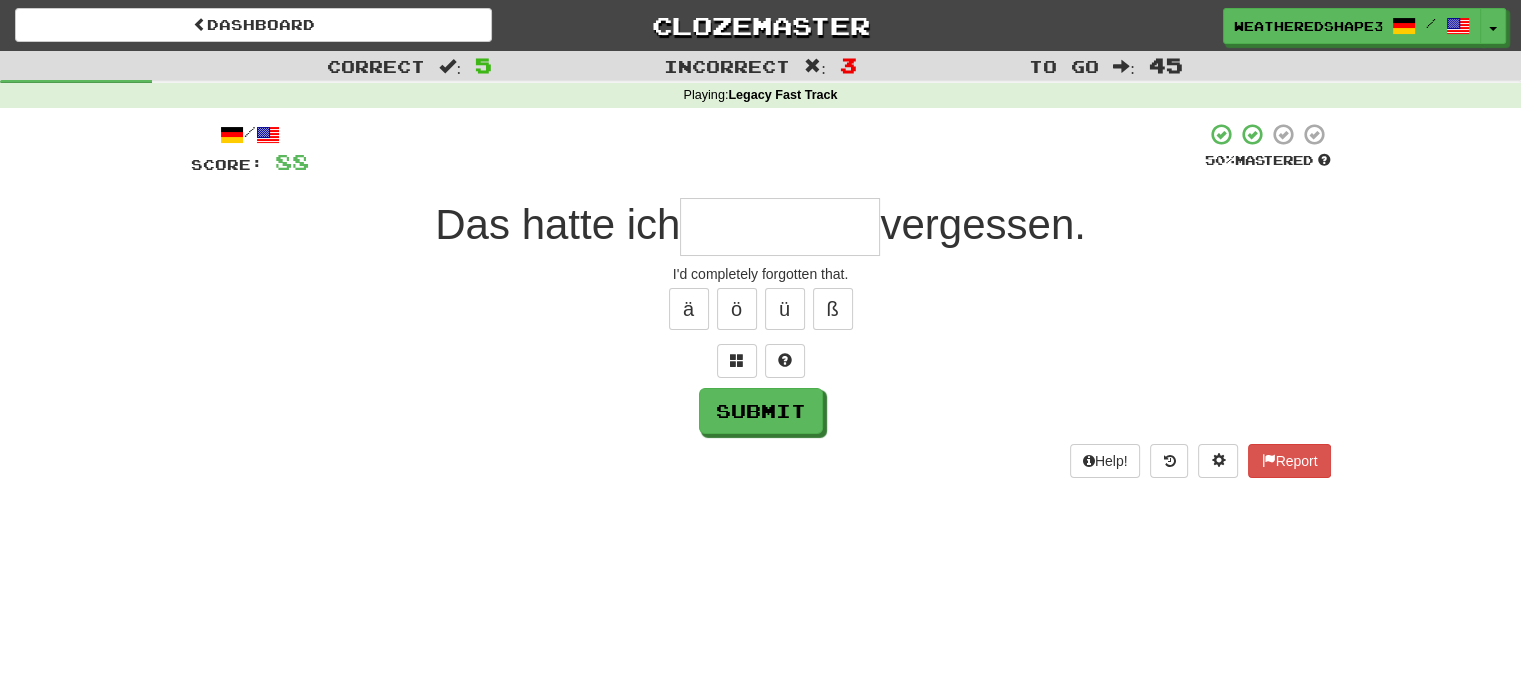 type on "*" 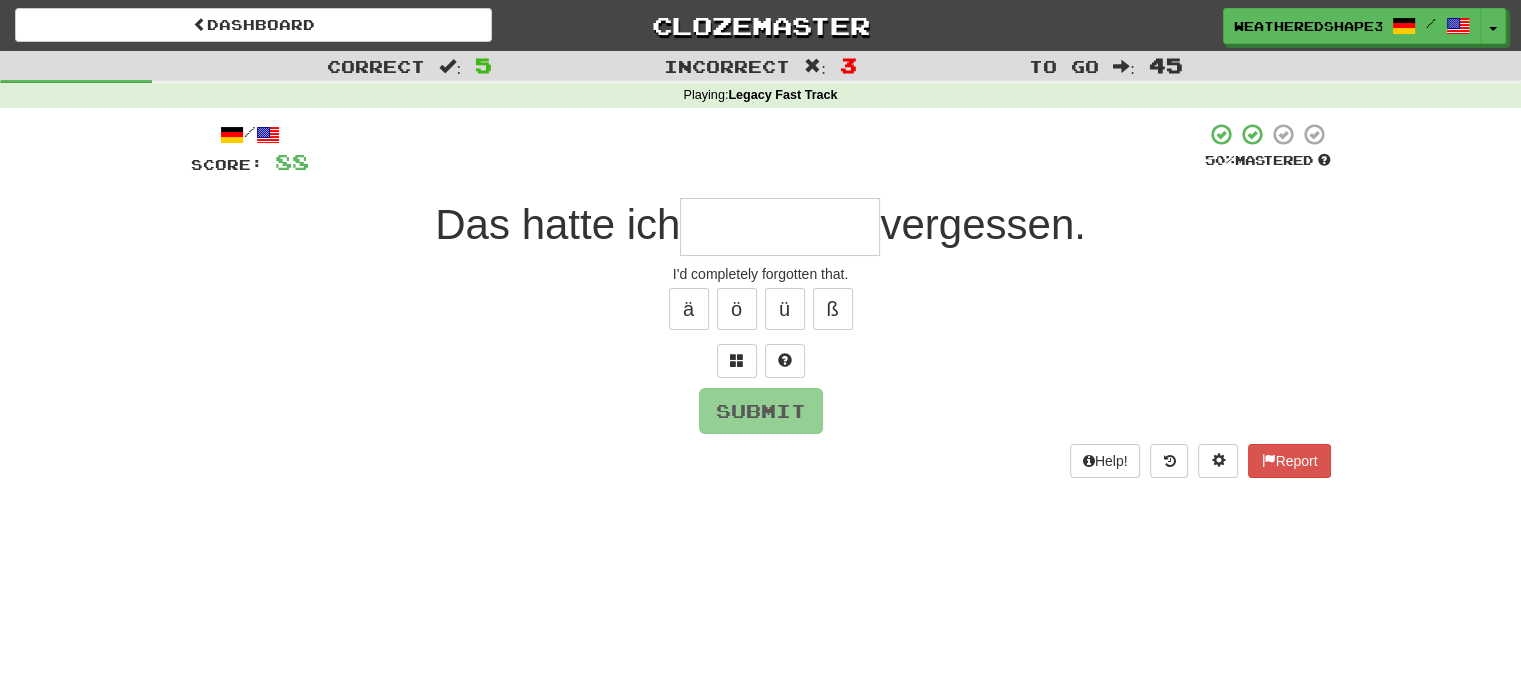 type on "*" 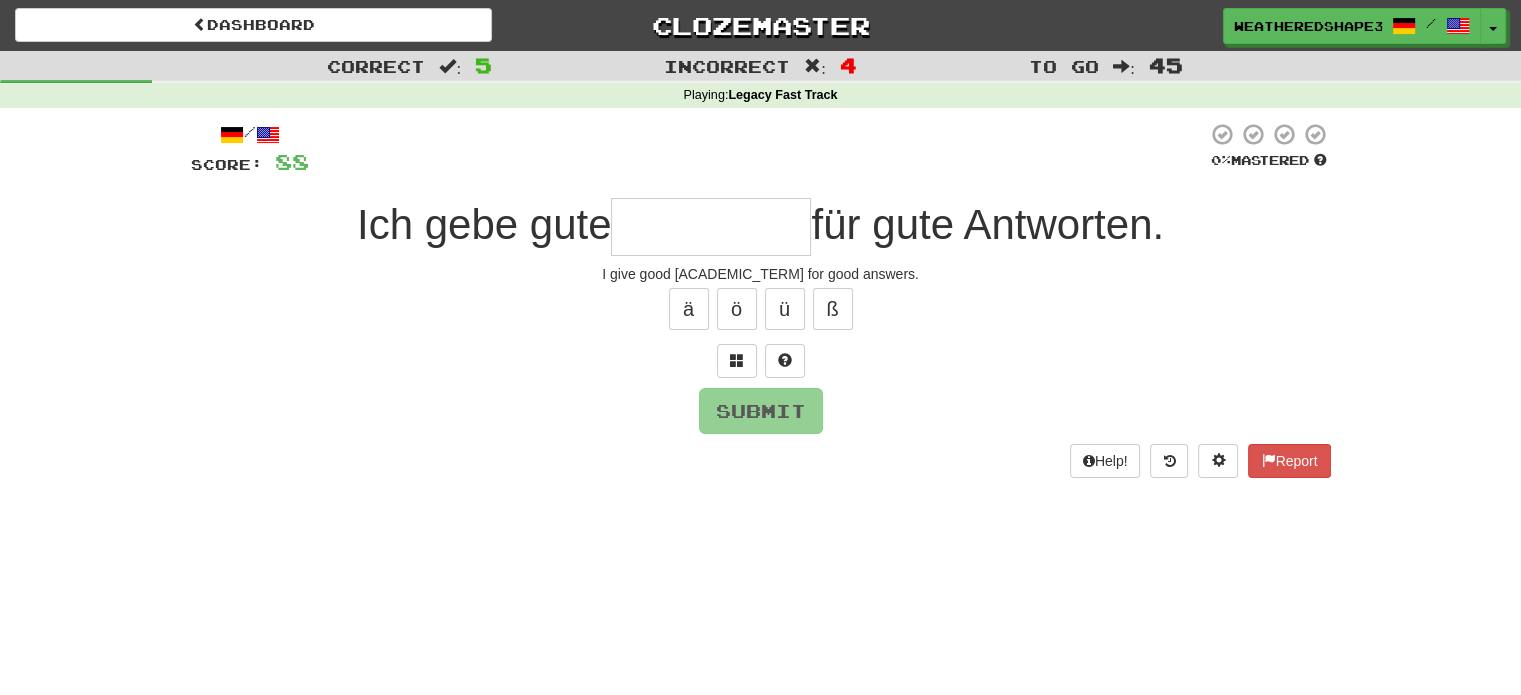 type on "*" 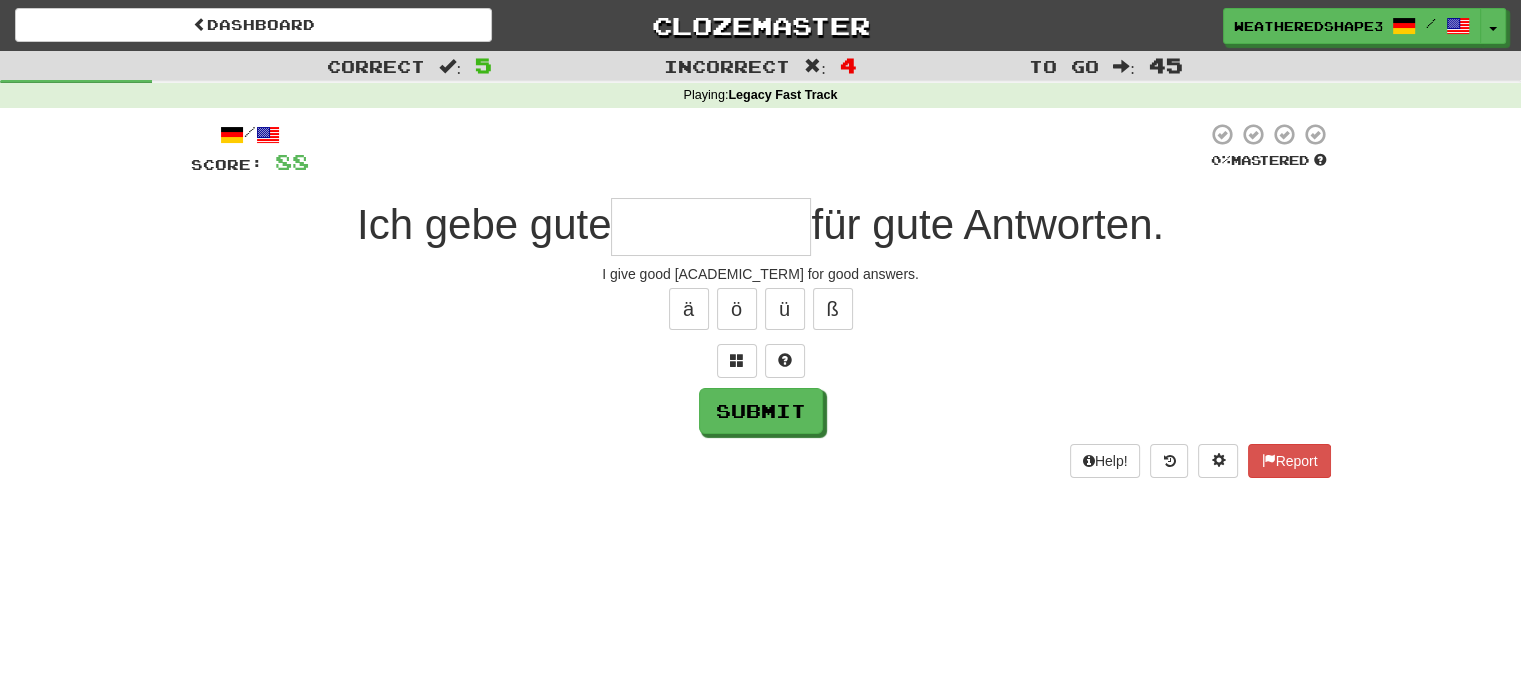 type on "*" 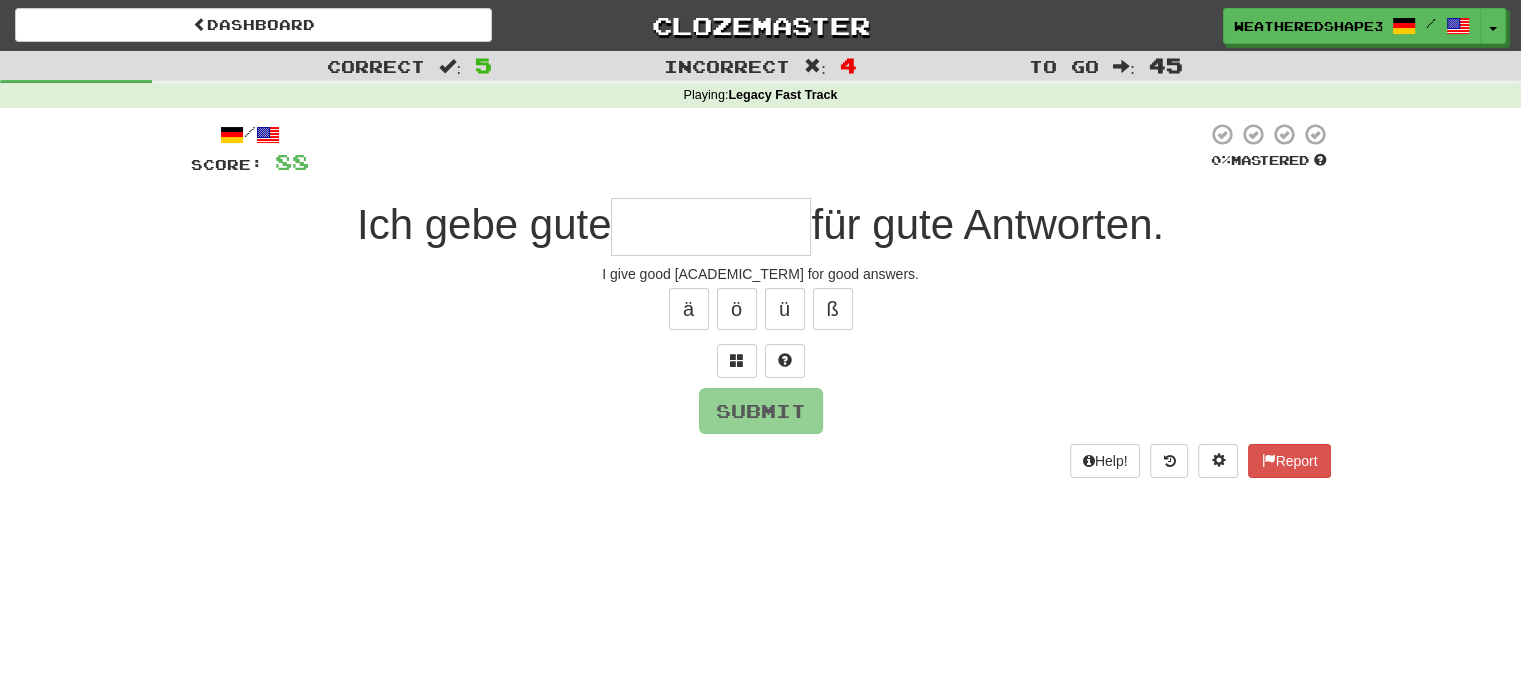 type on "*****" 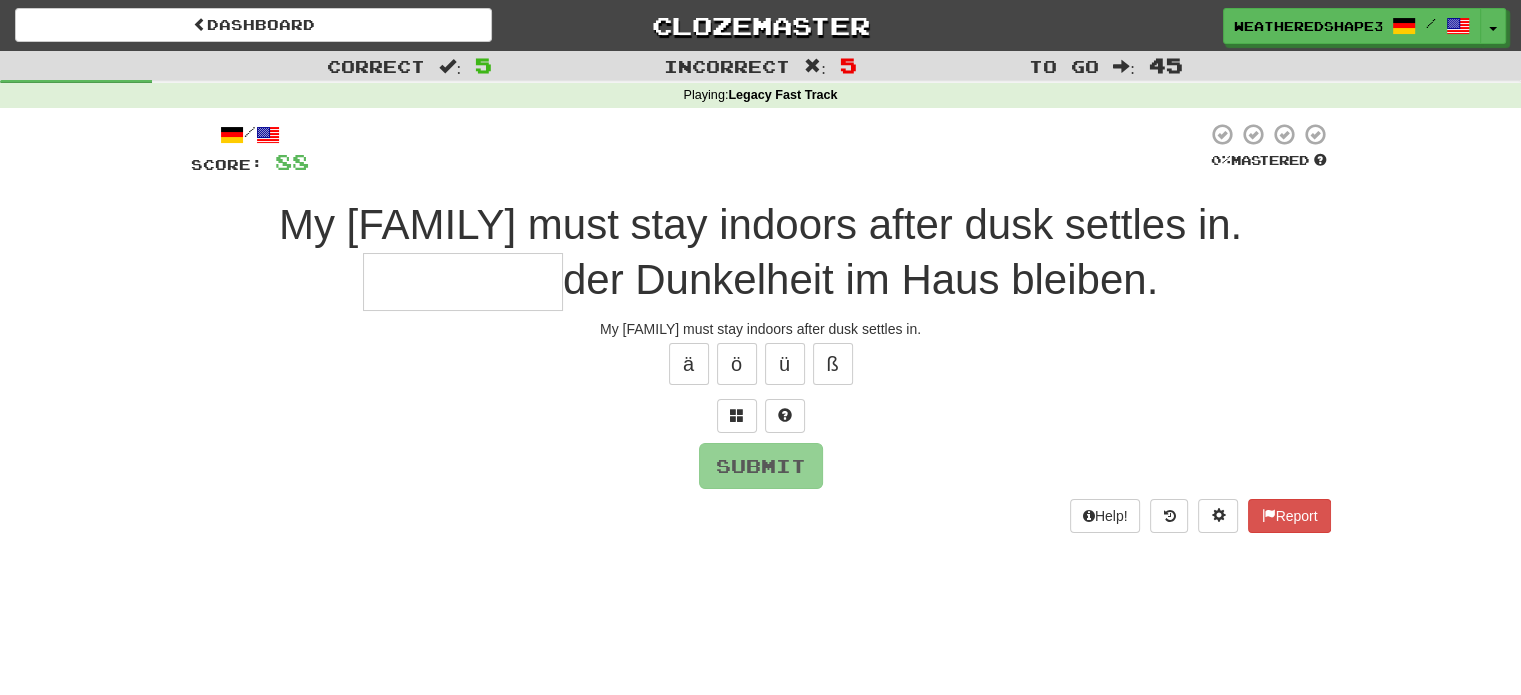 type on "*" 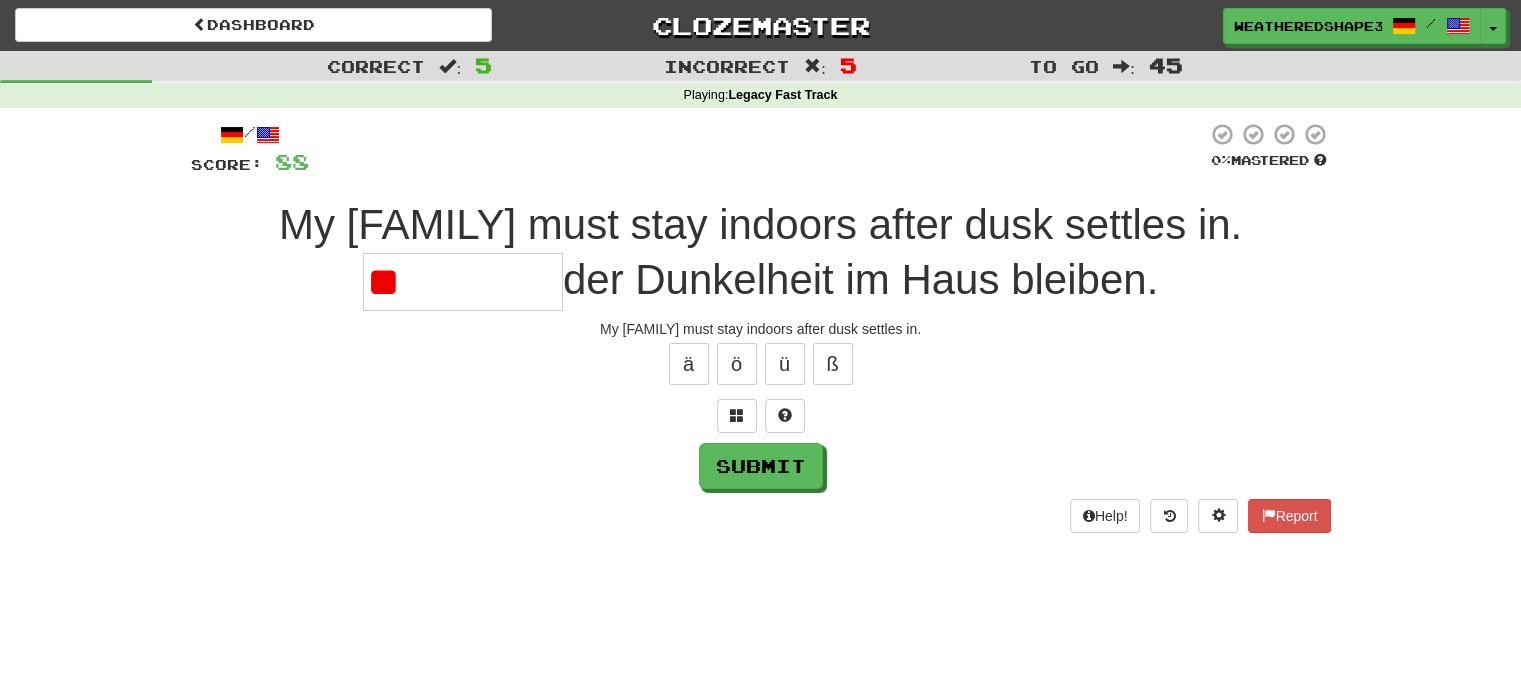 type on "*" 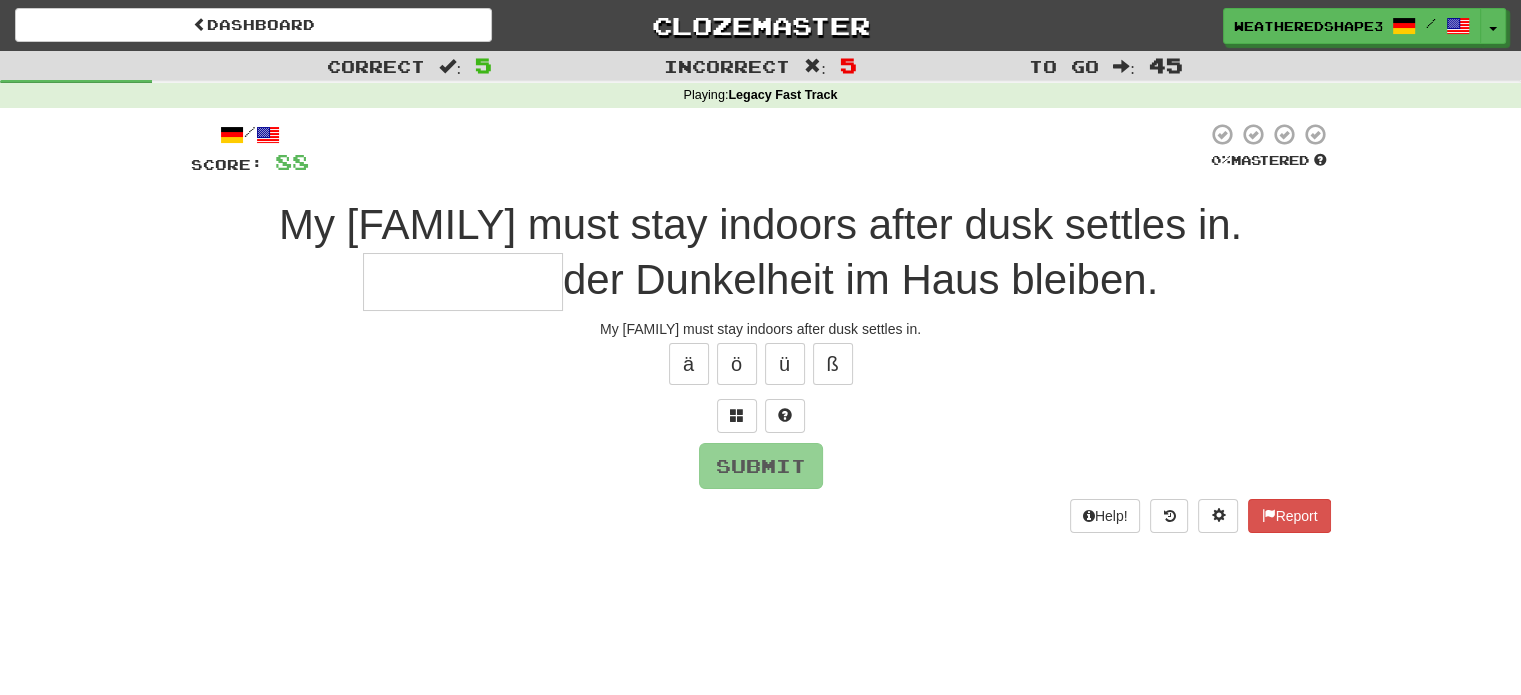 type on "*" 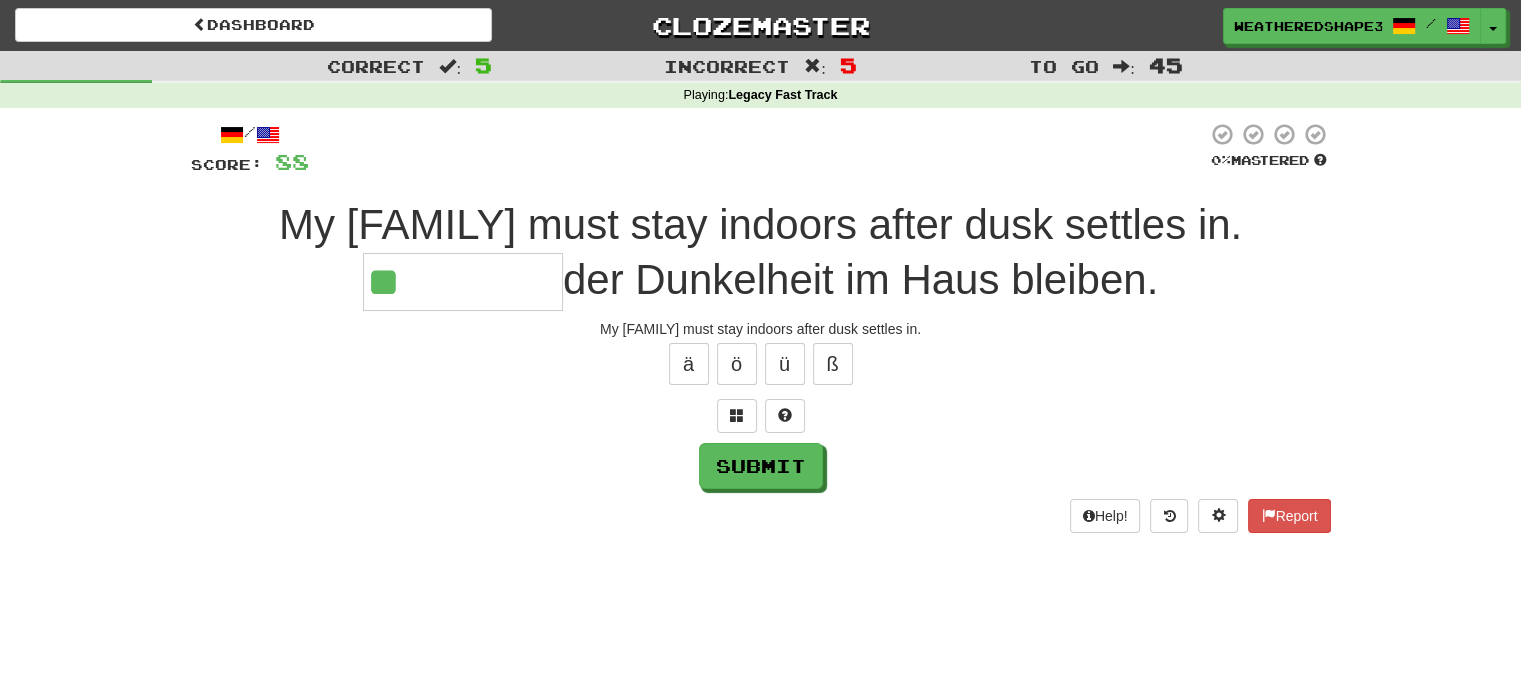 type on "********" 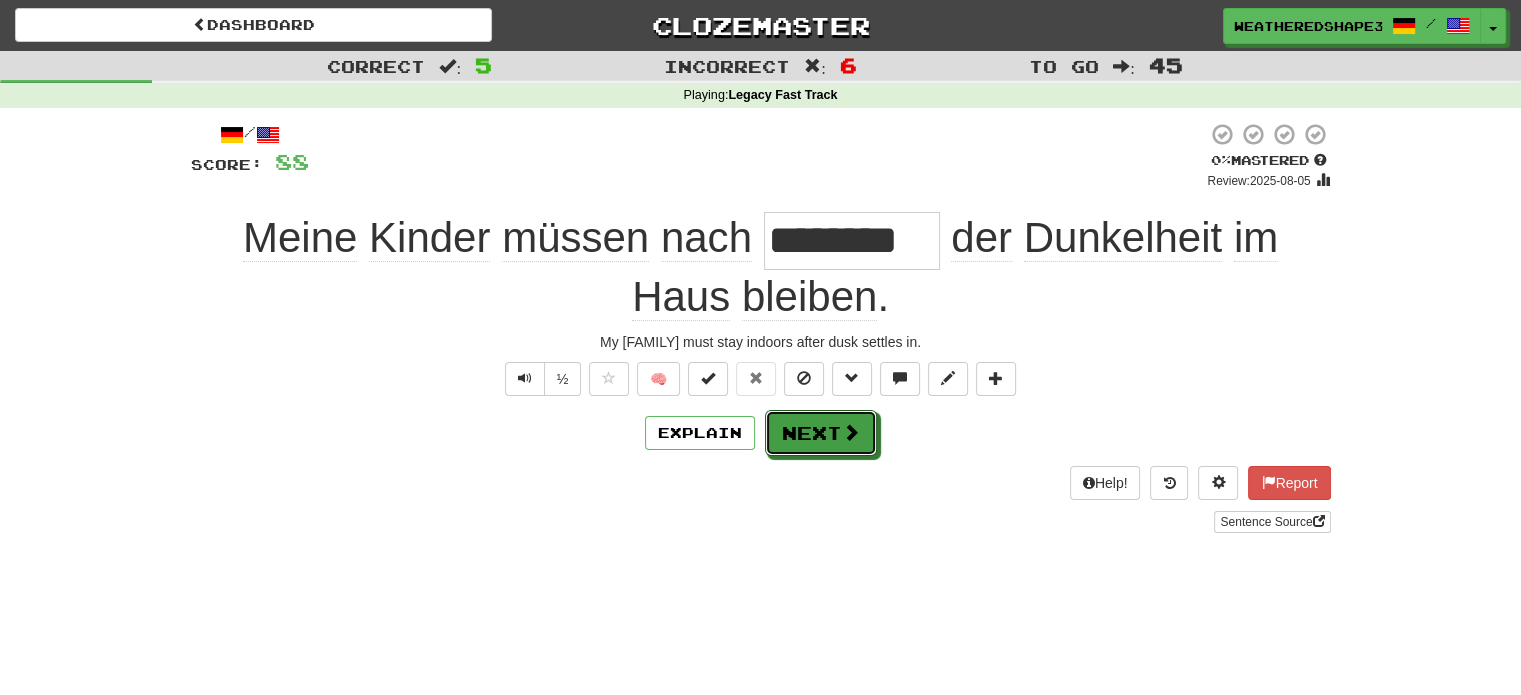 click on "Next" at bounding box center (821, 433) 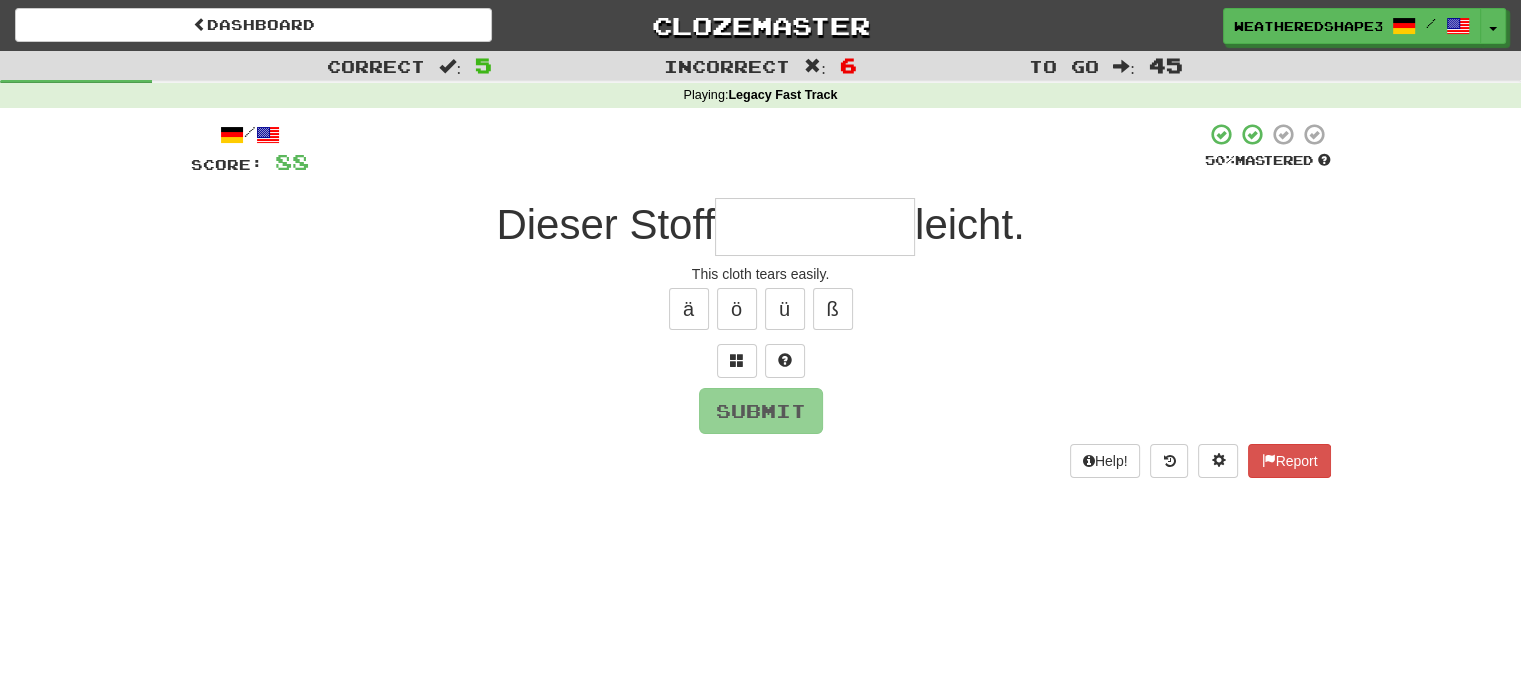 type on "*" 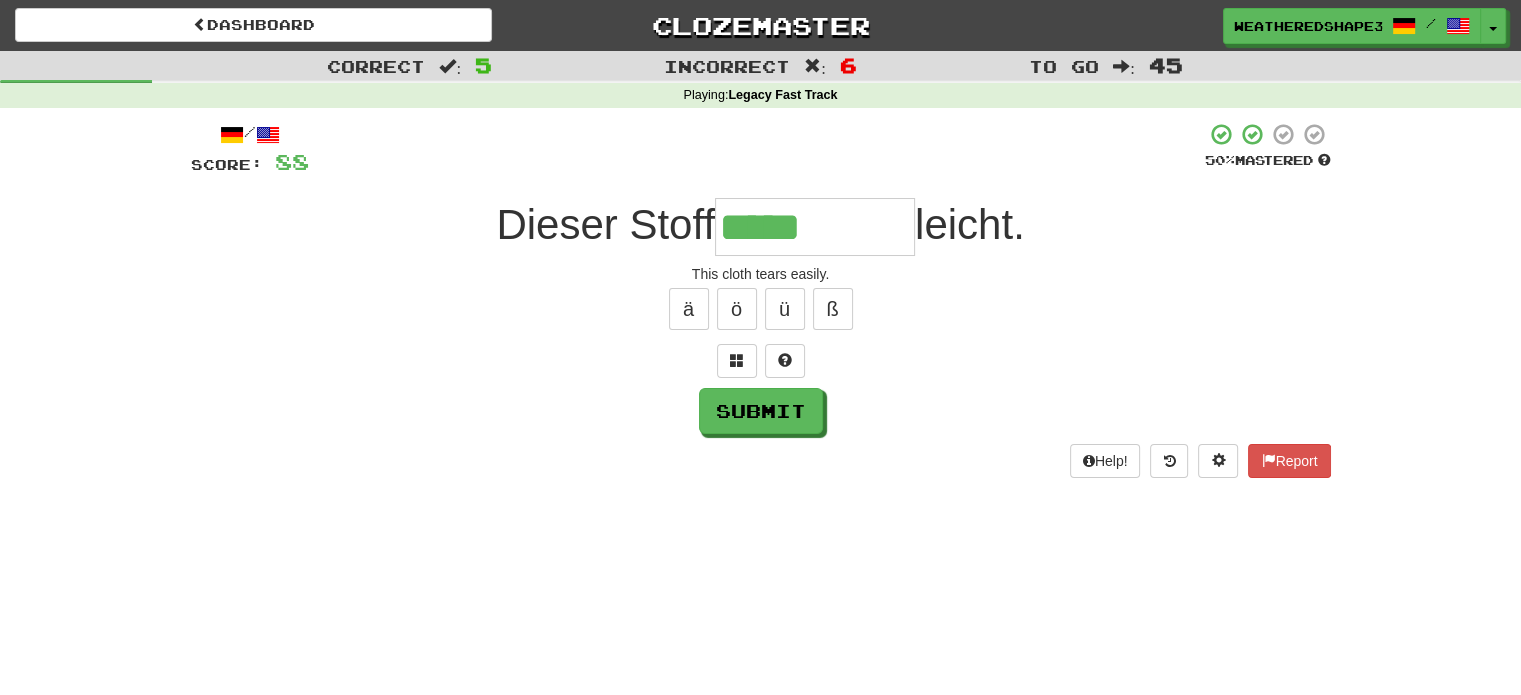 type on "*****" 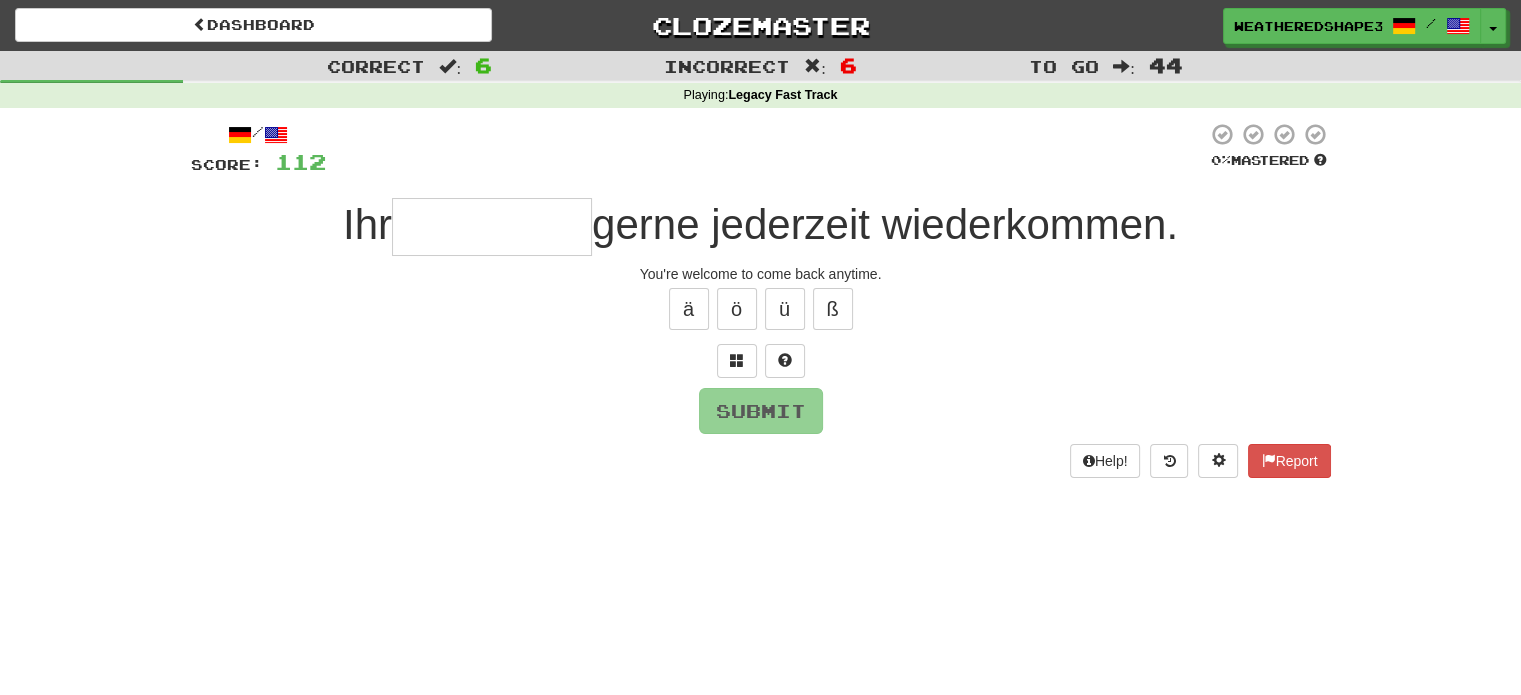 type on "*" 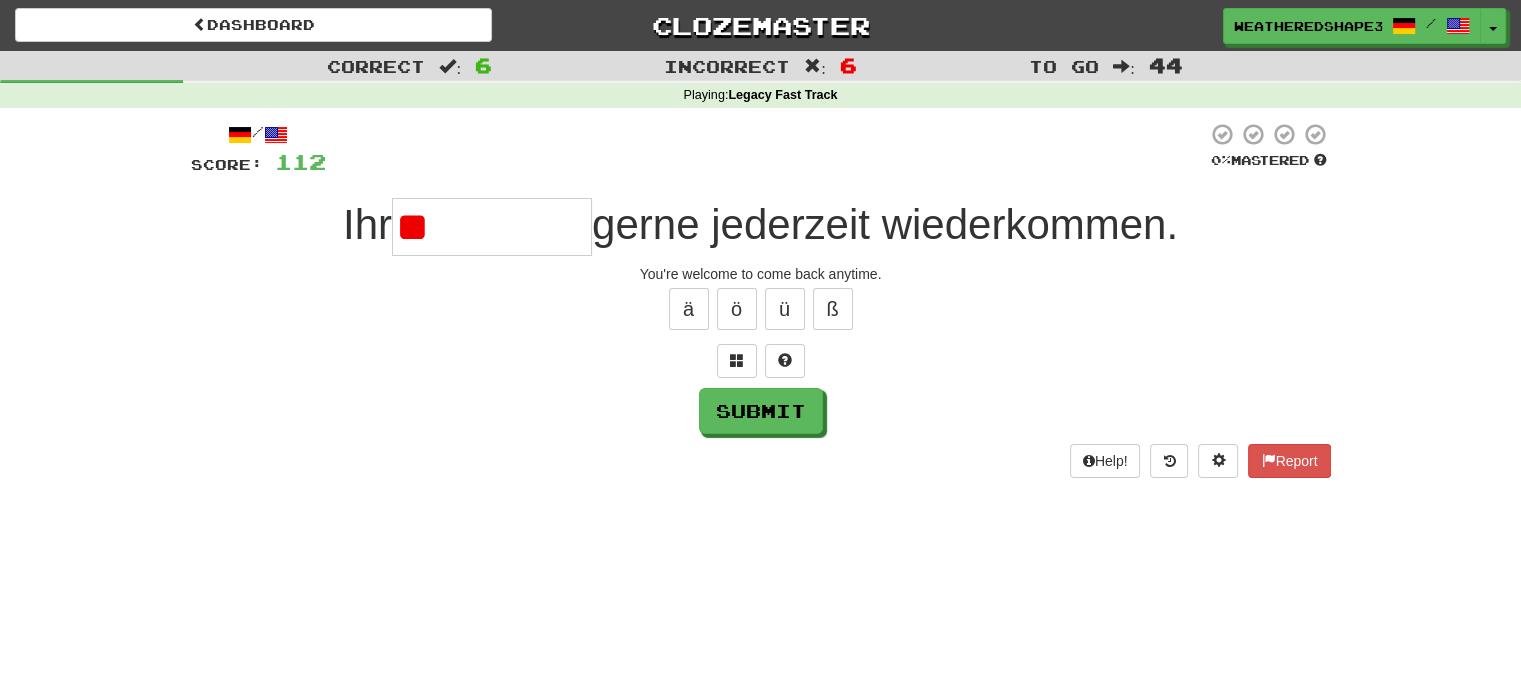 type on "*" 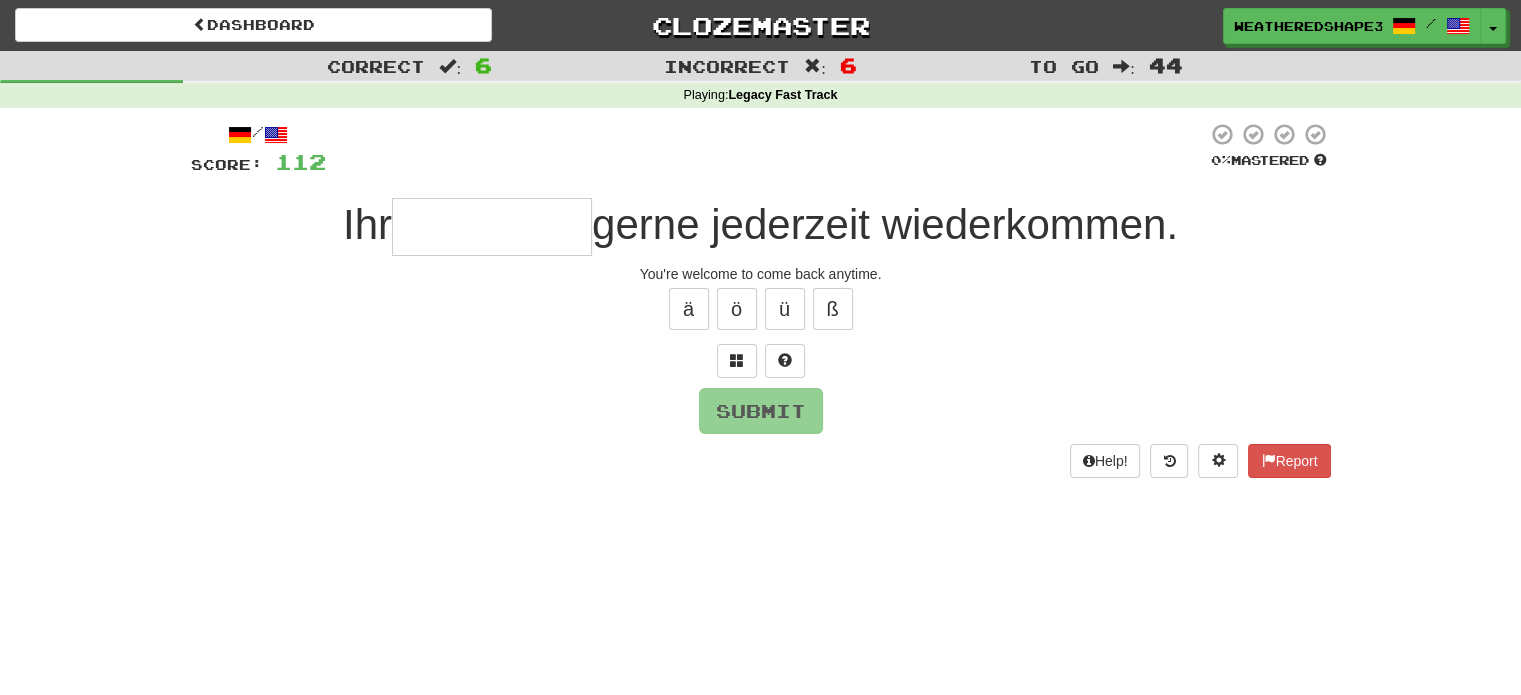 type on "*" 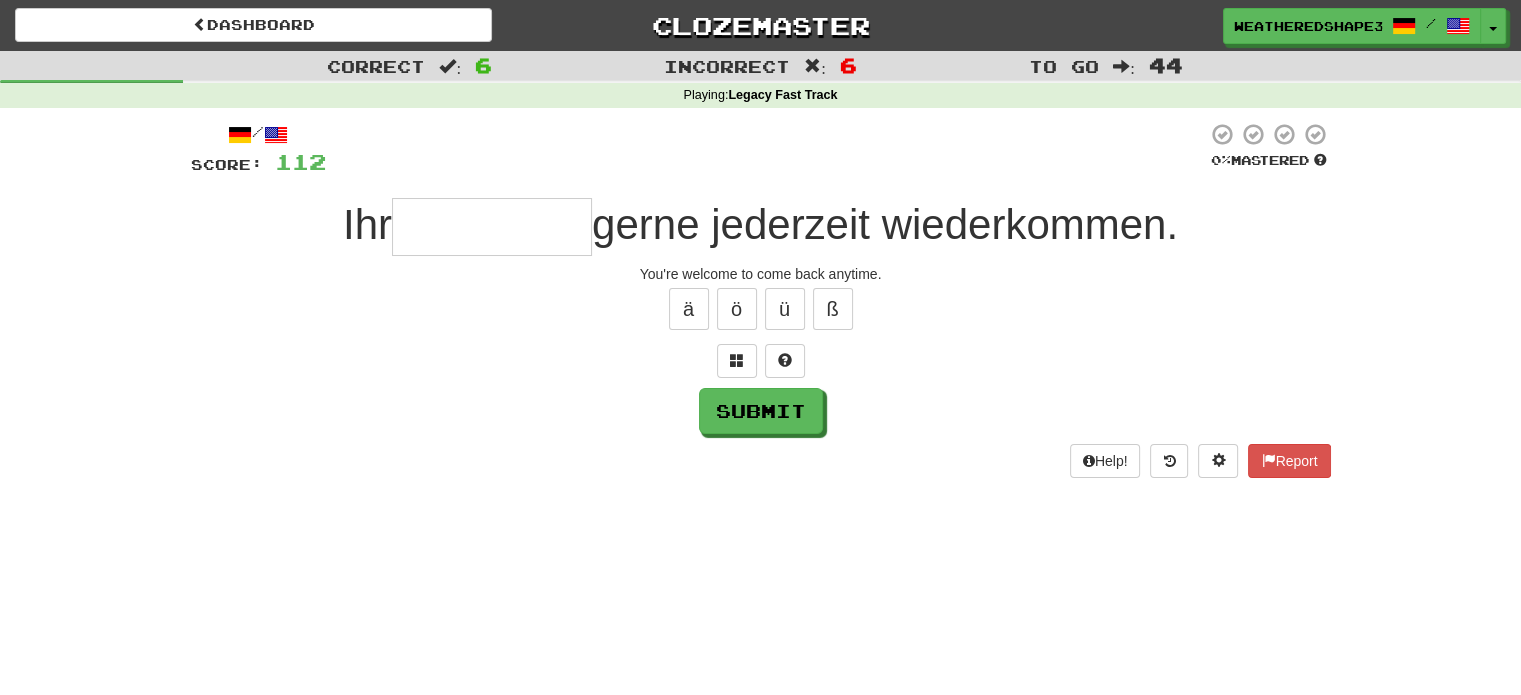 type on "*" 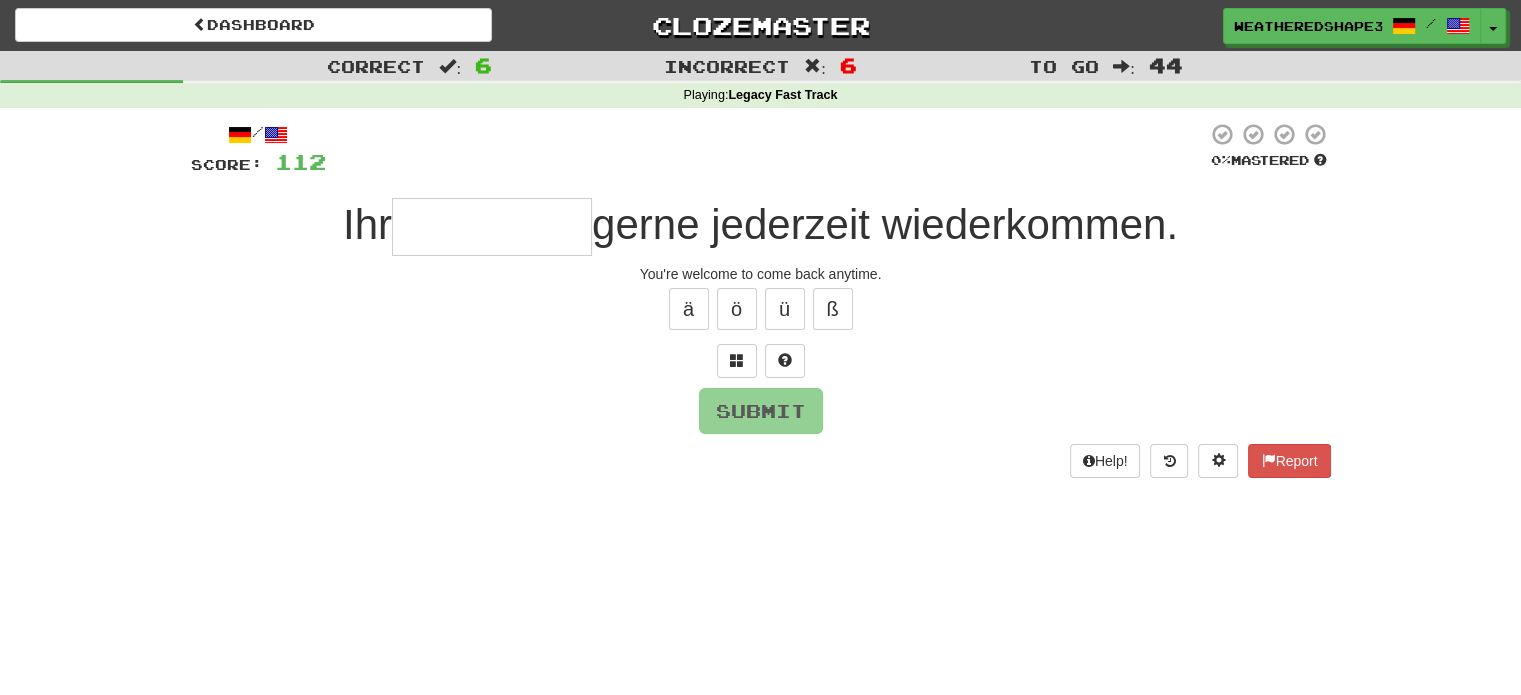 type on "*" 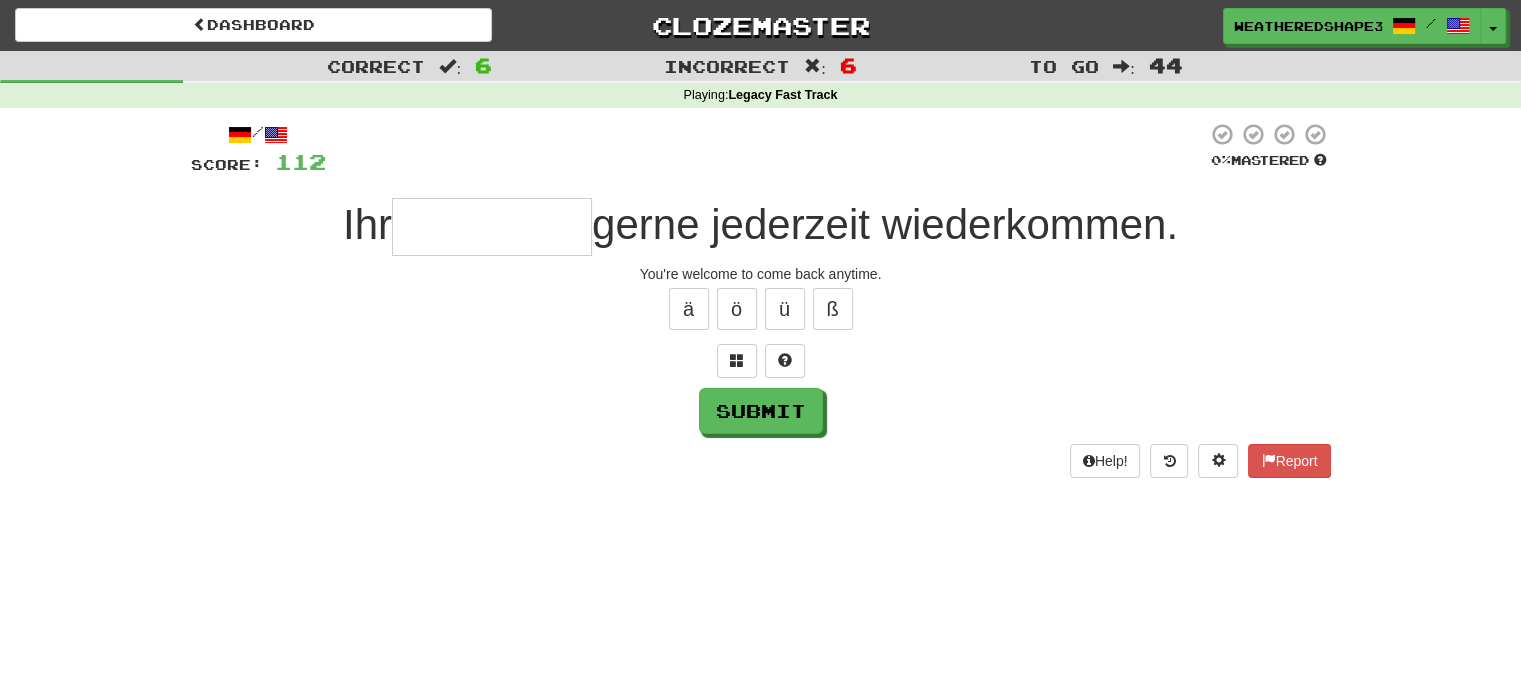 type on "*" 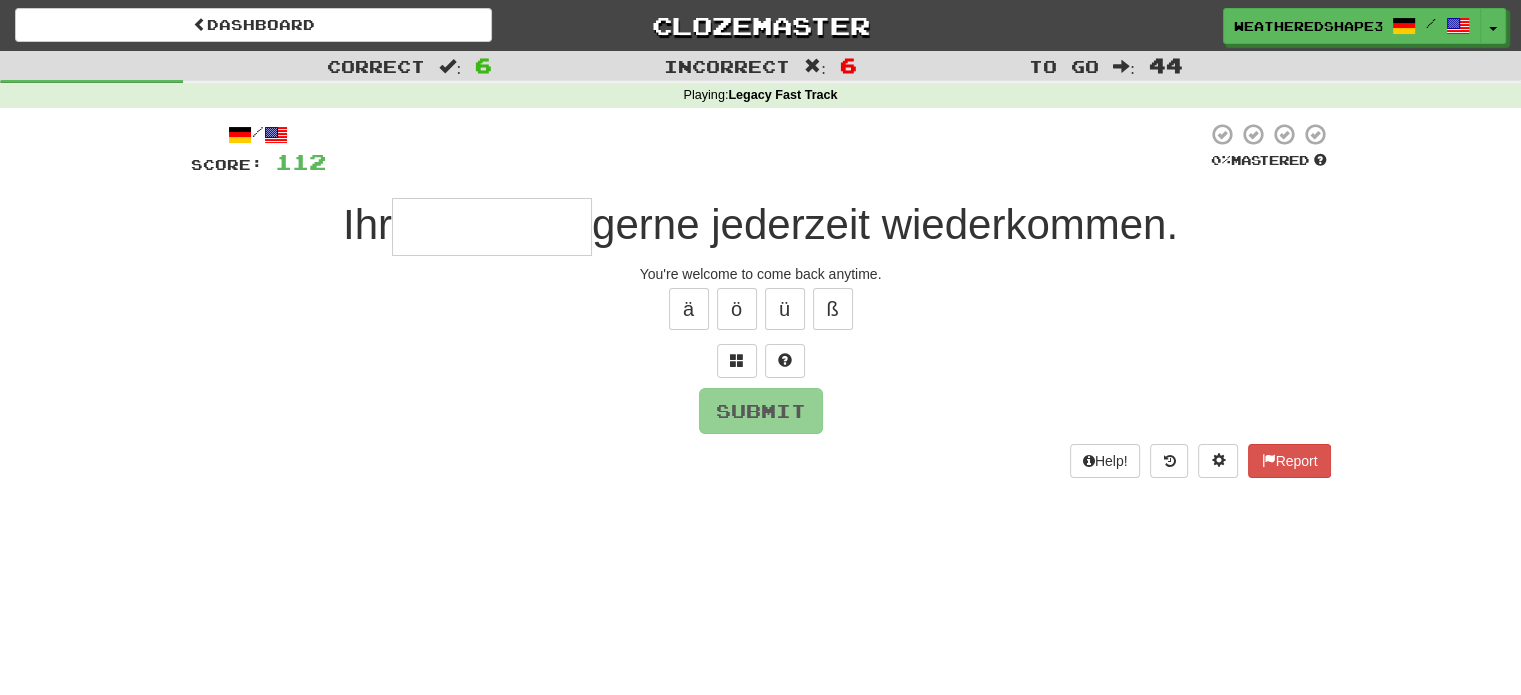 type on "*" 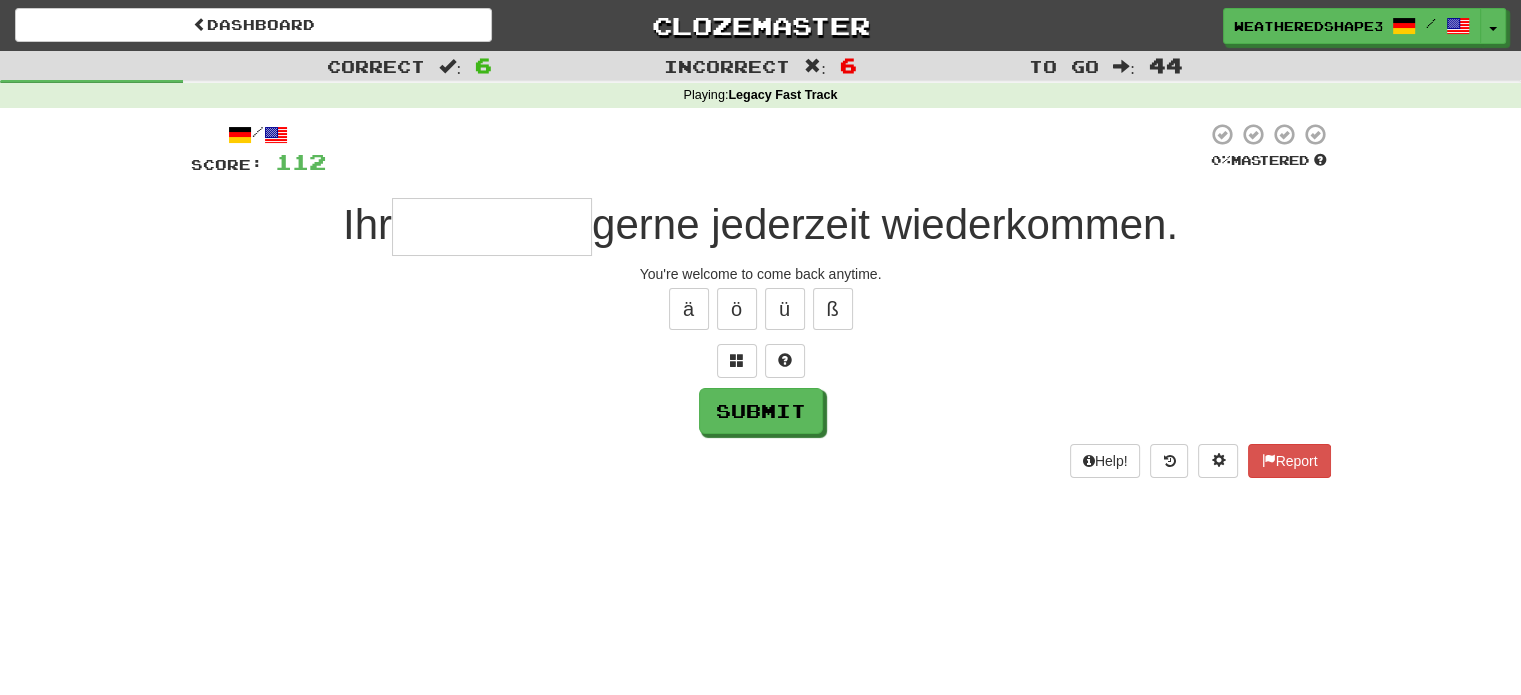 type on "*" 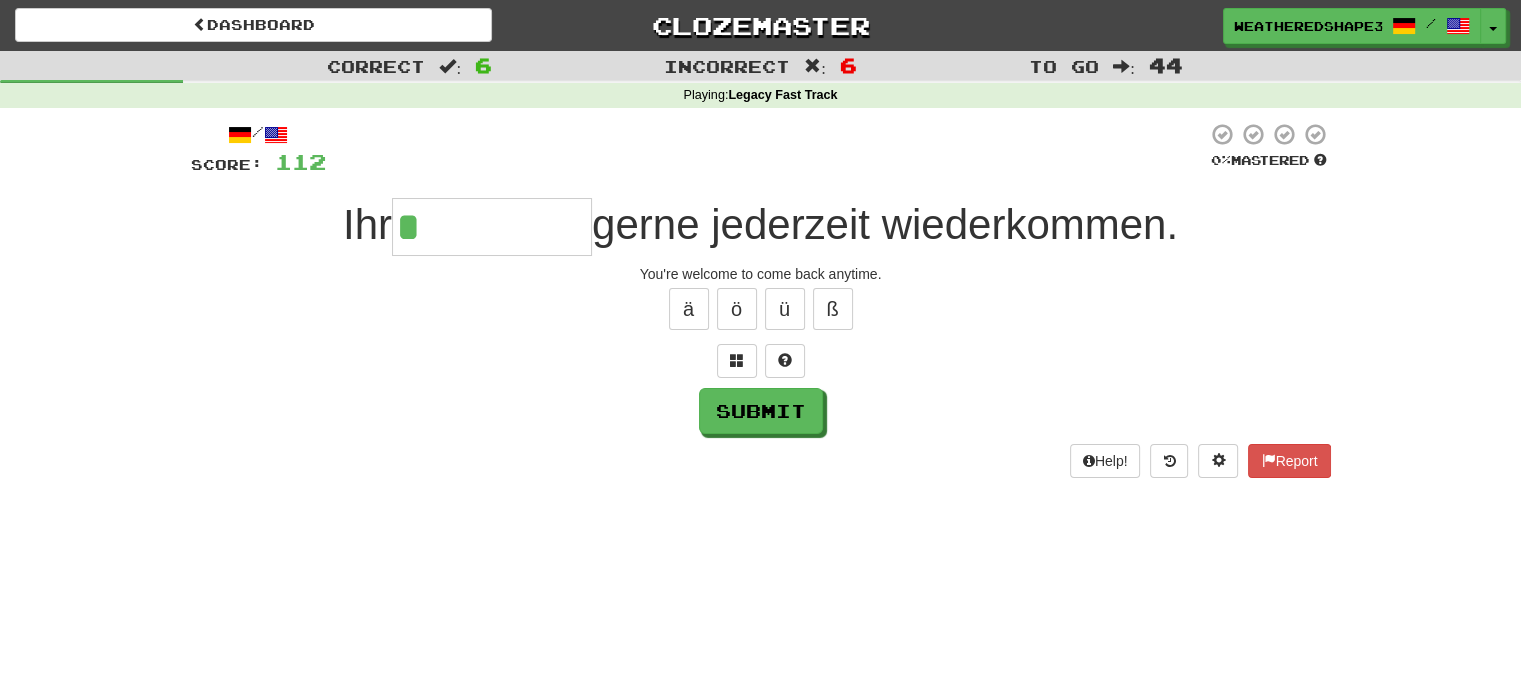 type on "*****" 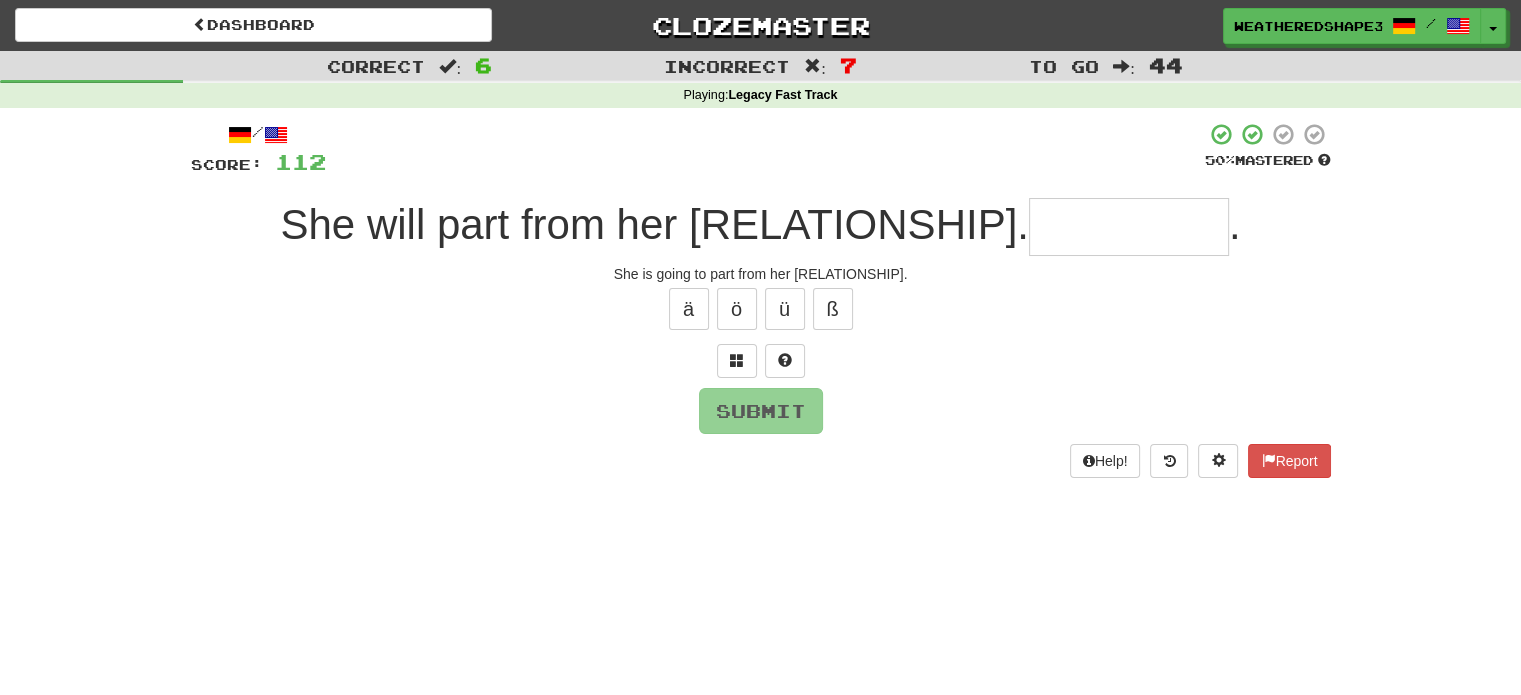 type on "*" 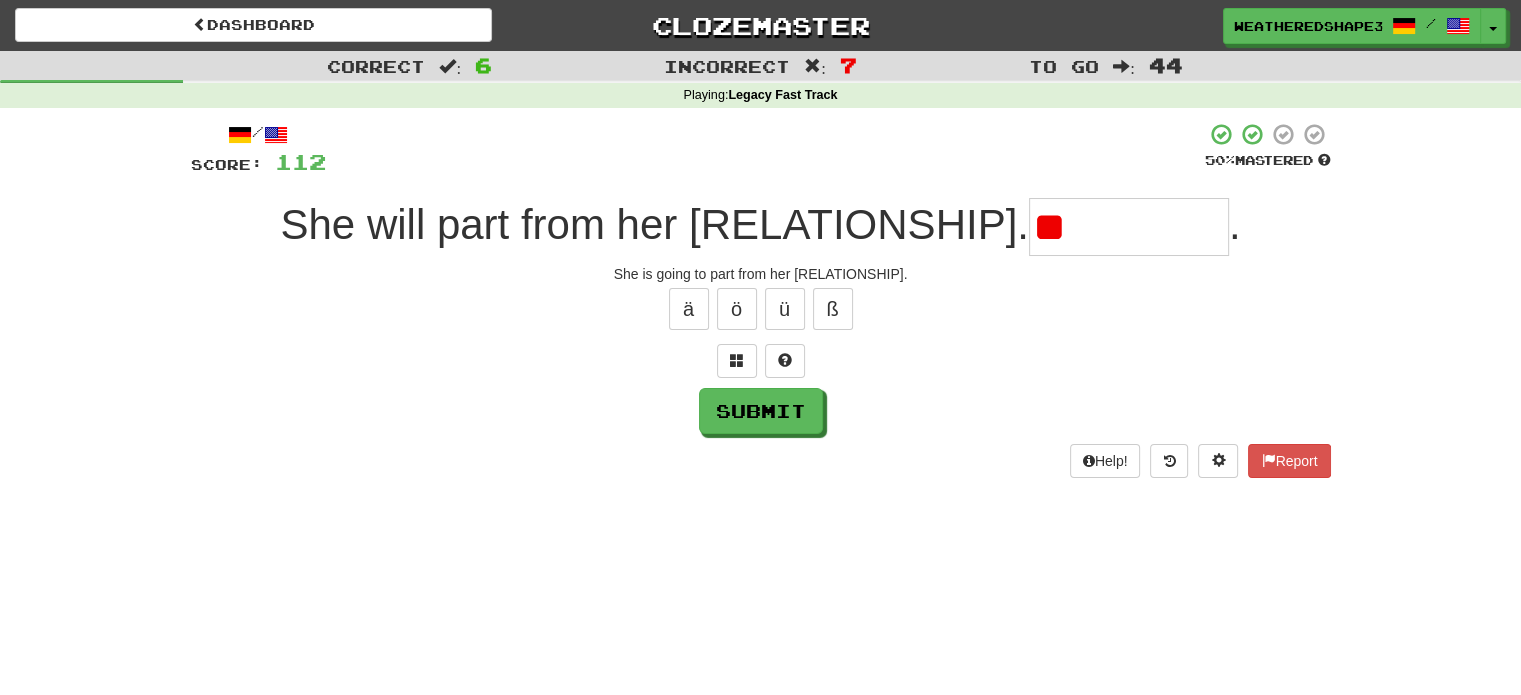 type on "*" 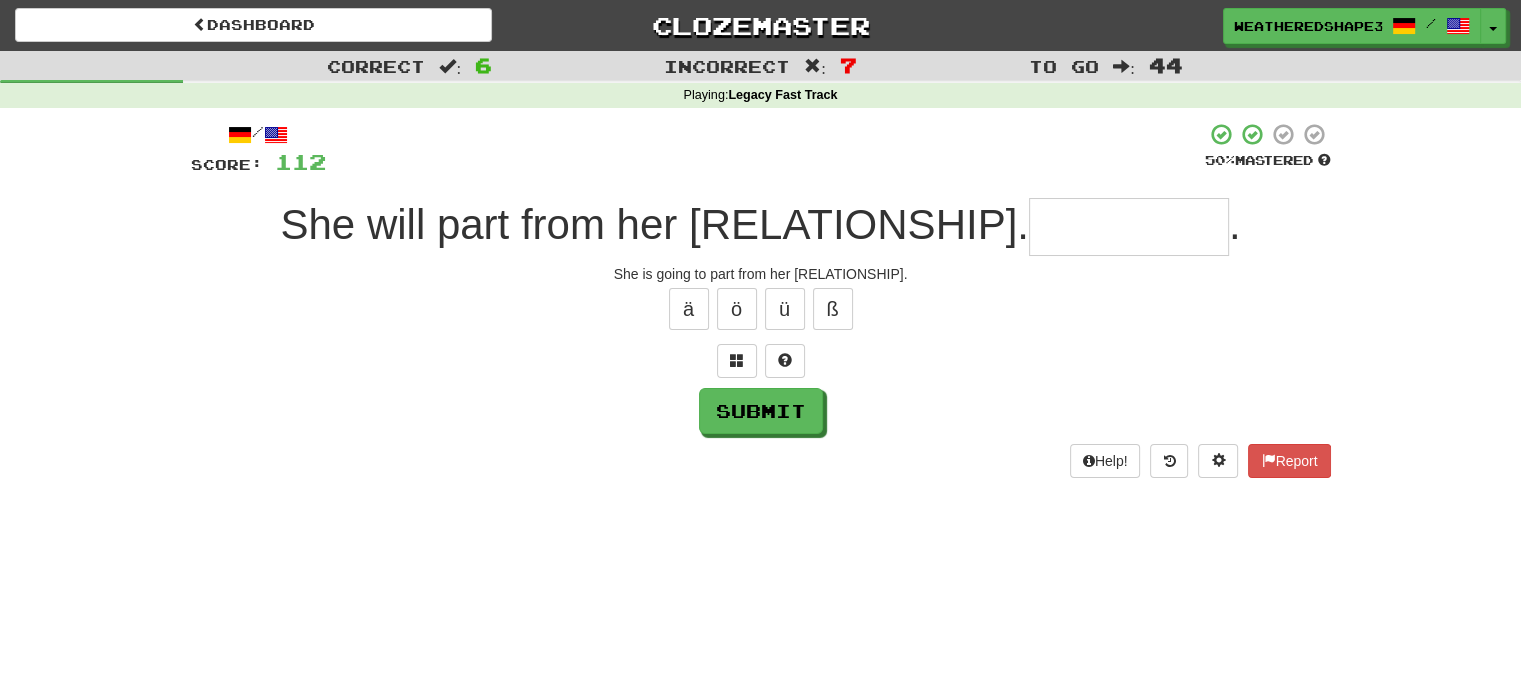 type on "*" 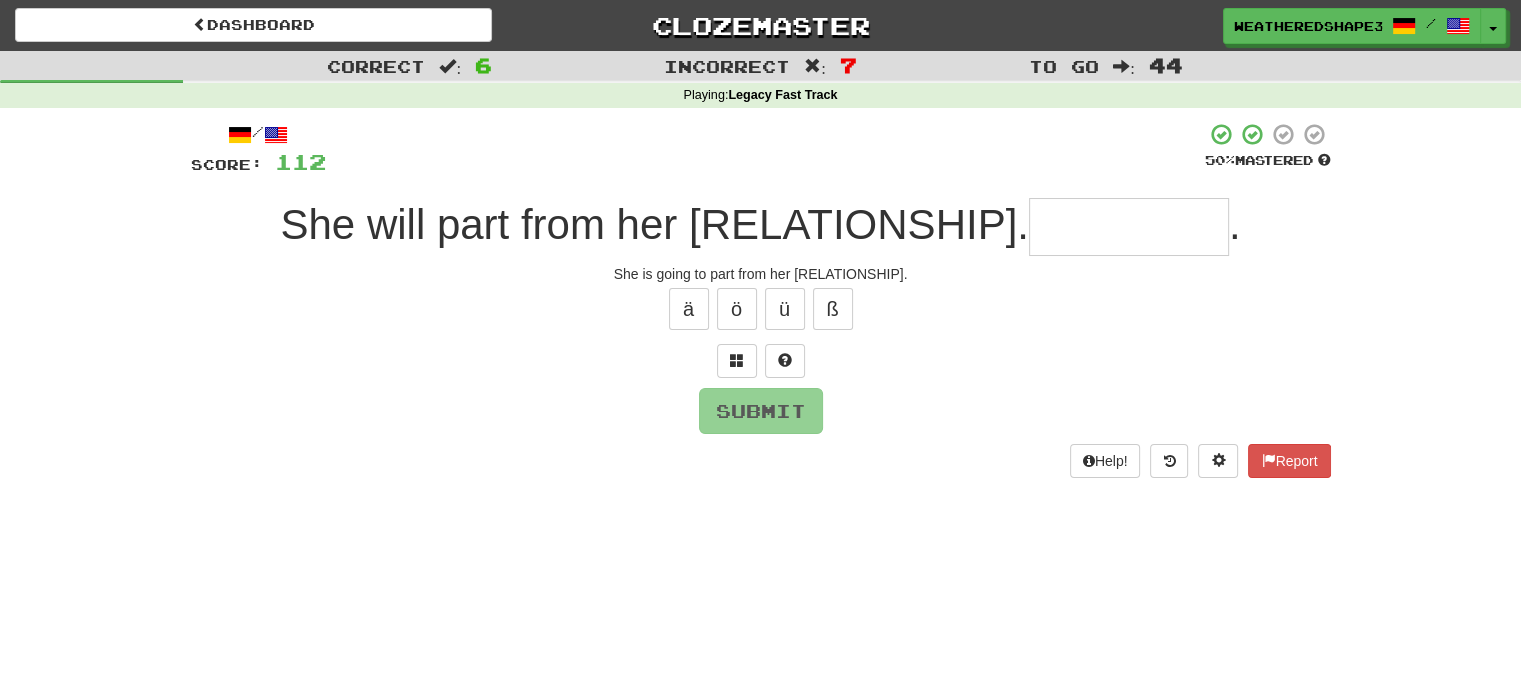 type on "*" 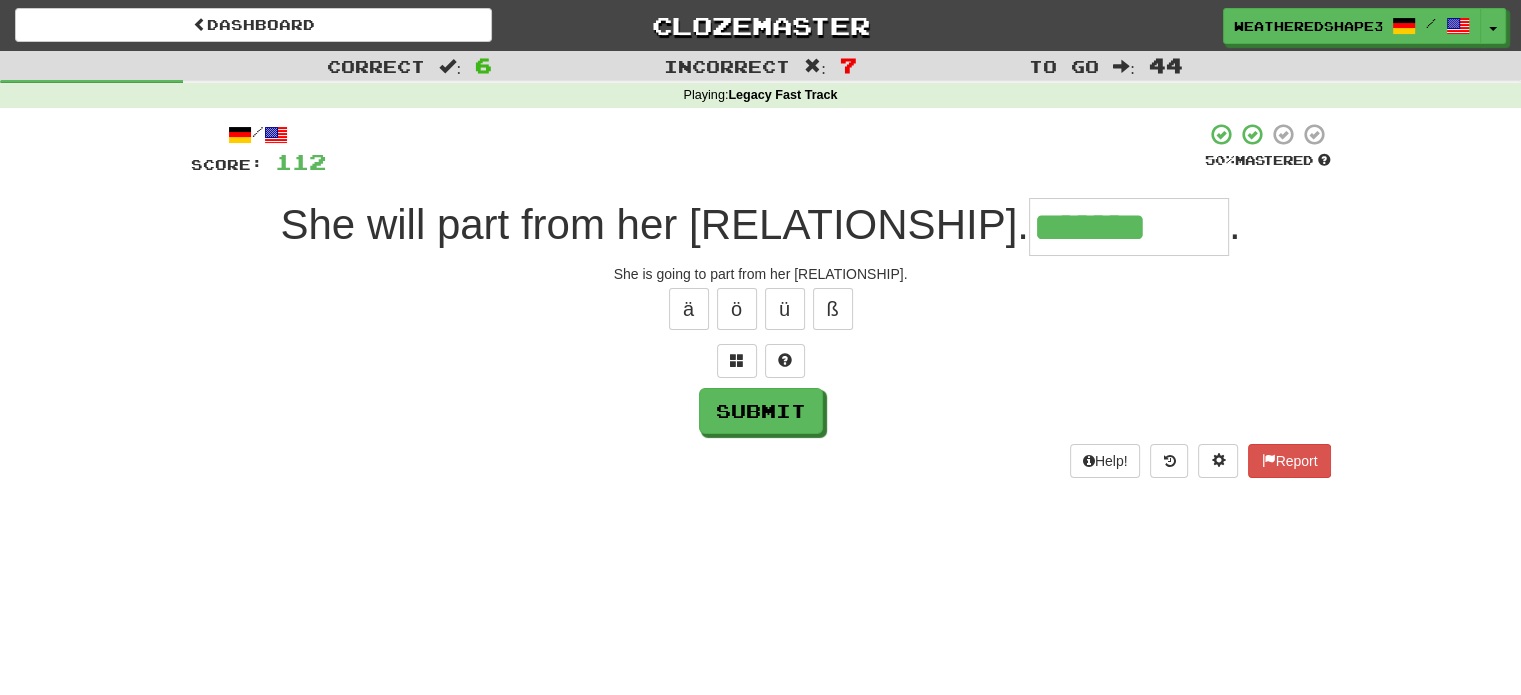 type on "*******" 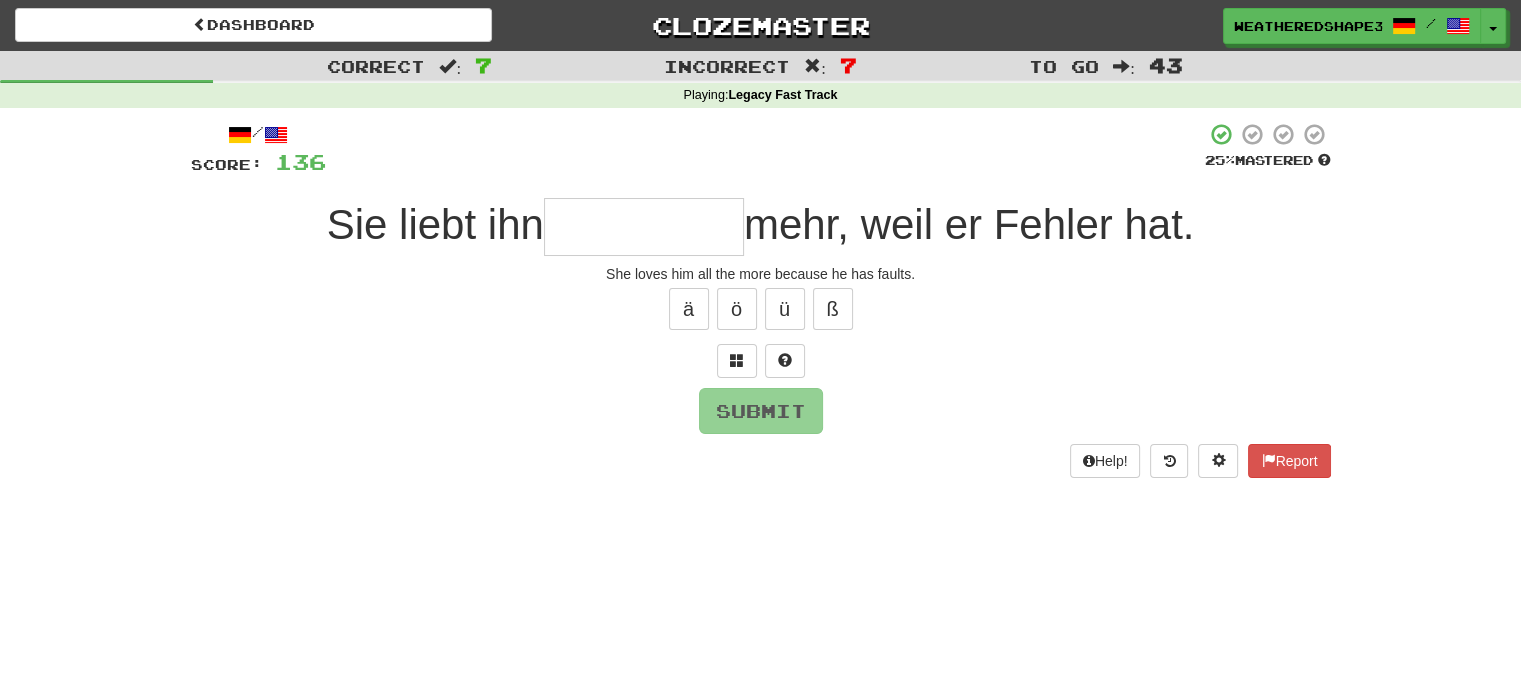 type on "*" 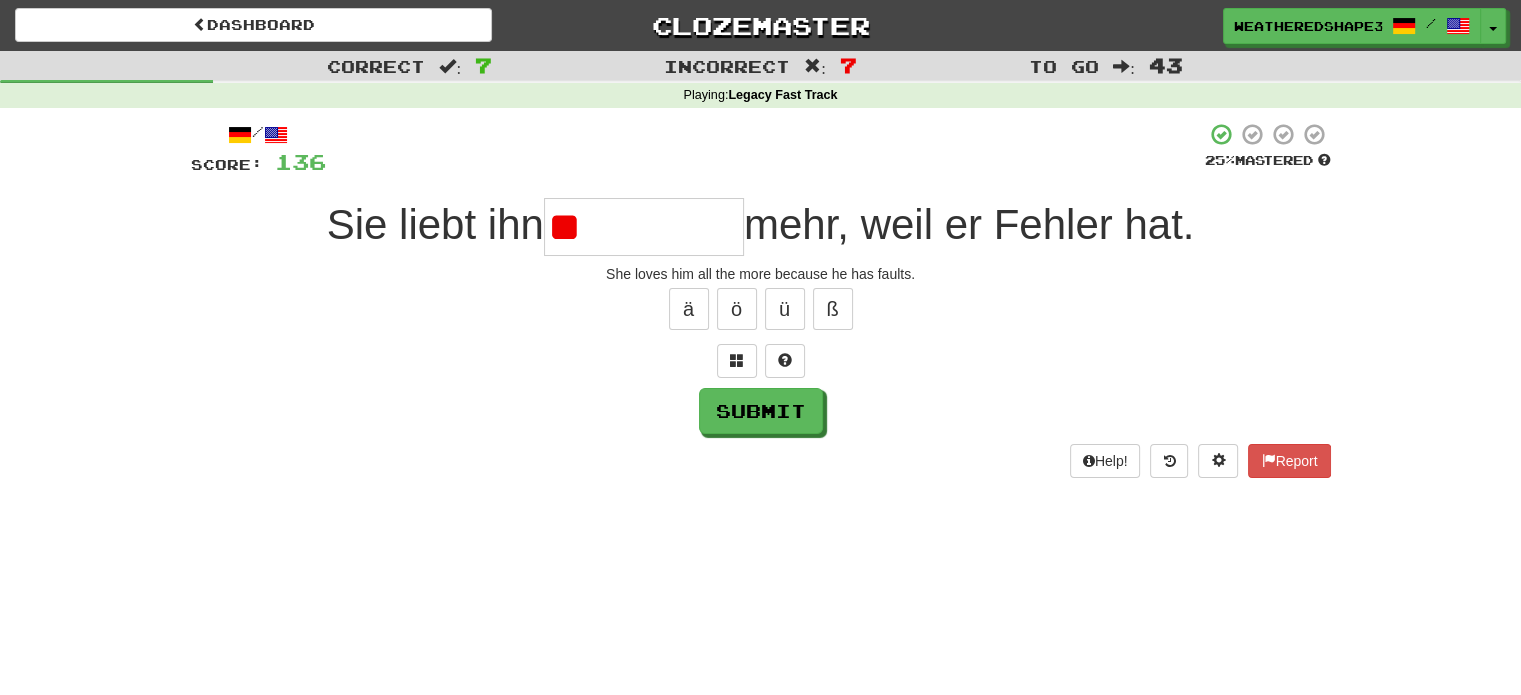 type on "*" 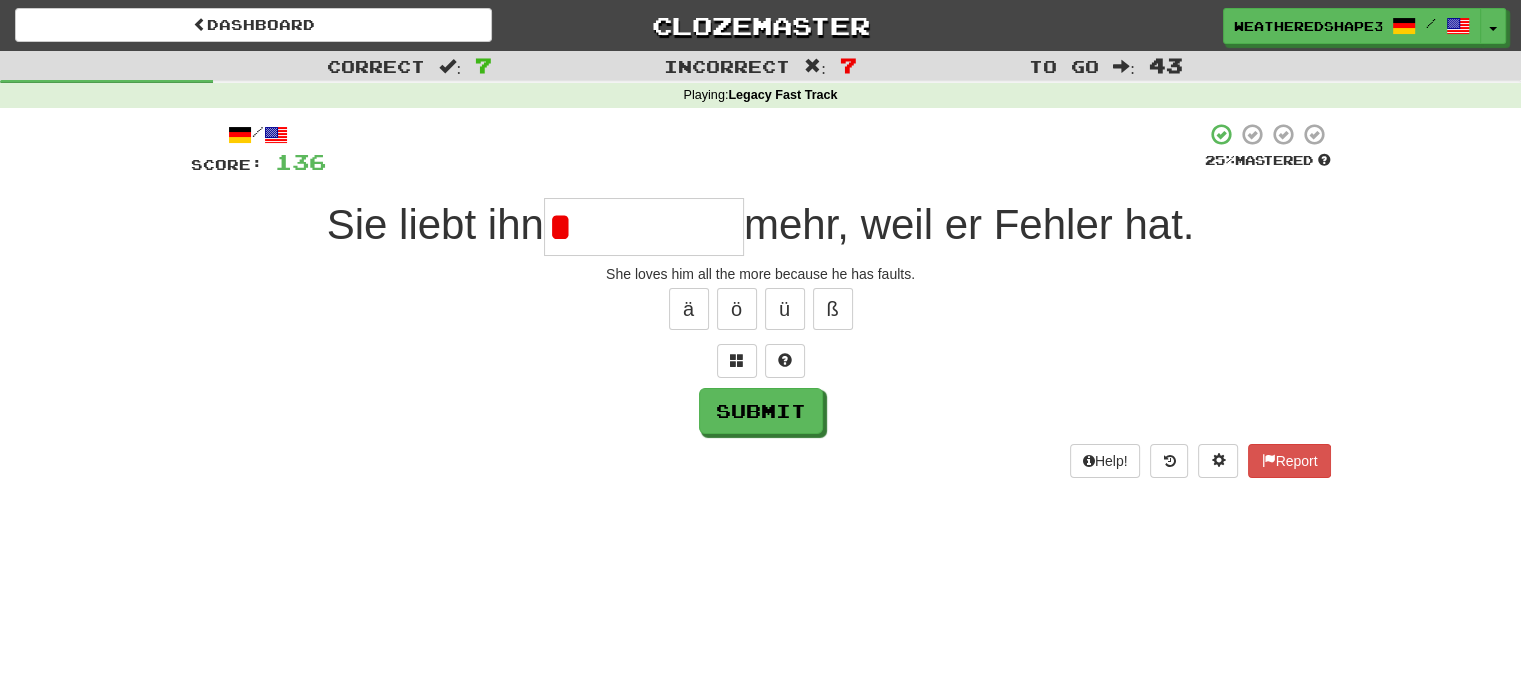 type on "****" 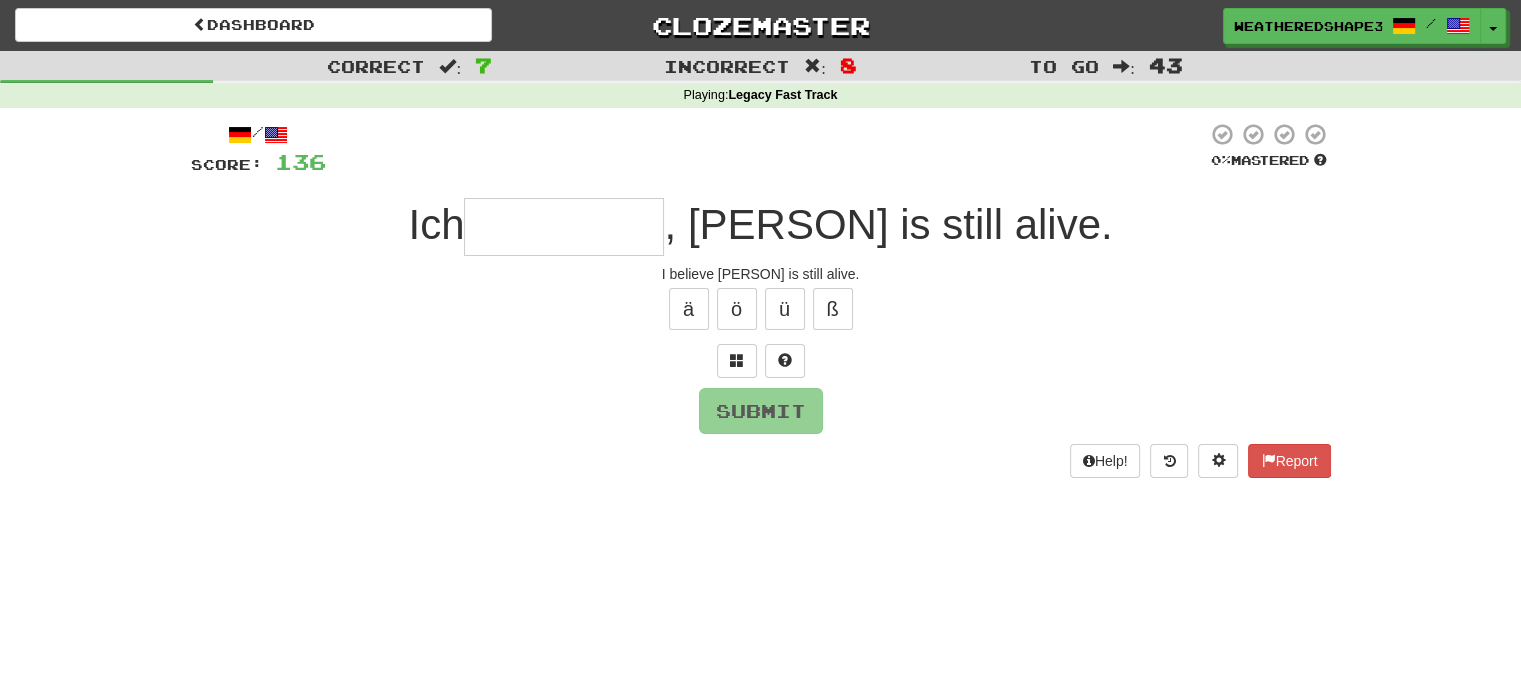 type on "*" 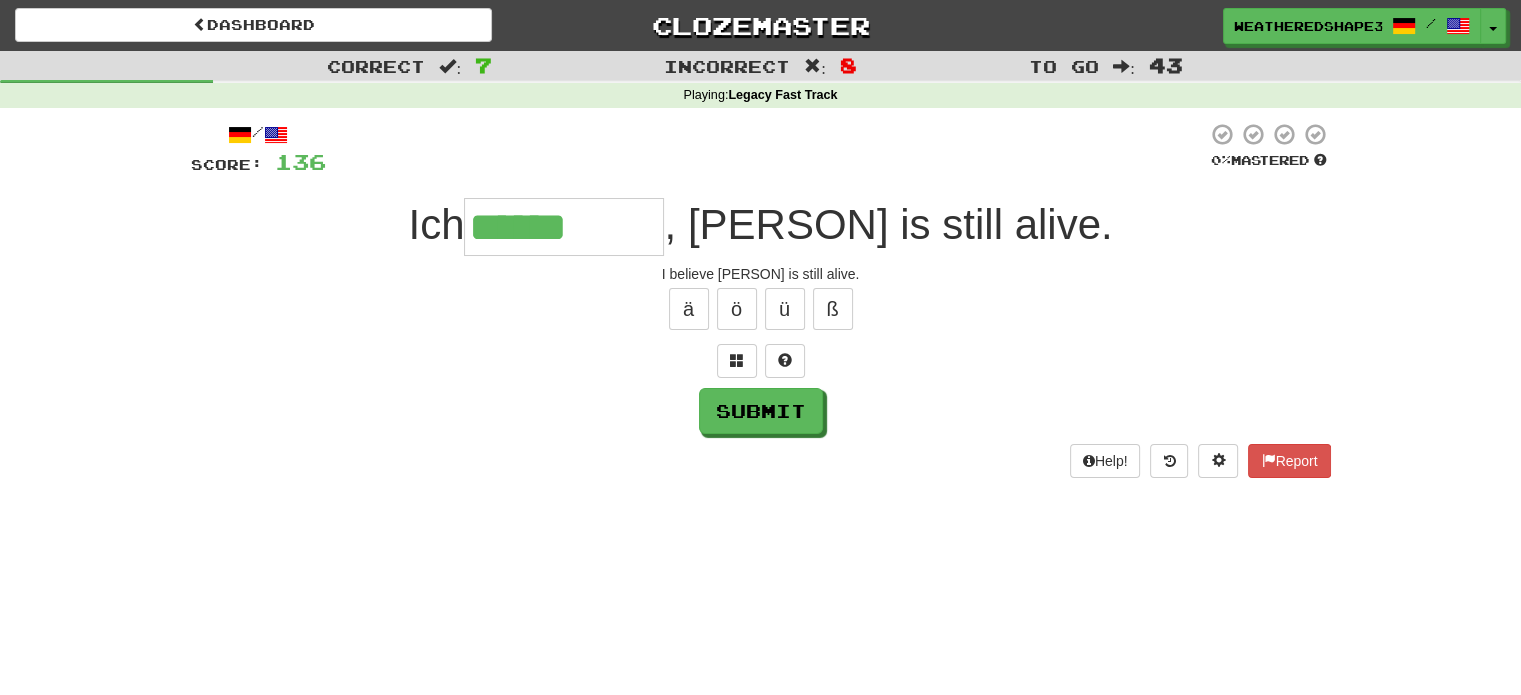 type on "******" 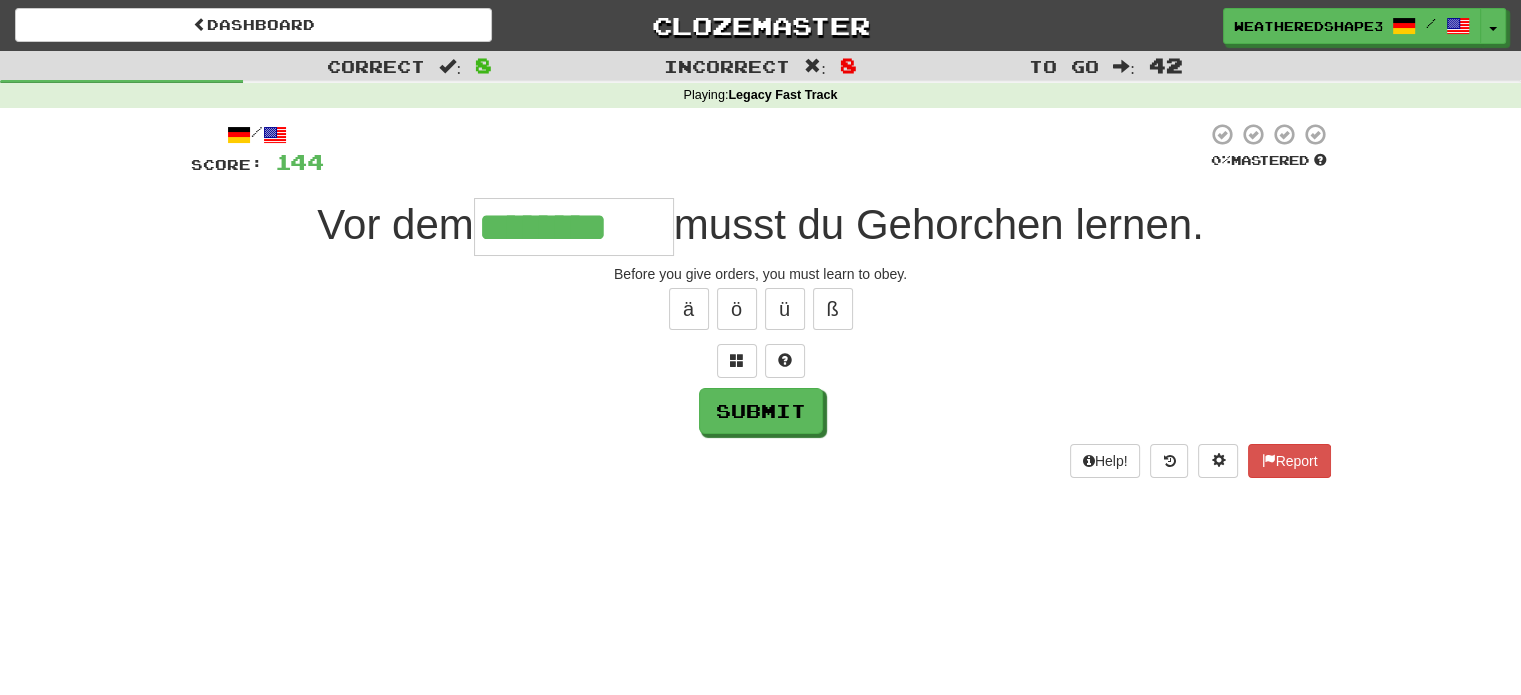 type on "********" 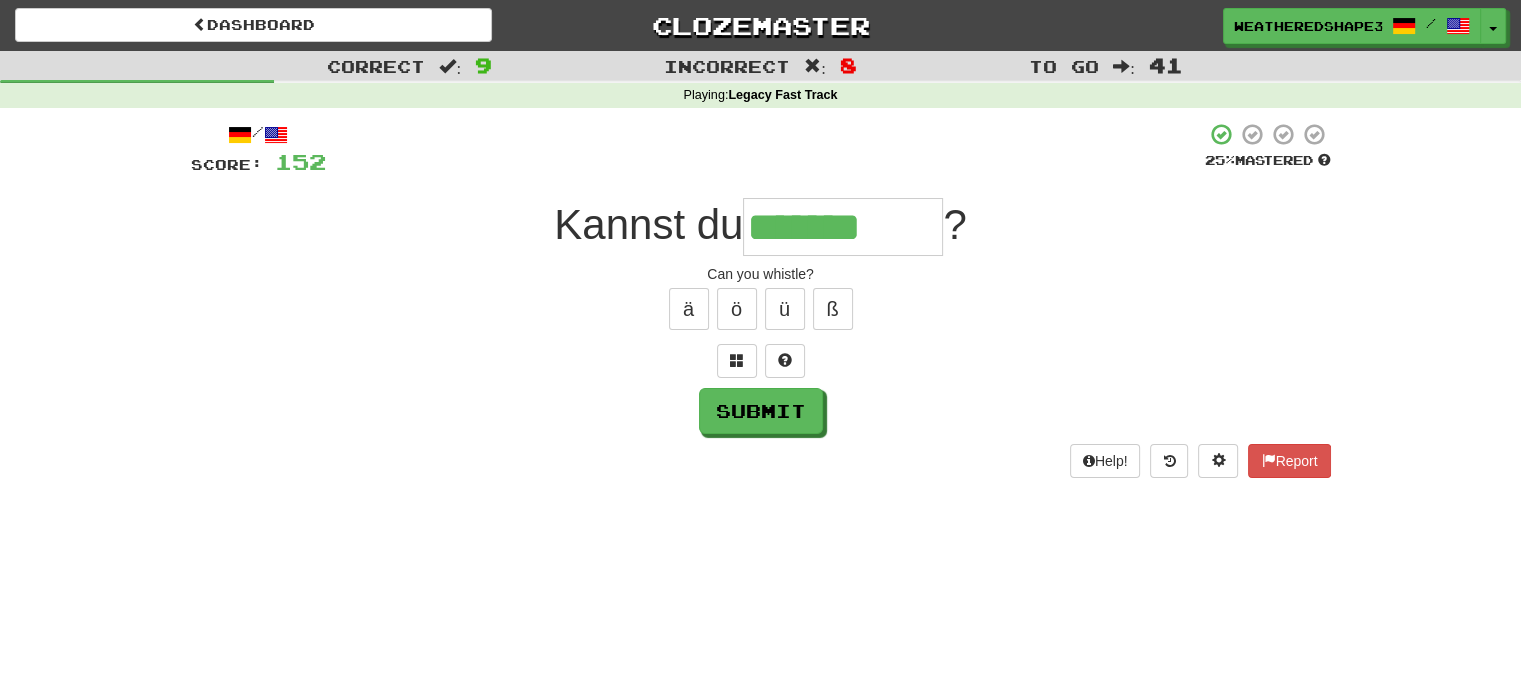 type on "*******" 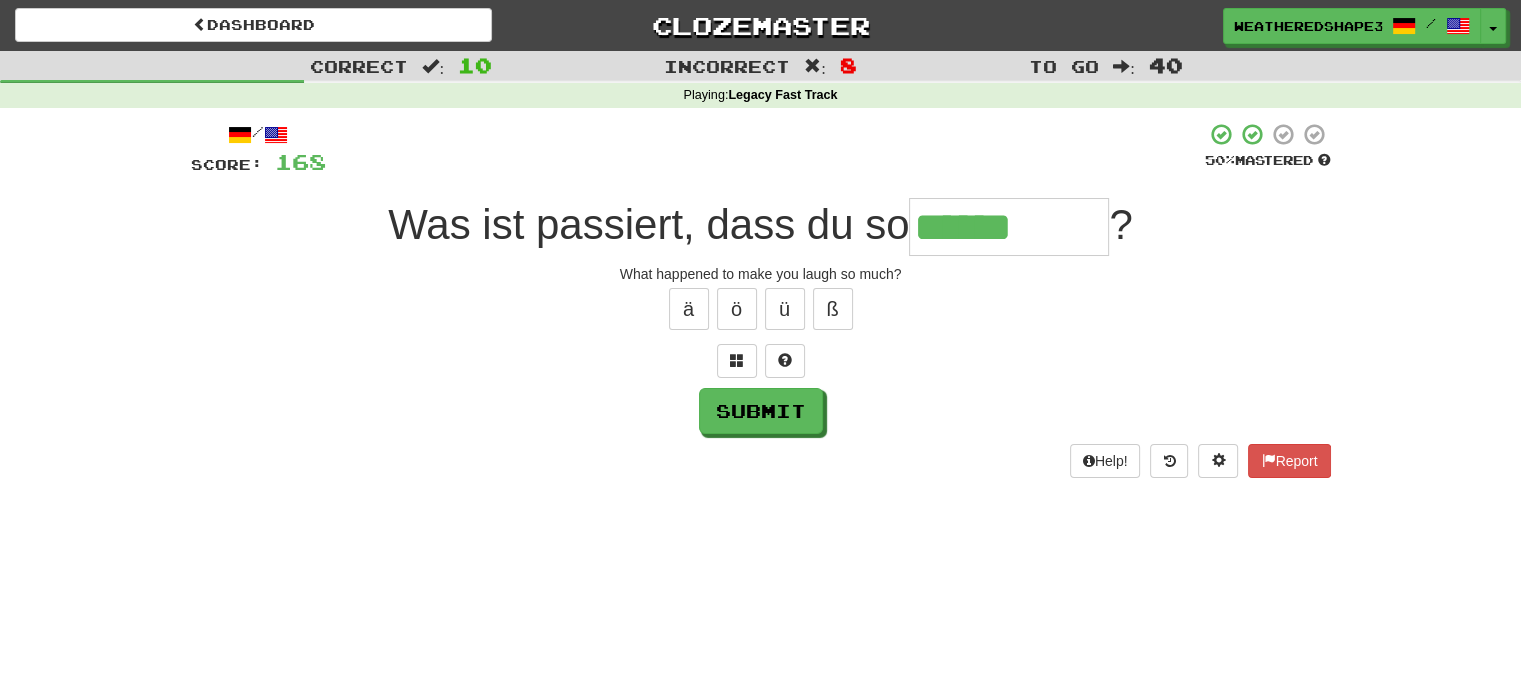 type on "******" 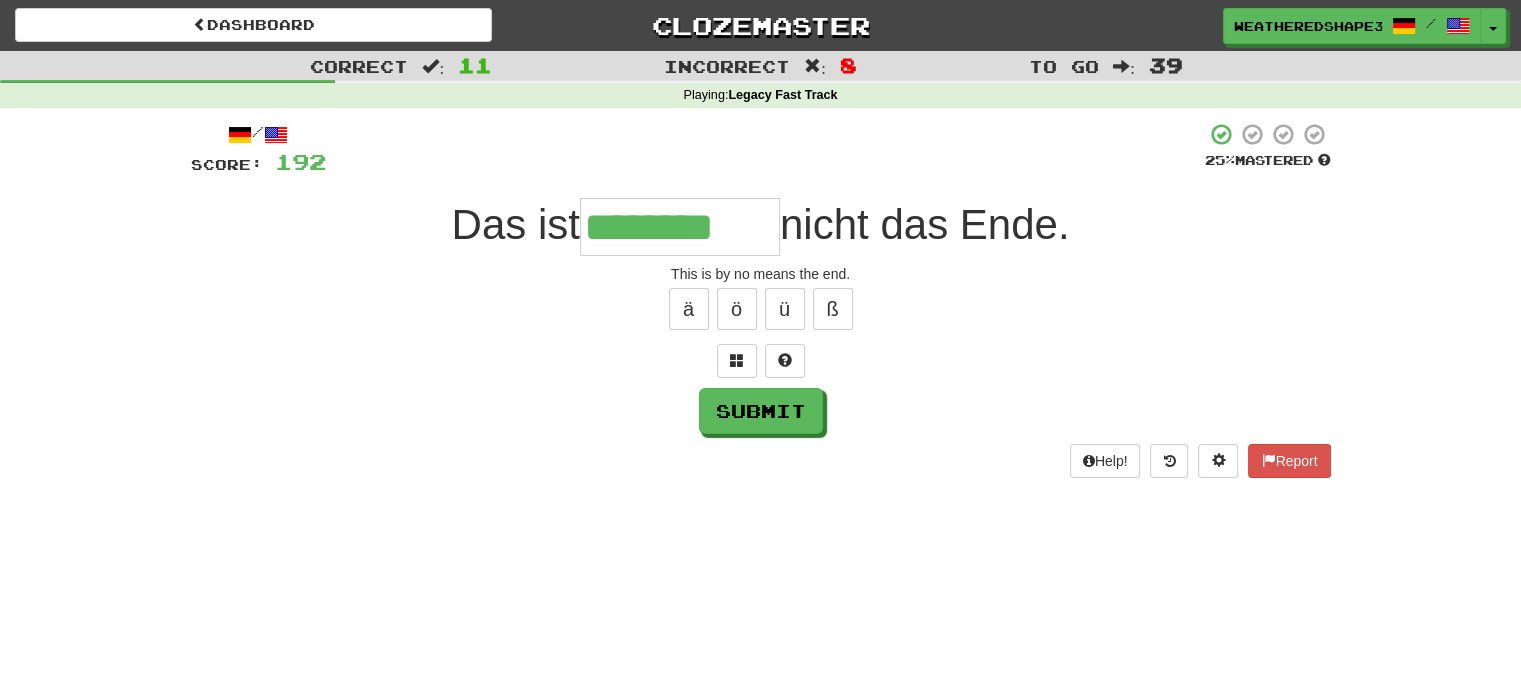 type on "********" 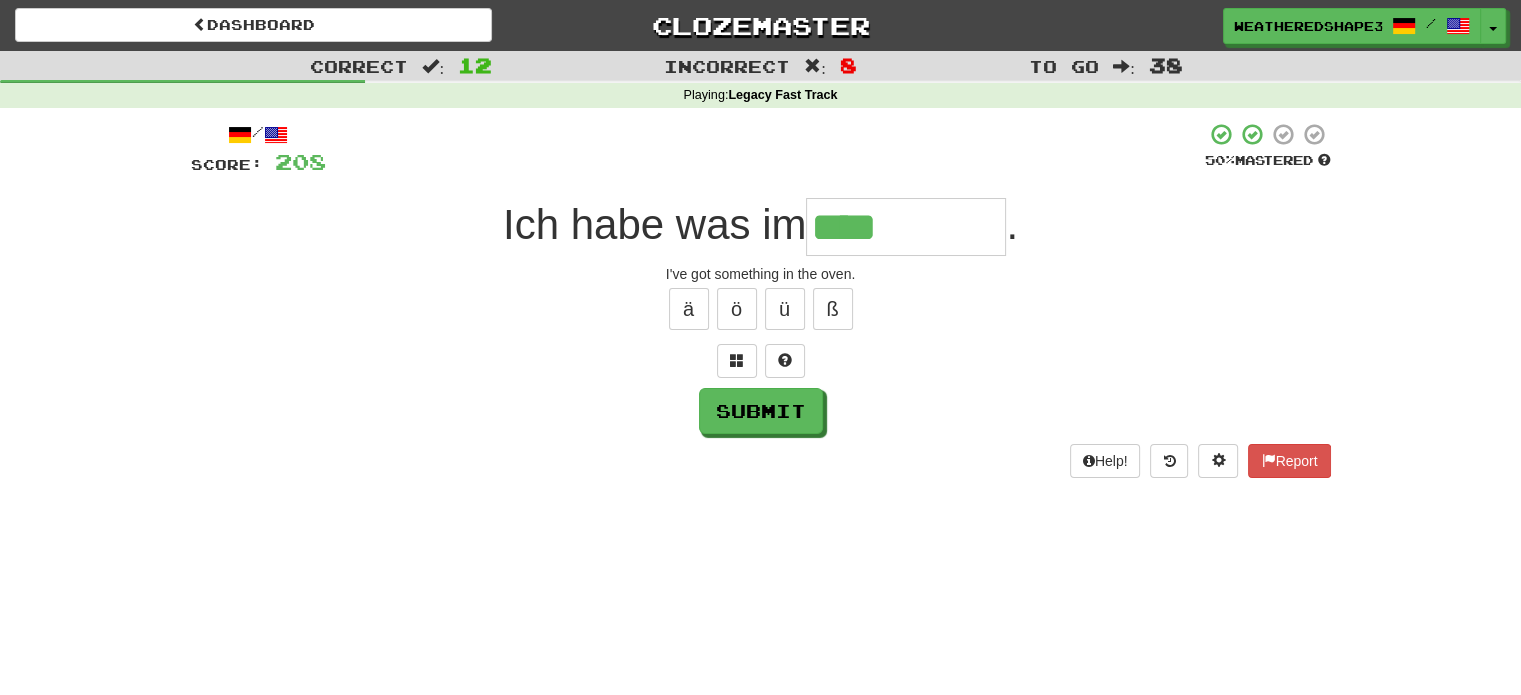 type on "****" 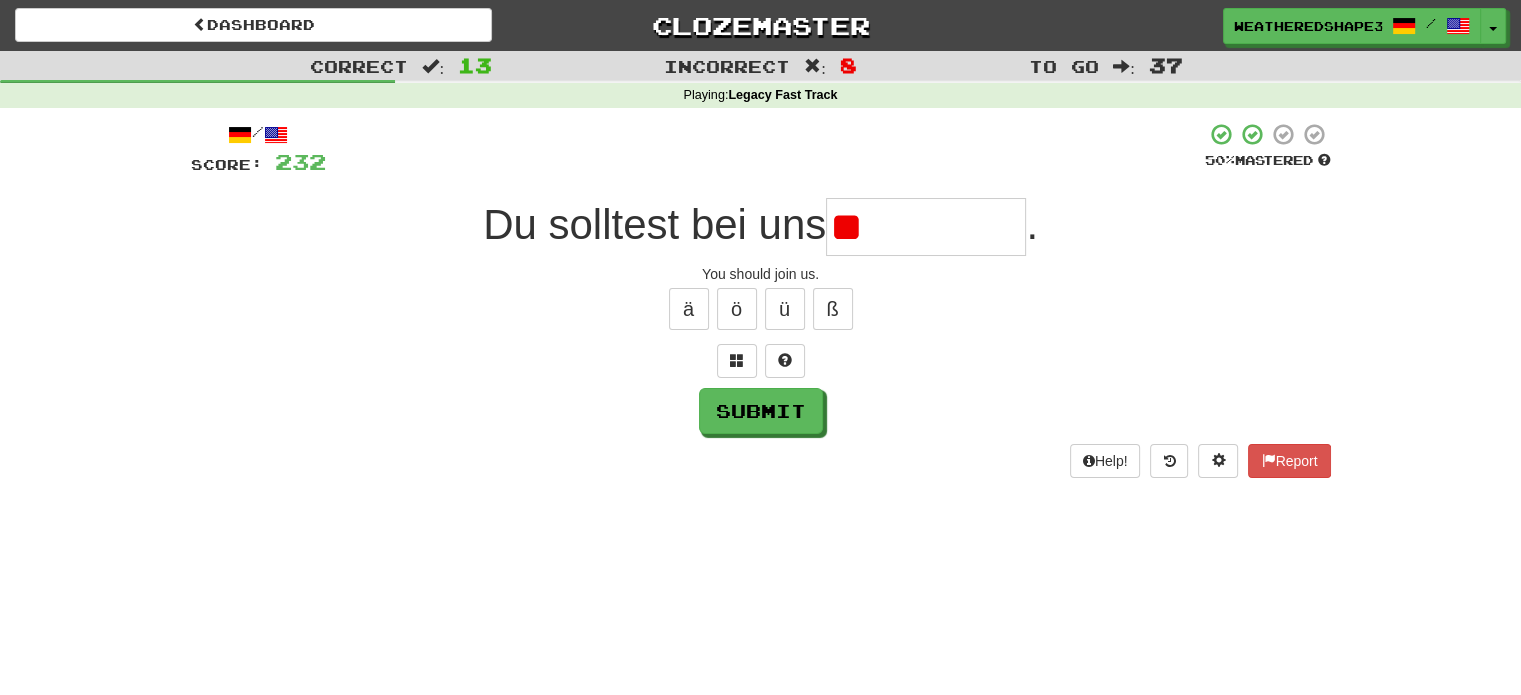type on "*" 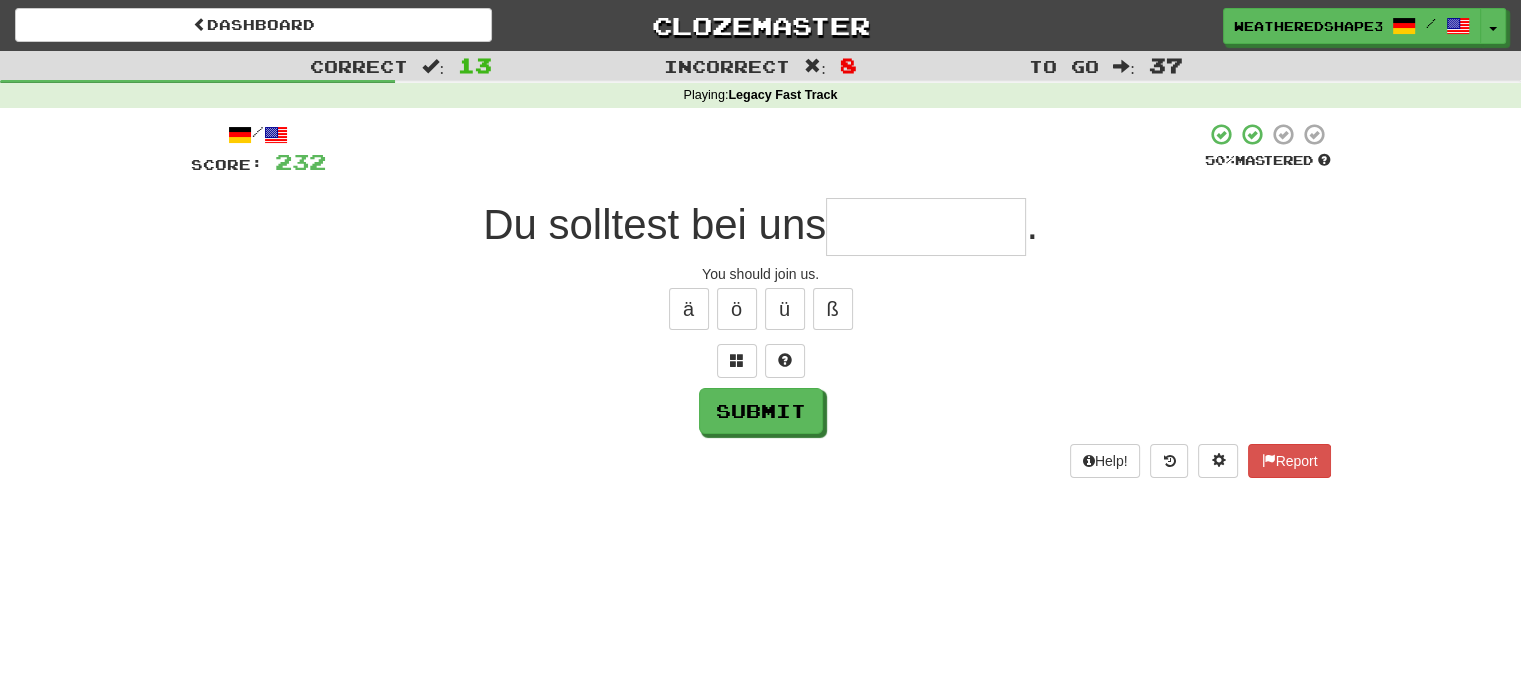 type on "*" 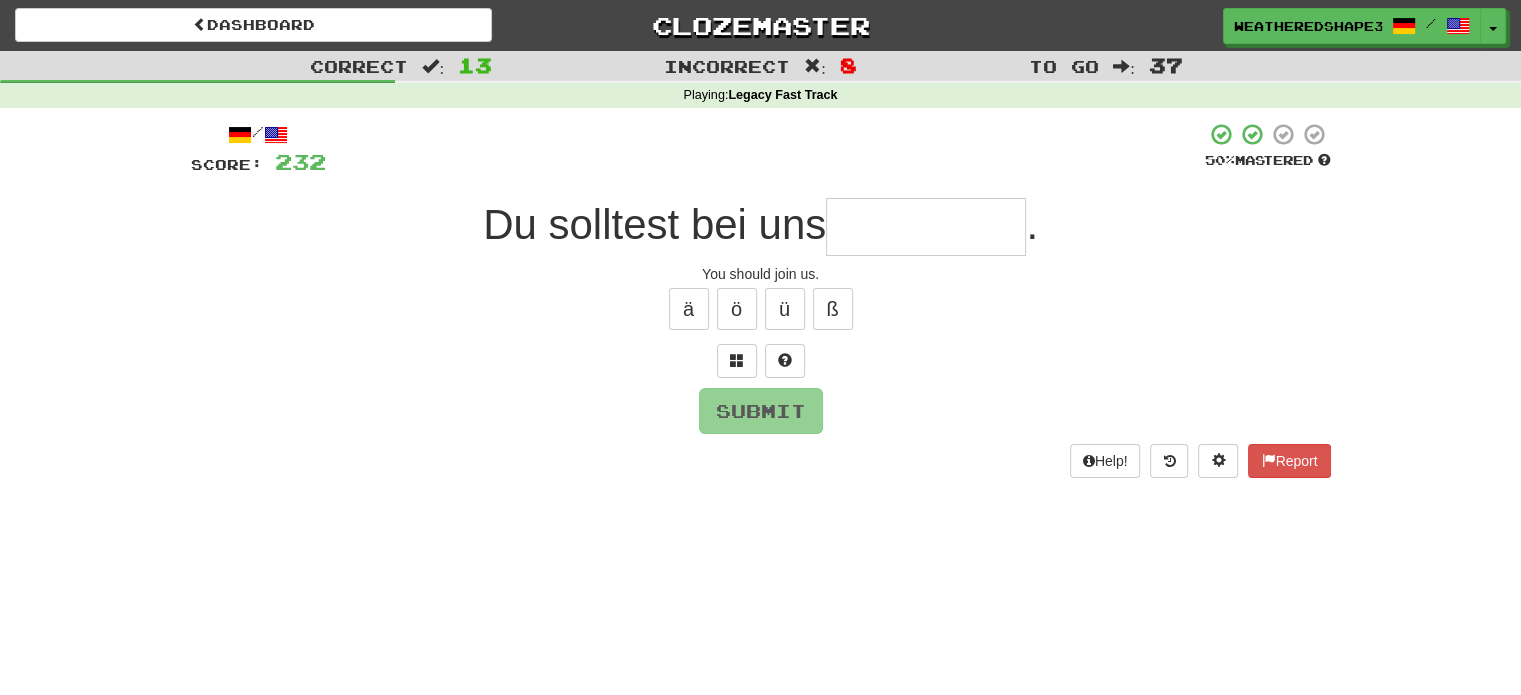 type on "*" 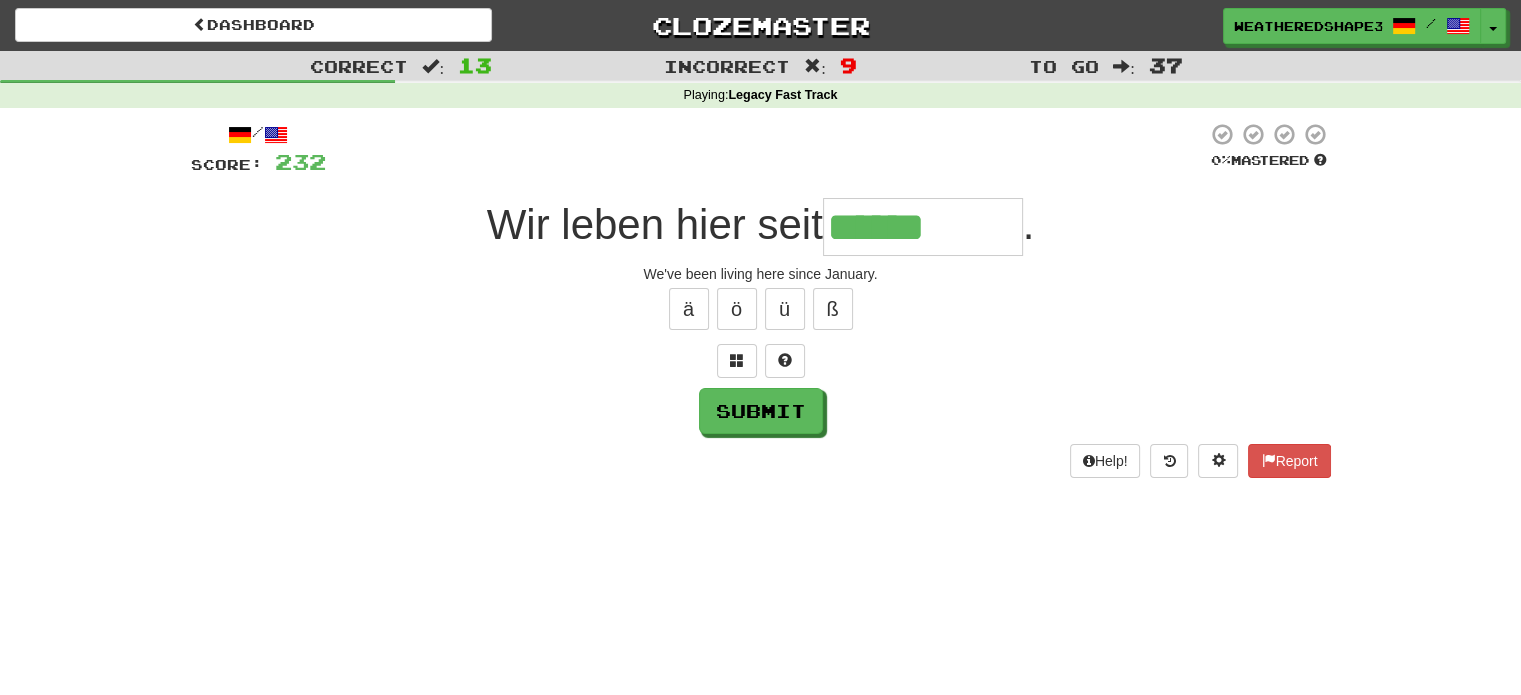 type on "******" 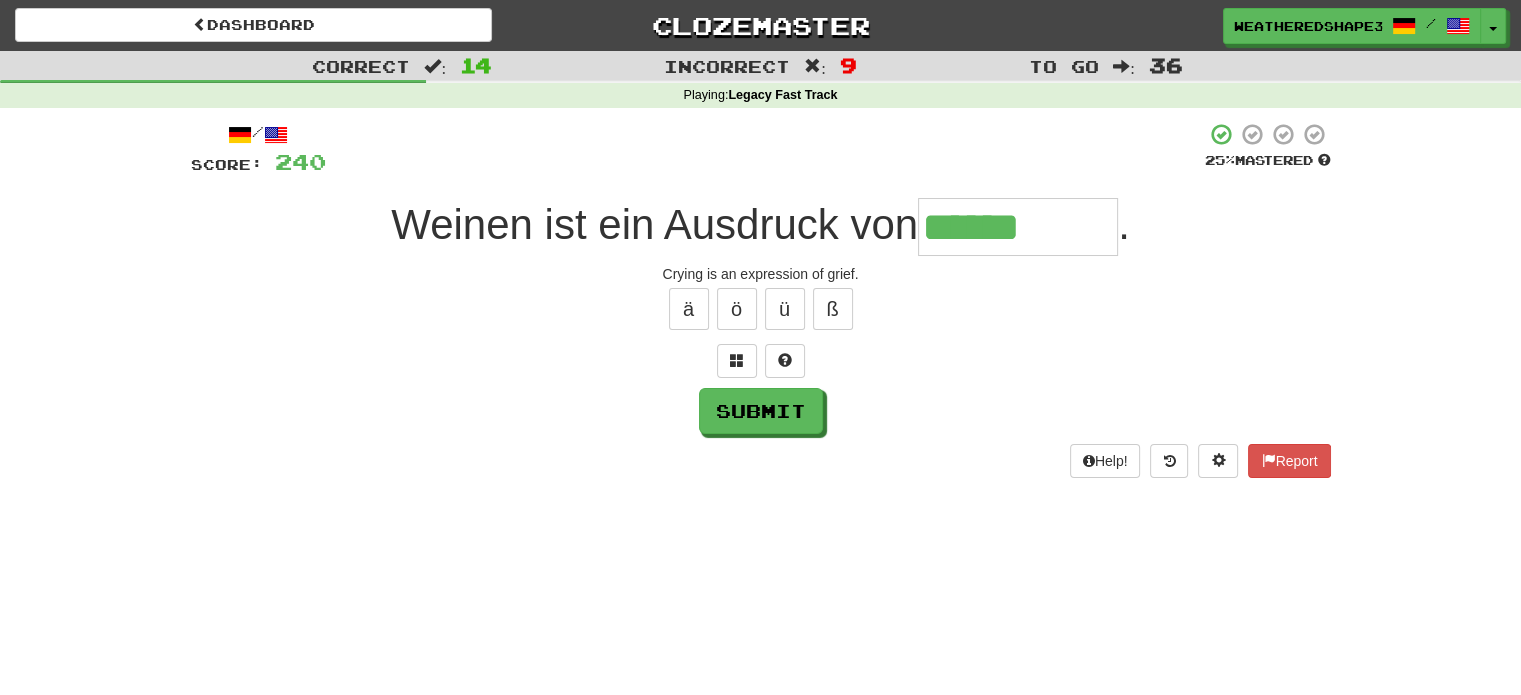 type on "******" 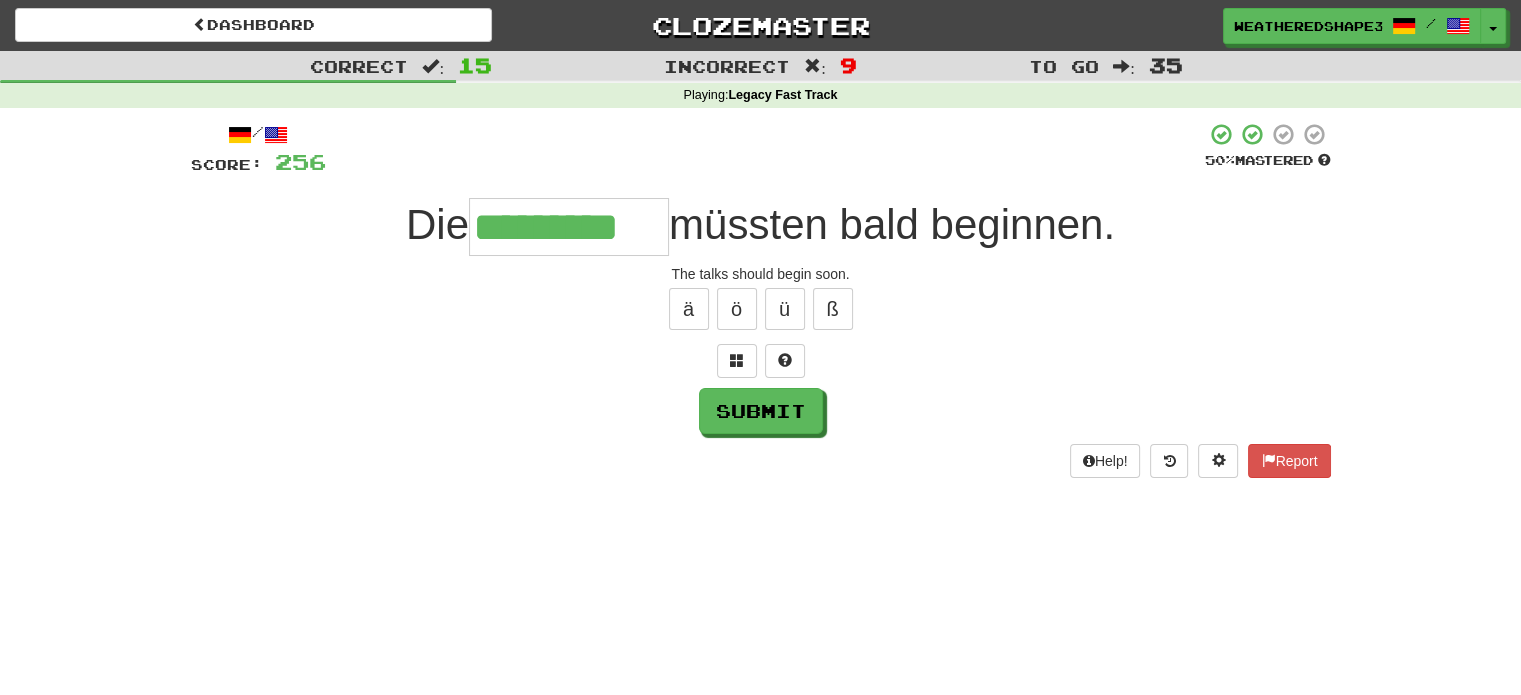 scroll, scrollTop: 0, scrollLeft: 3, axis: horizontal 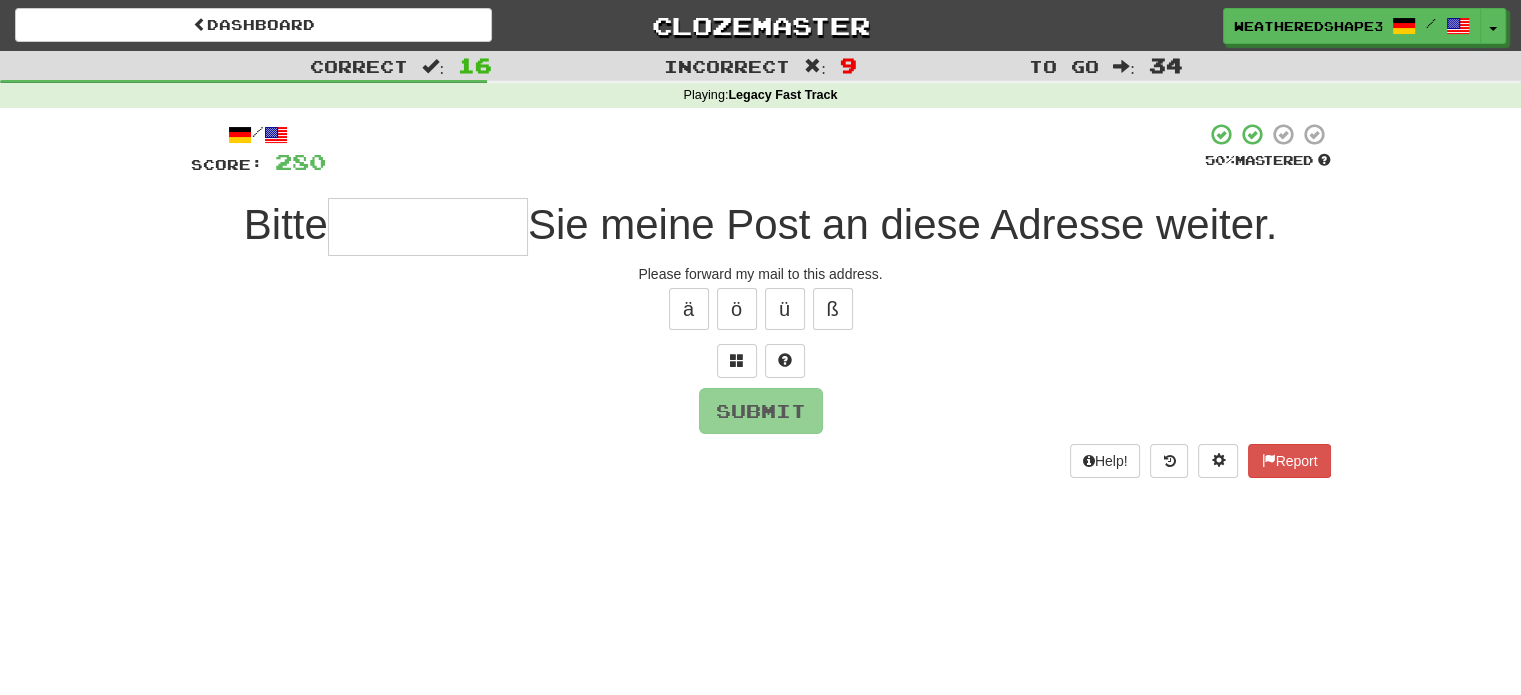 type on "*" 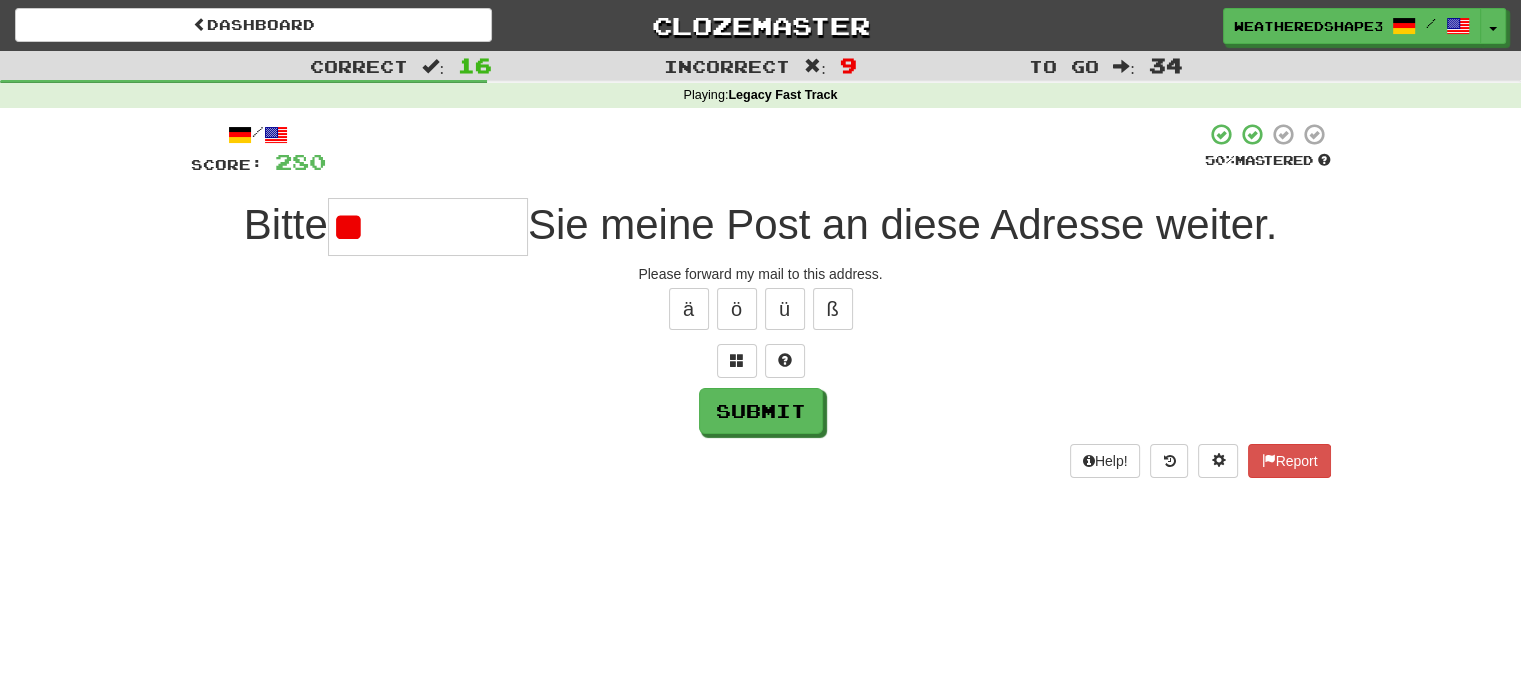 type on "*" 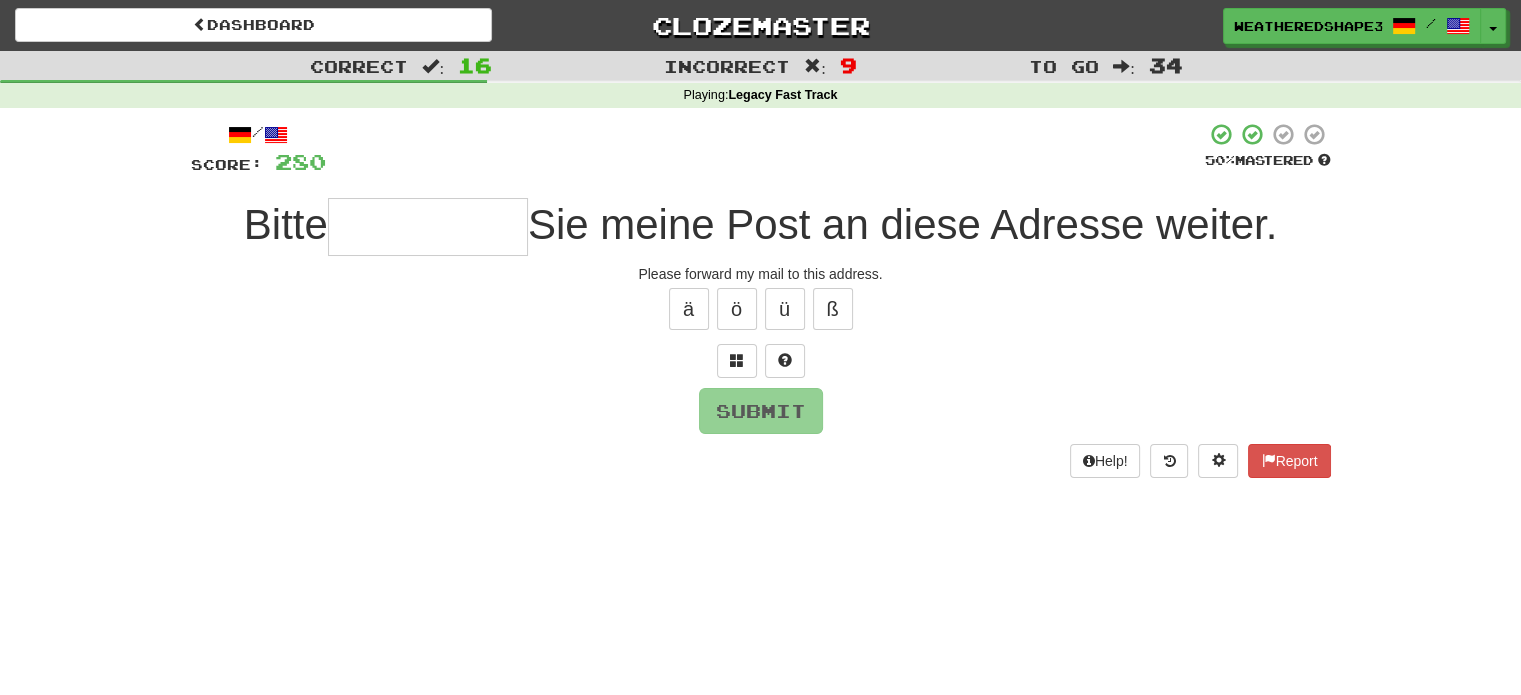 type on "*" 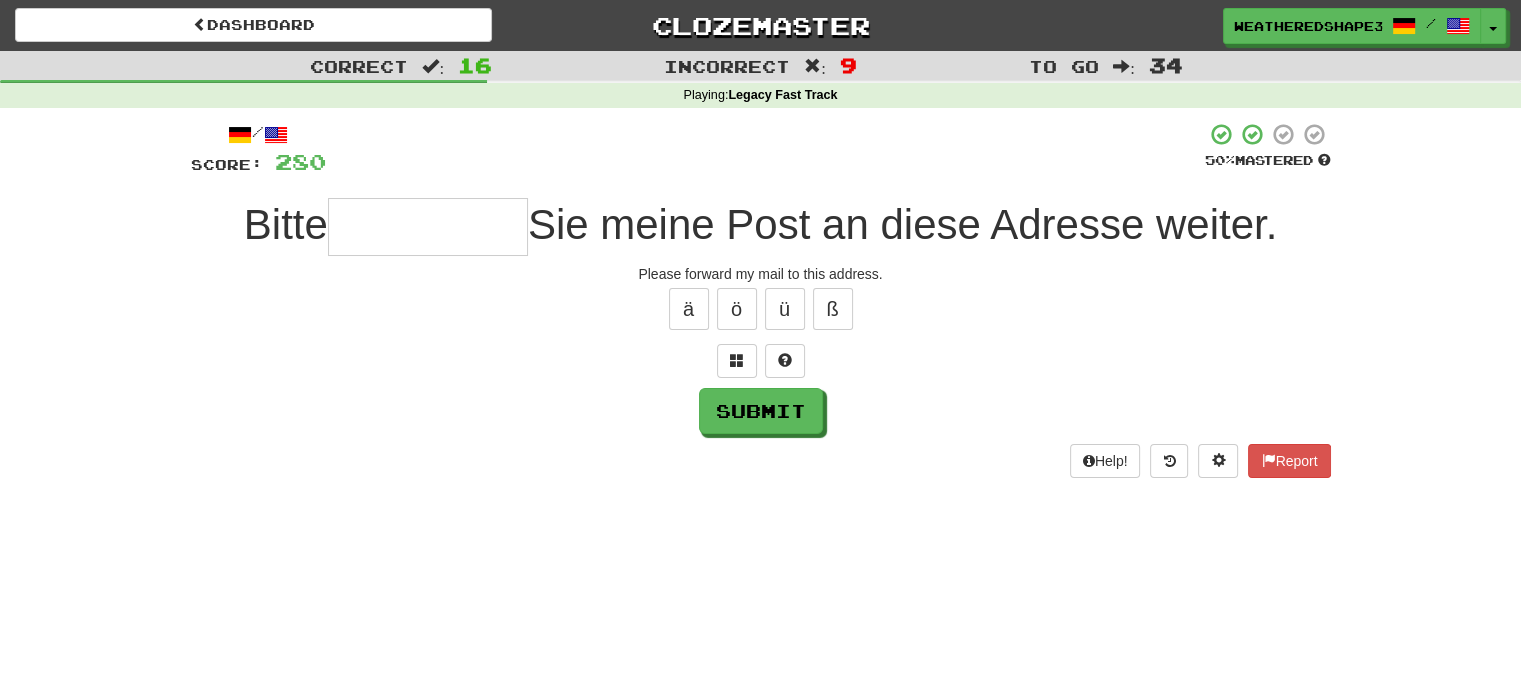 type on "*" 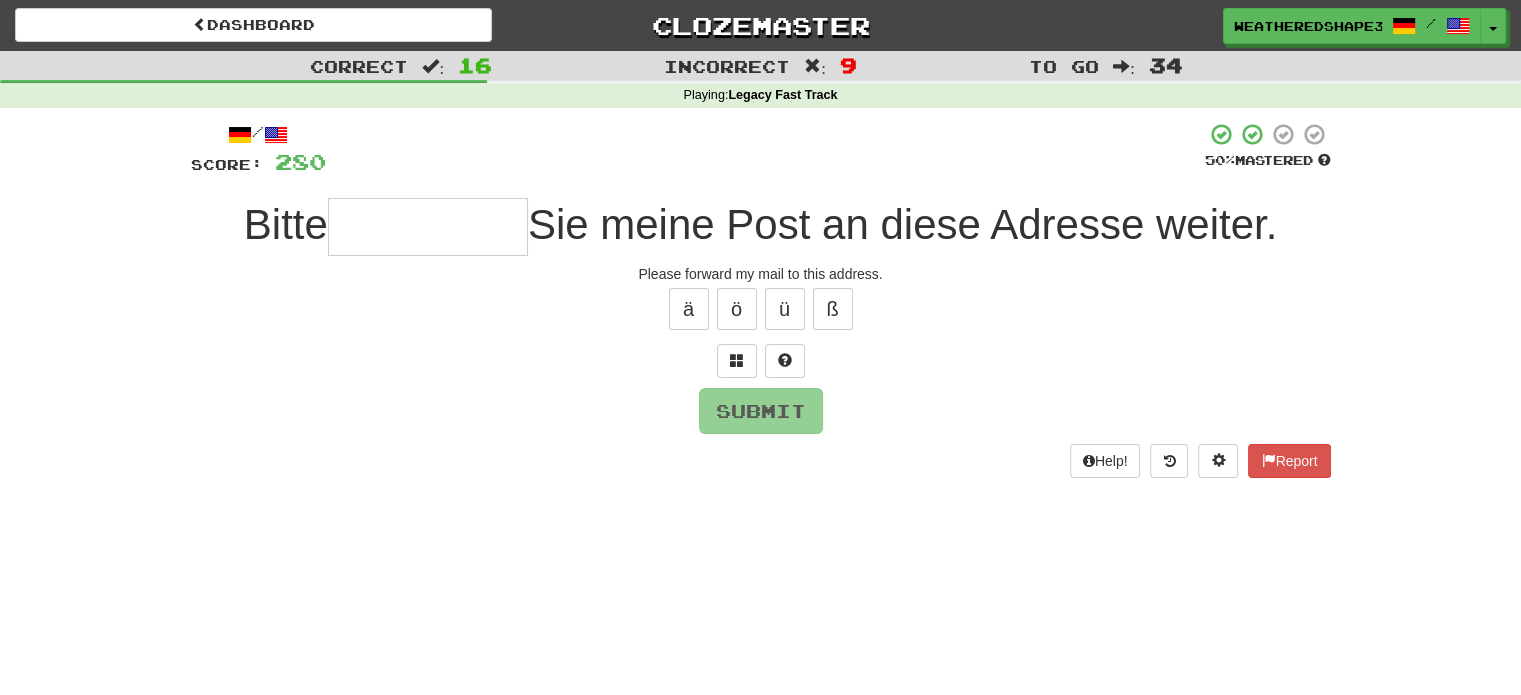 type on "*" 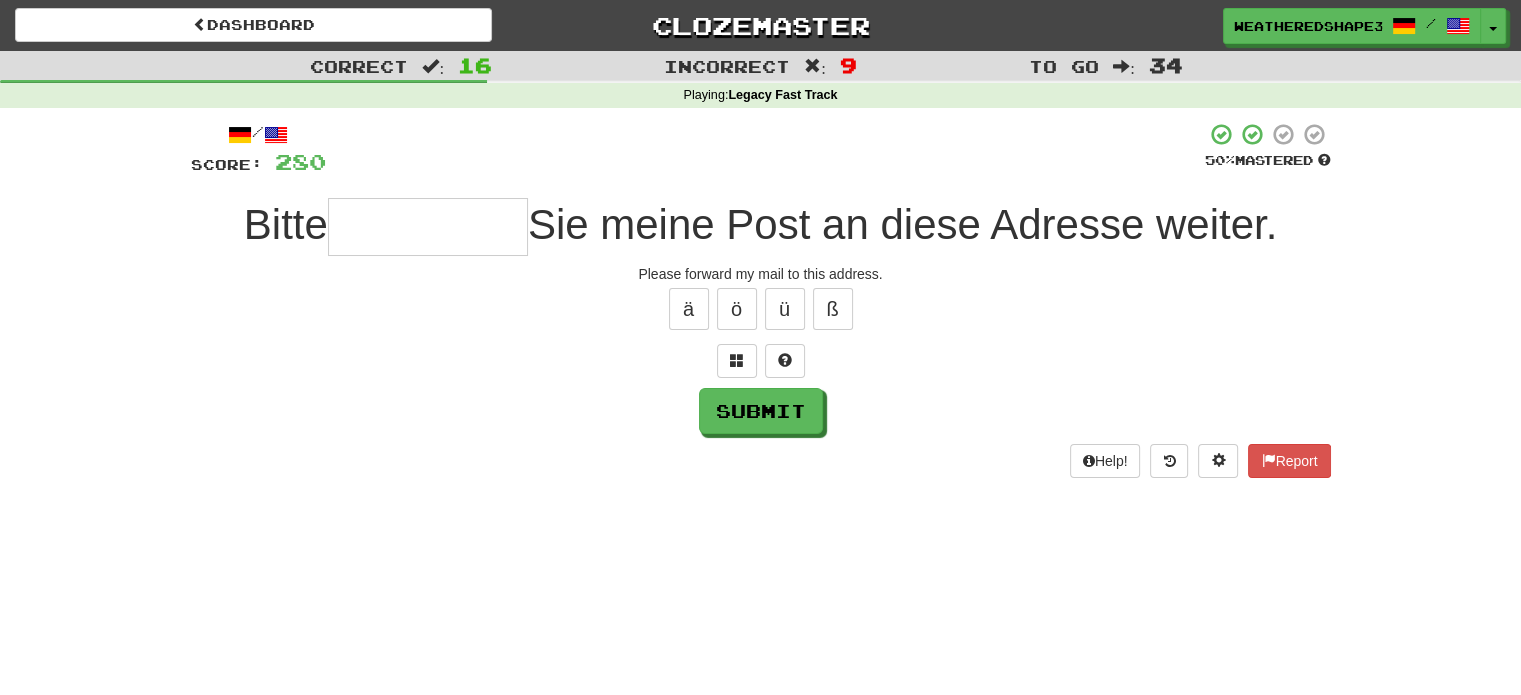 type on "*" 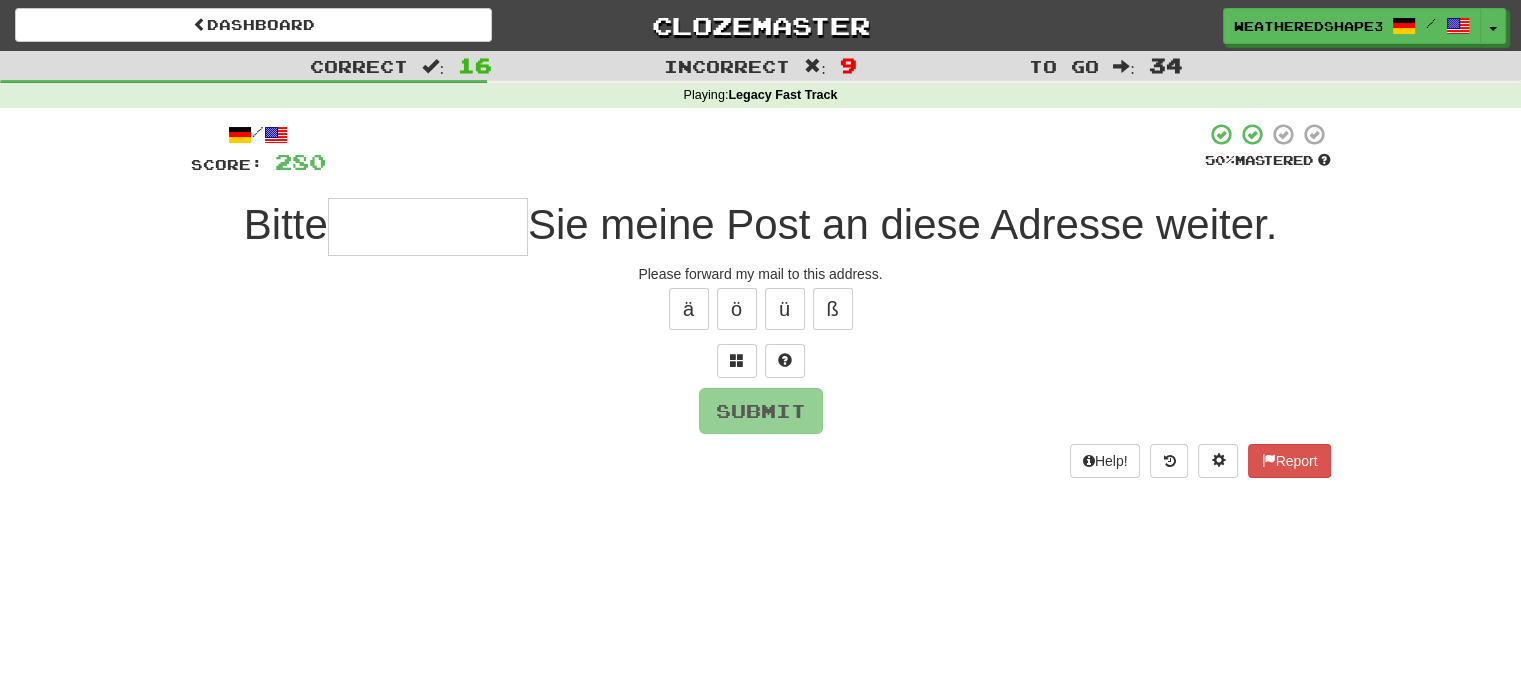type on "*" 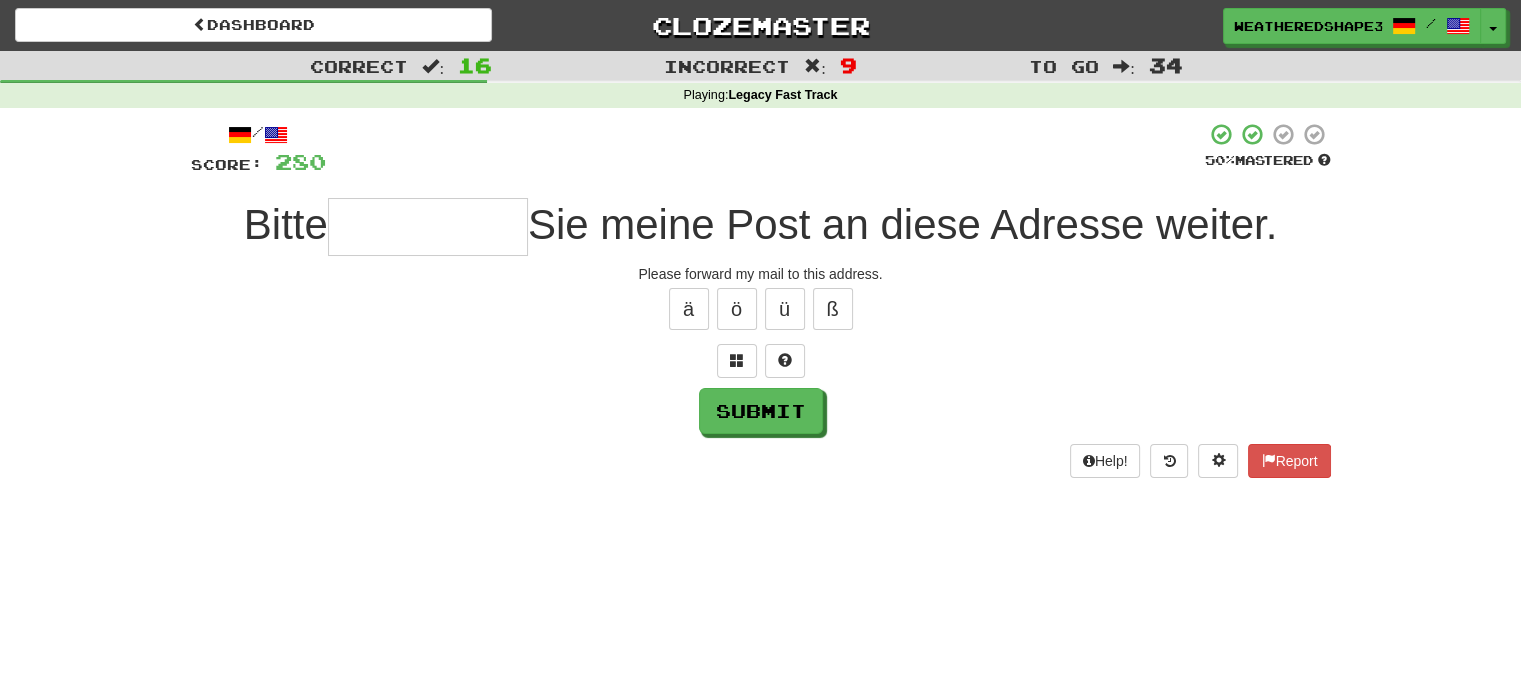 type on "*" 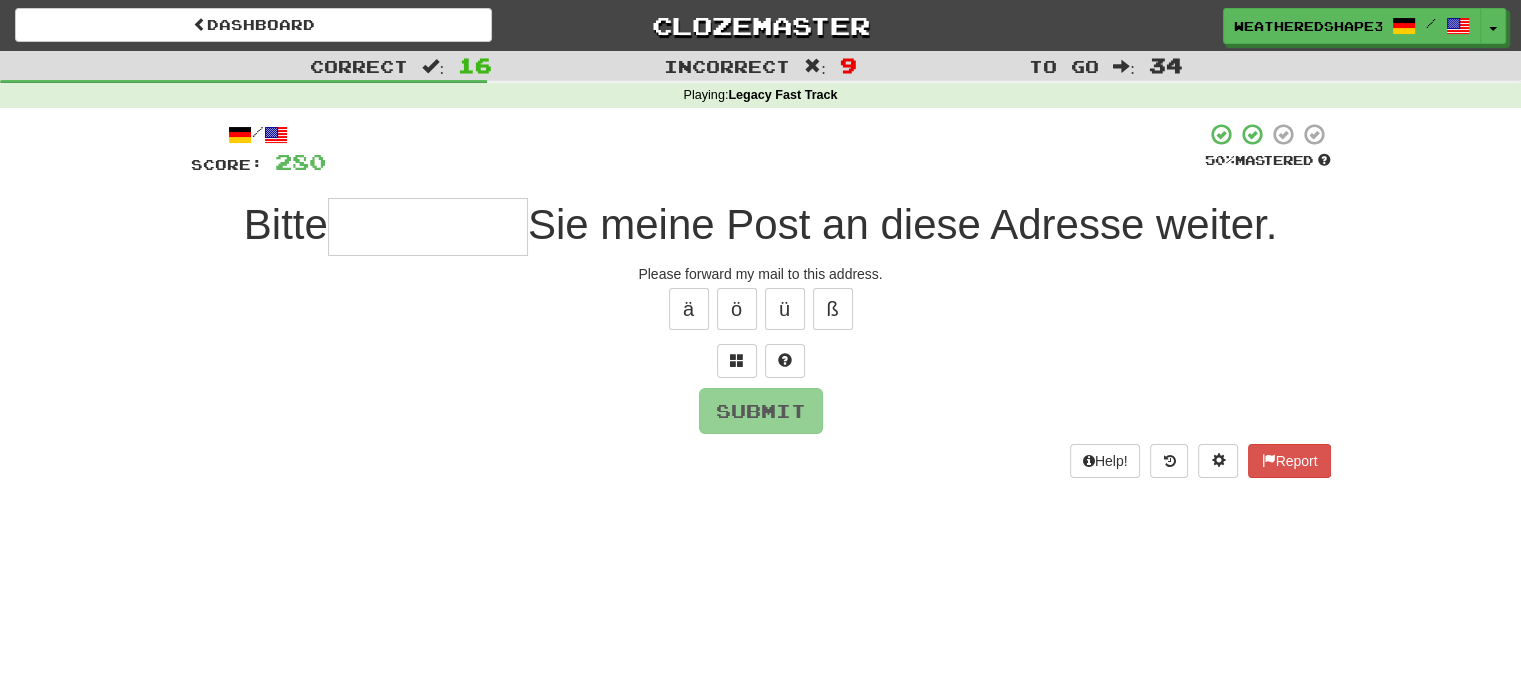 type on "*" 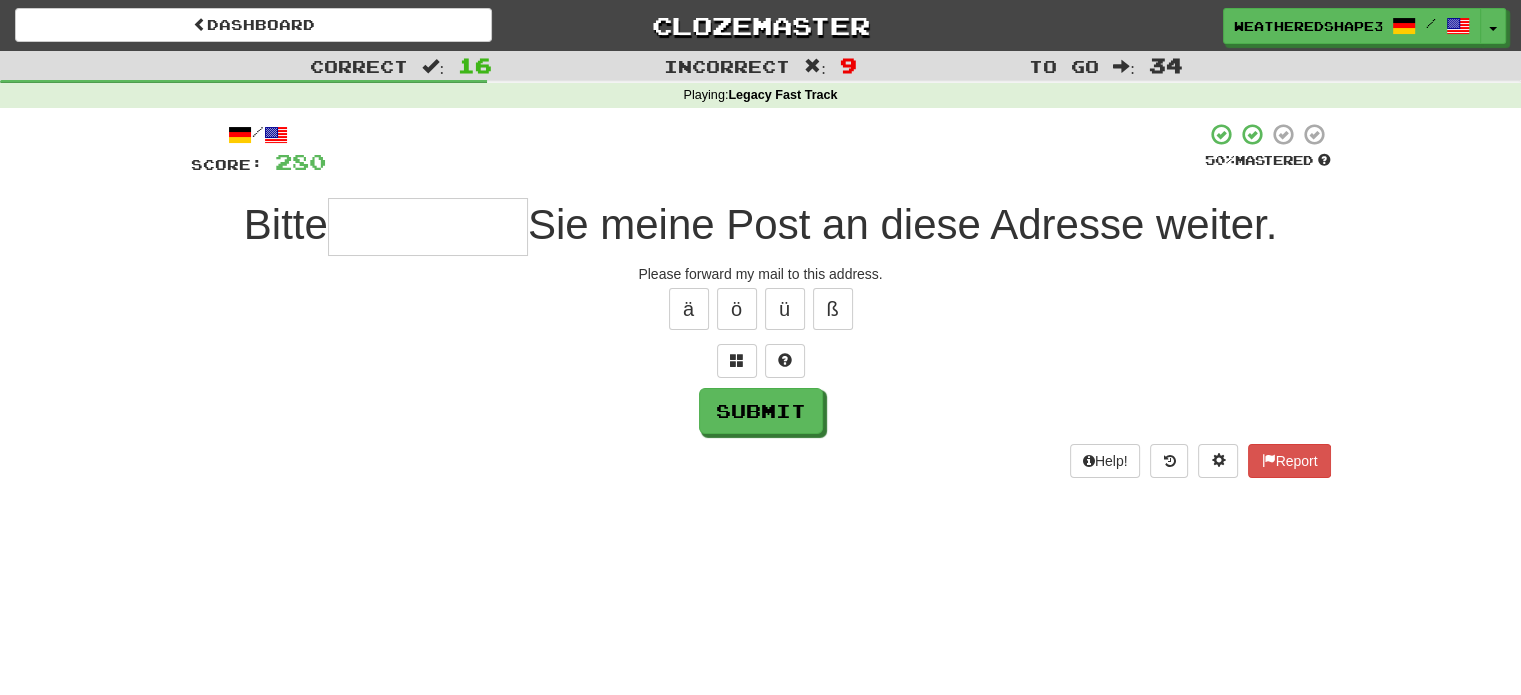 type on "*" 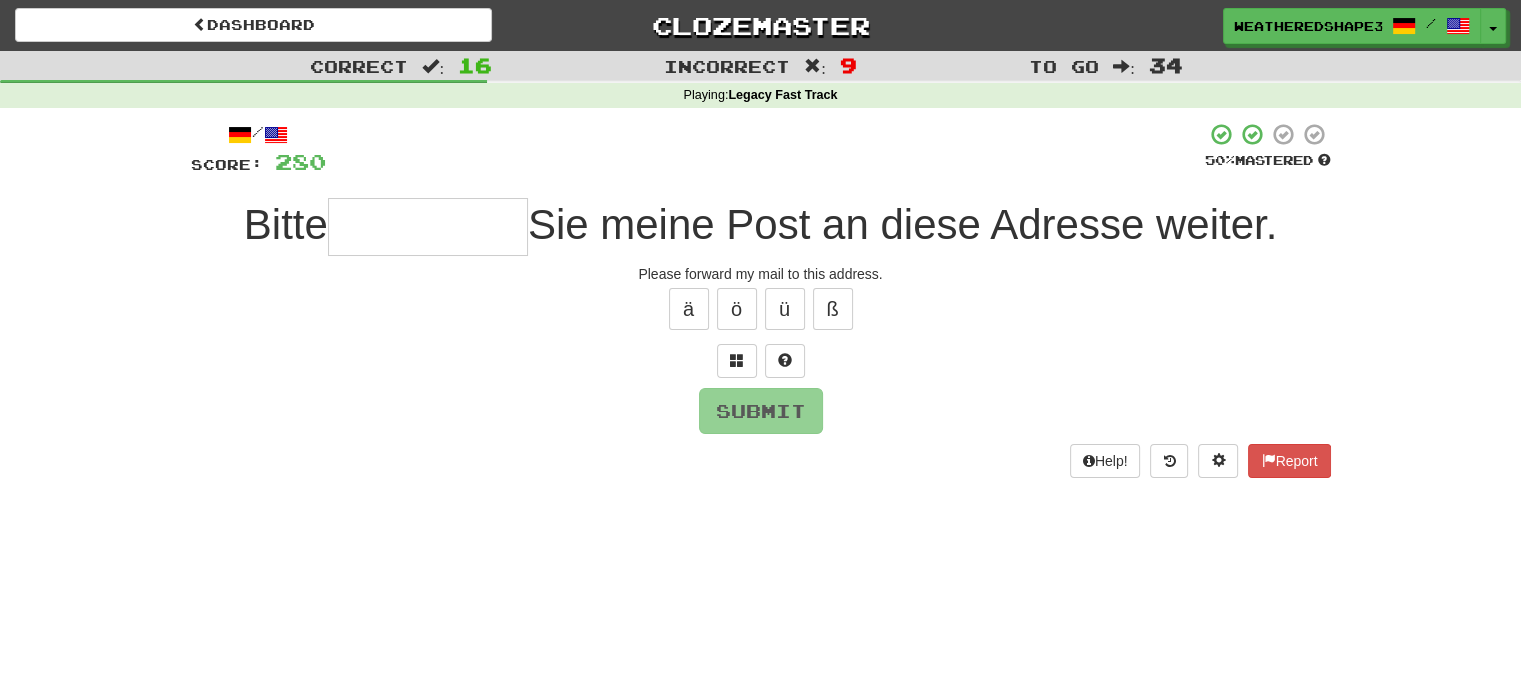 type on "*" 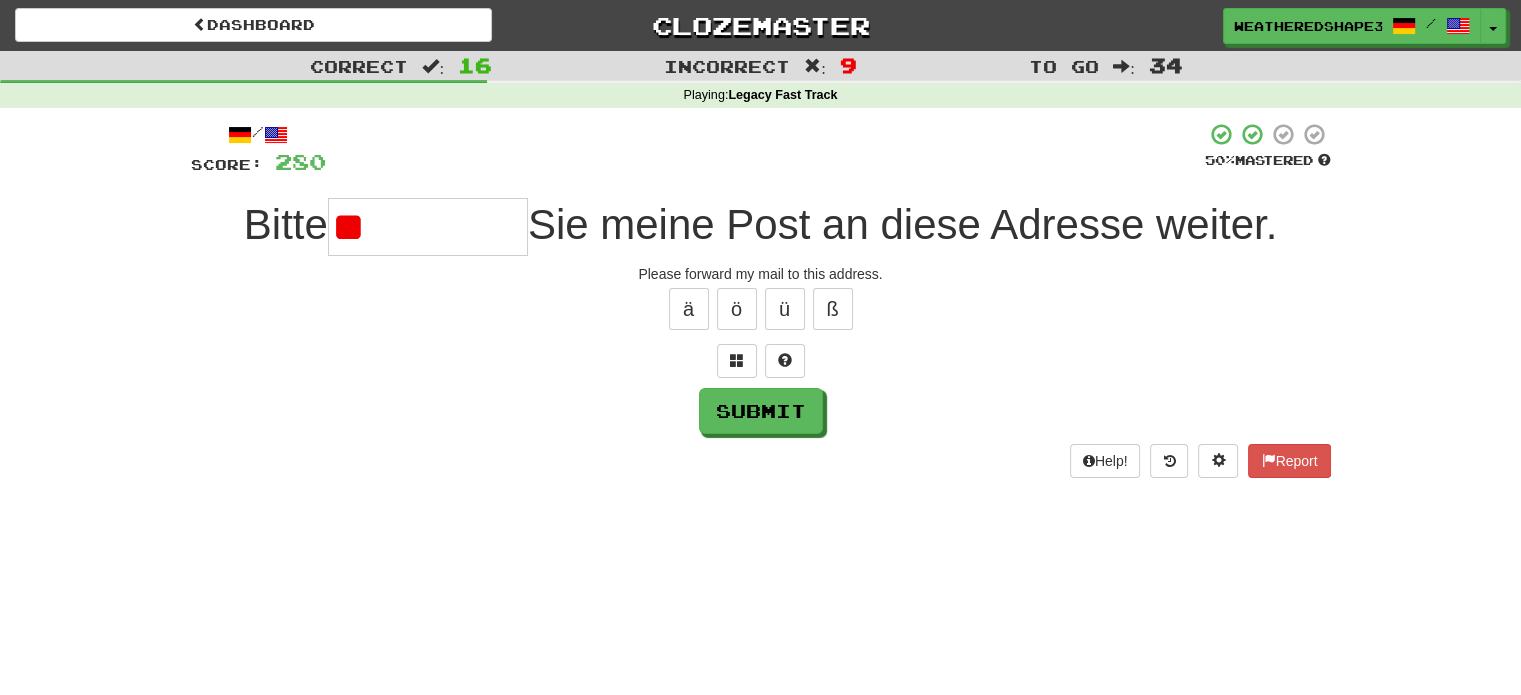 type on "*" 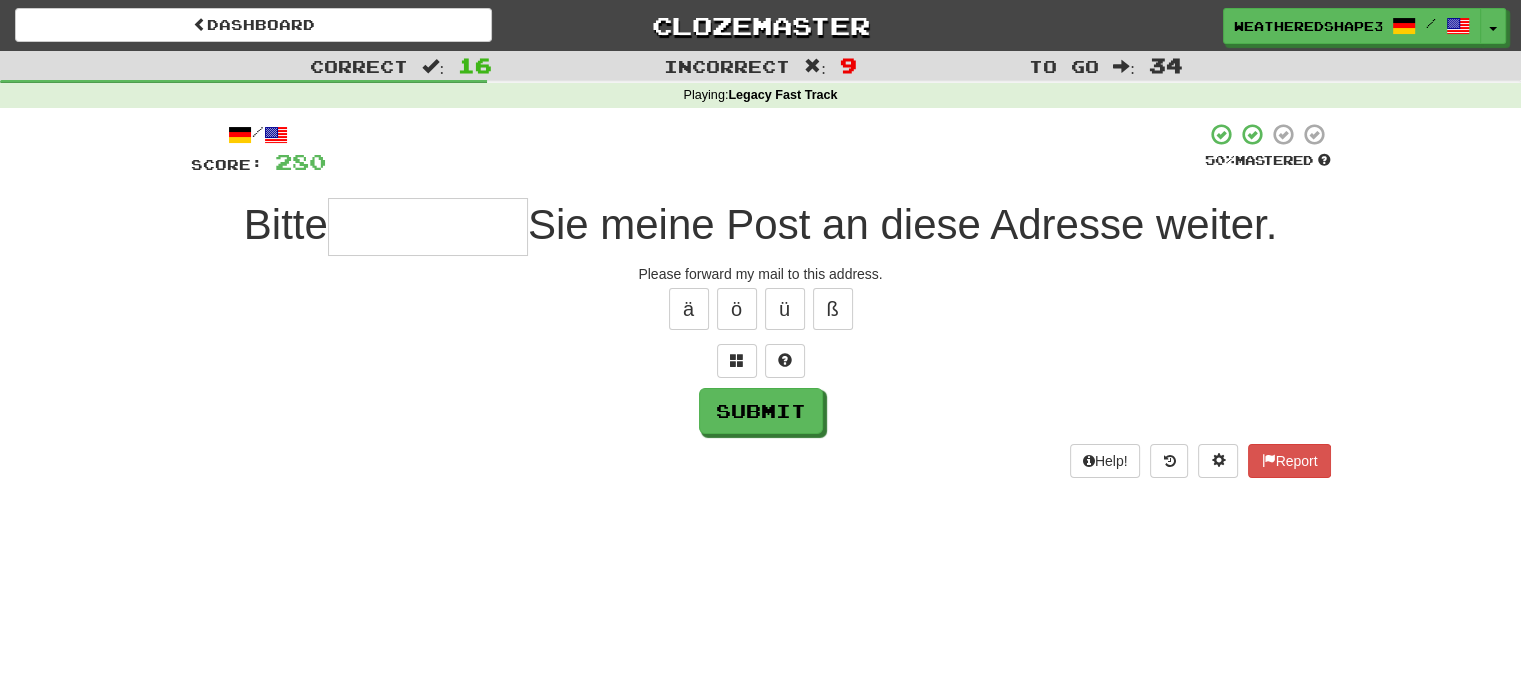 type on "*" 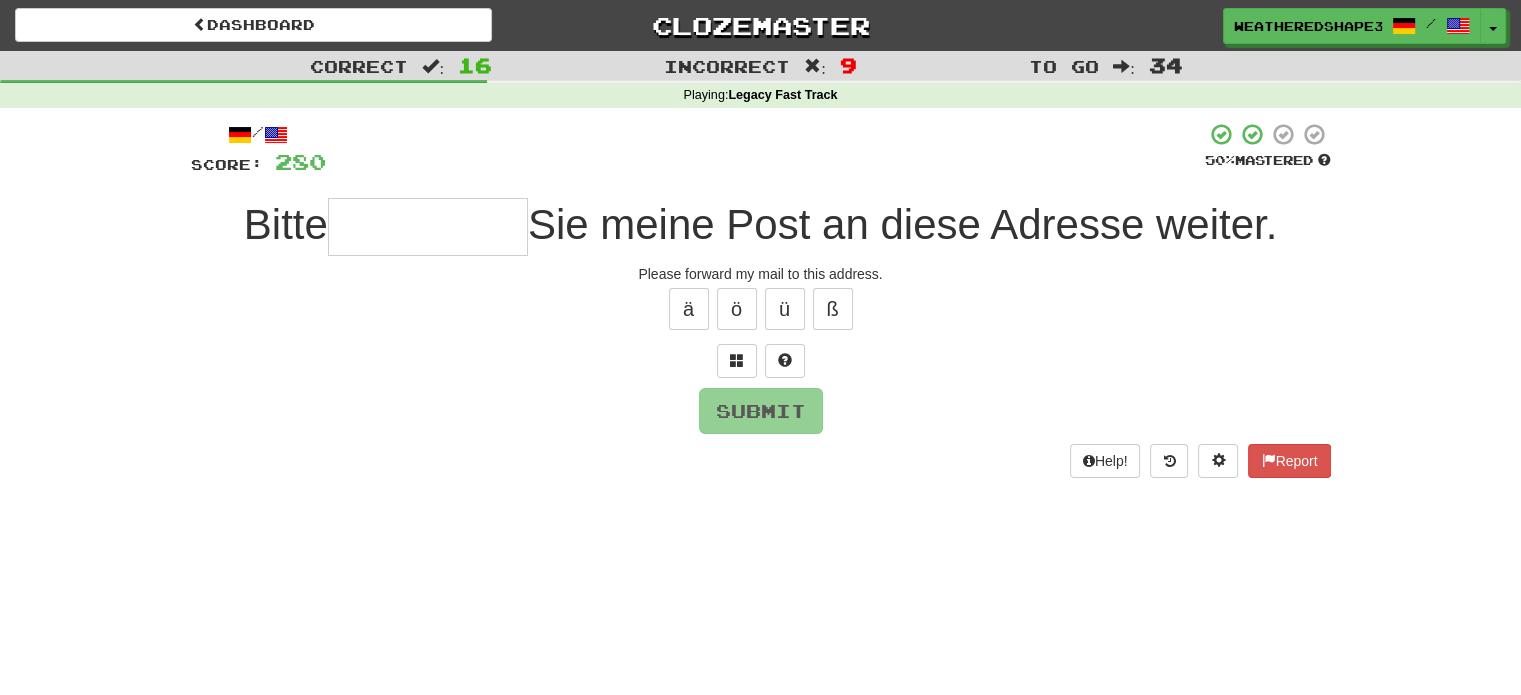 type on "*" 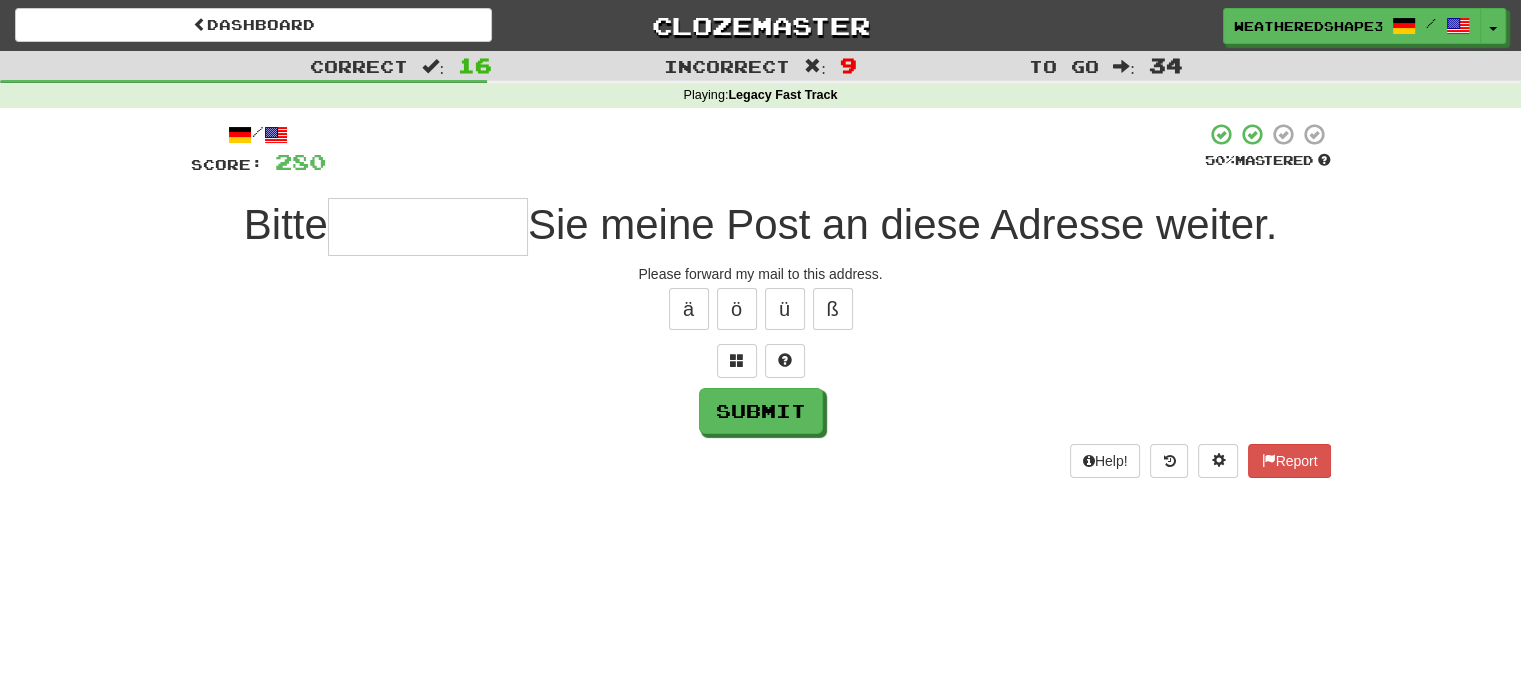 type on "*" 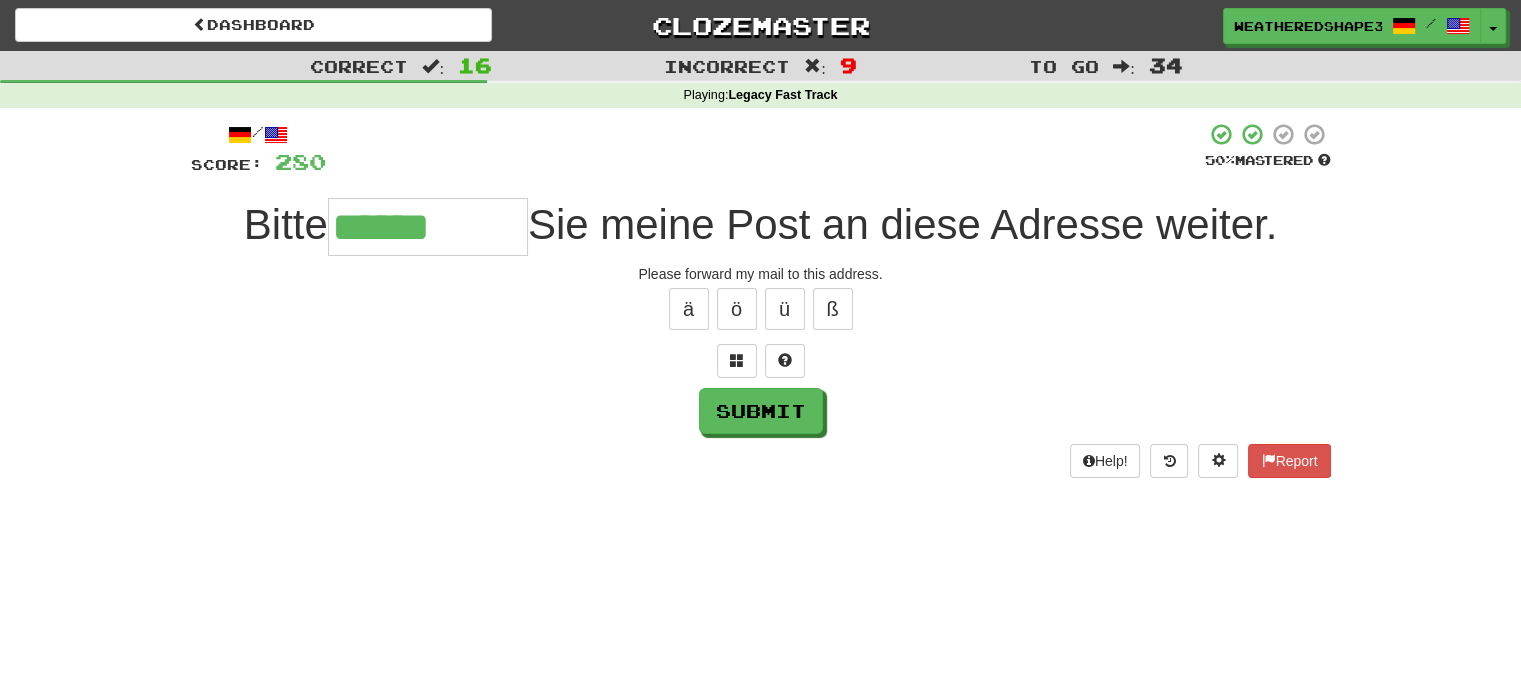 type on "******" 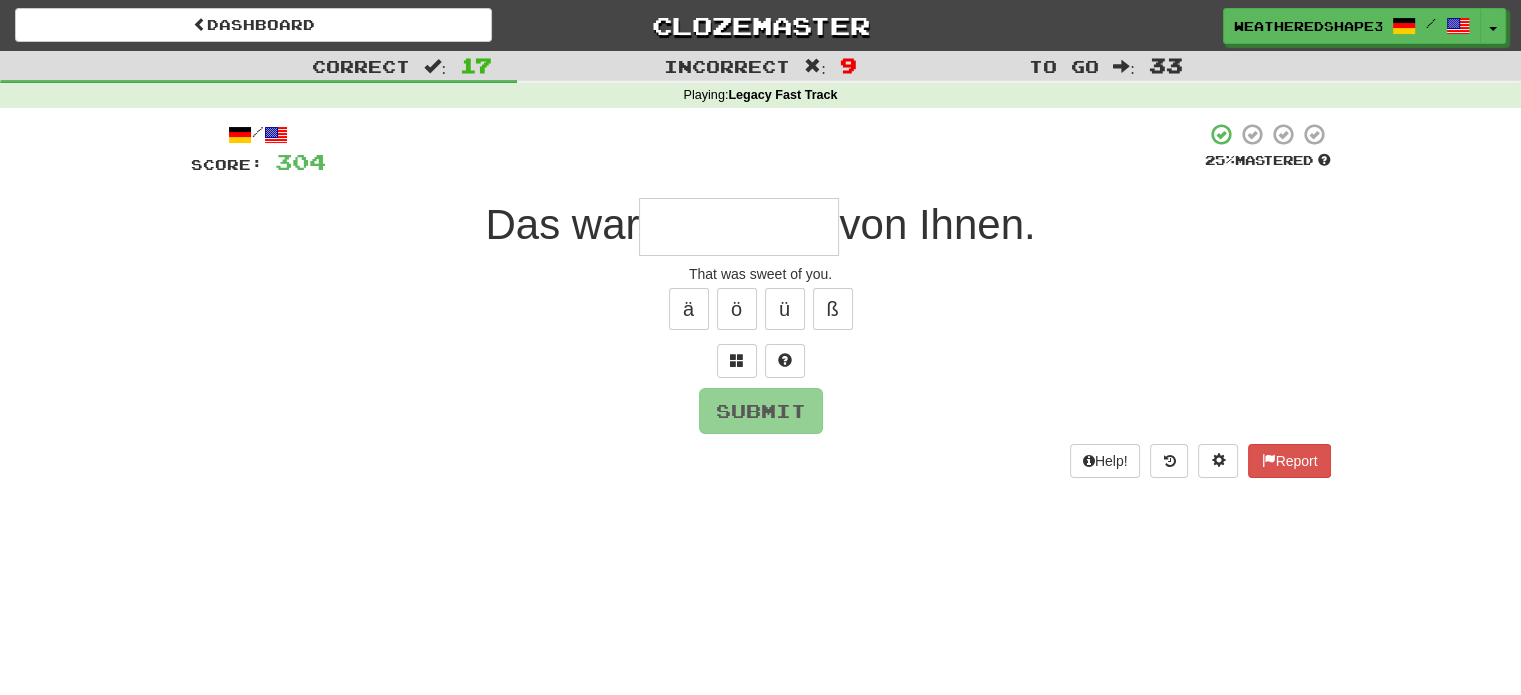 type on "*" 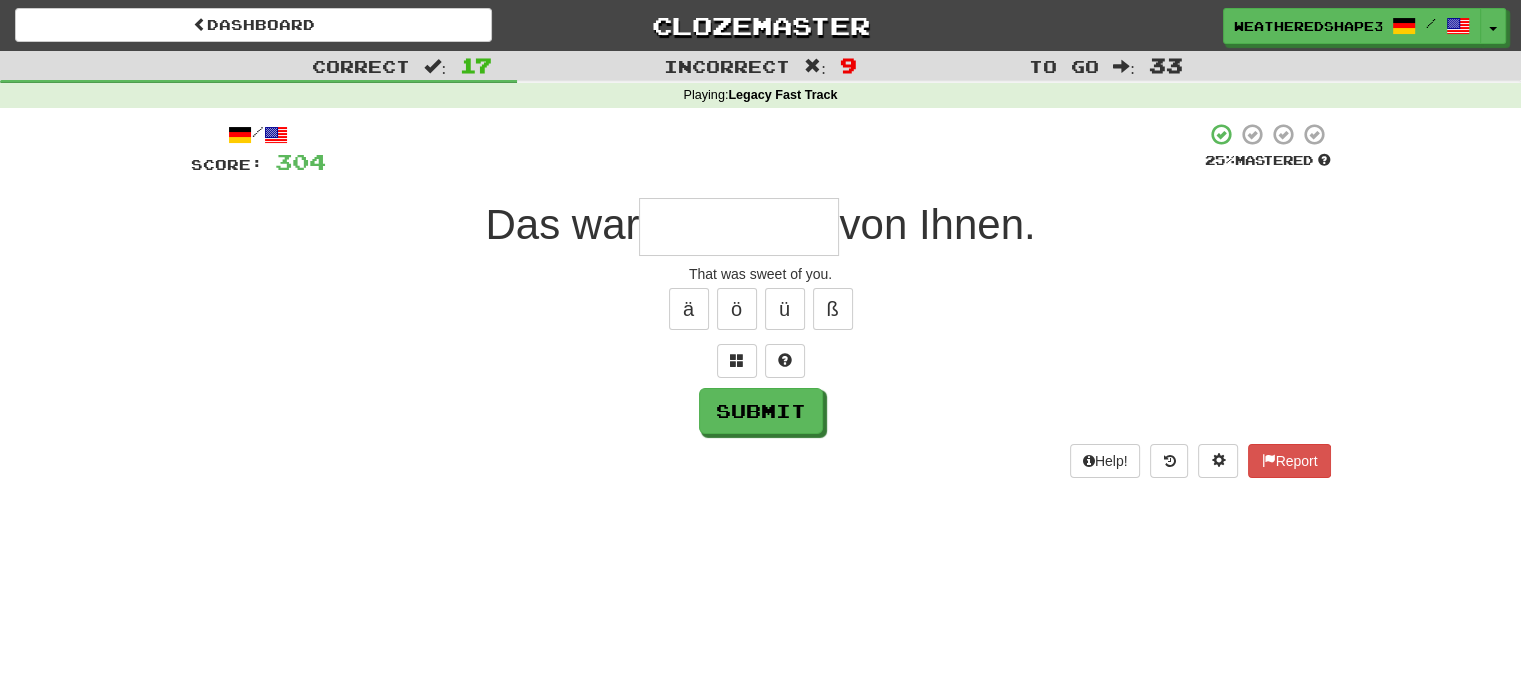 type on "*" 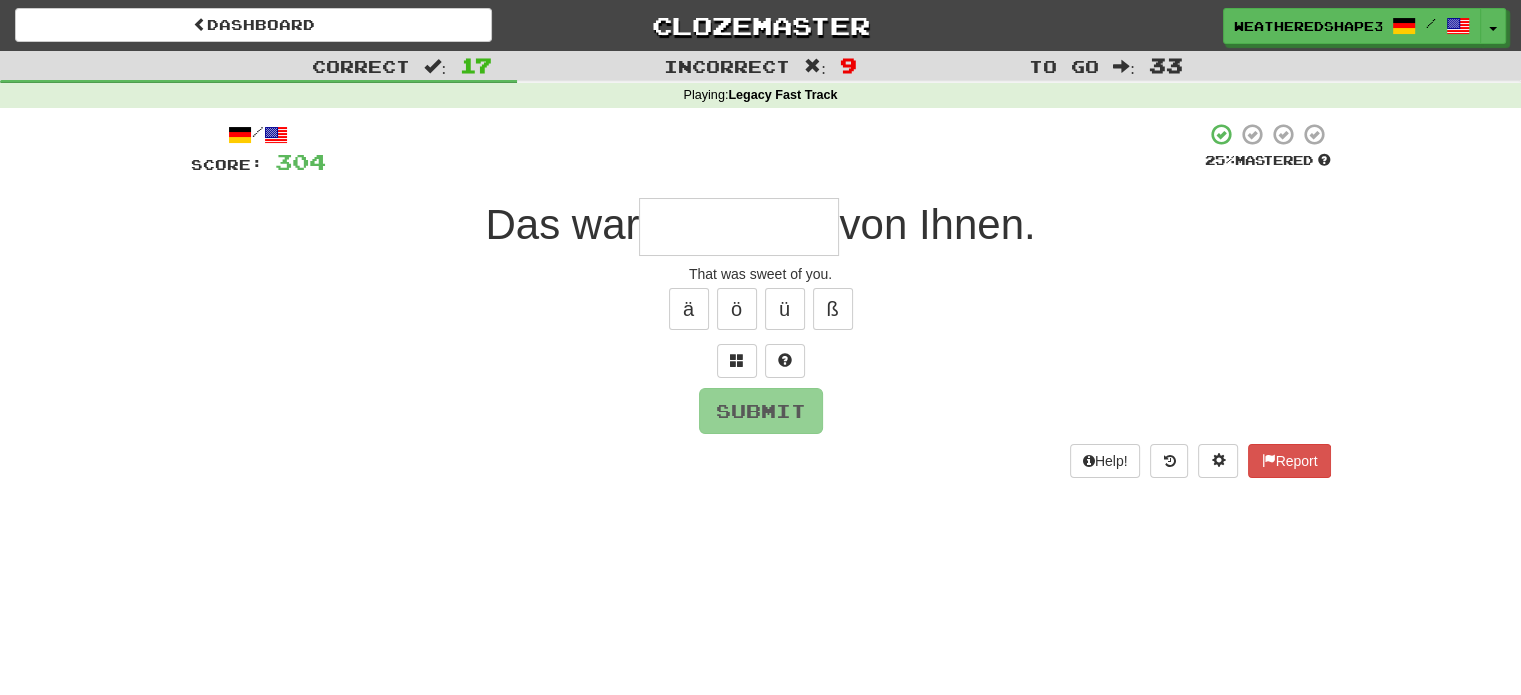 type on "*" 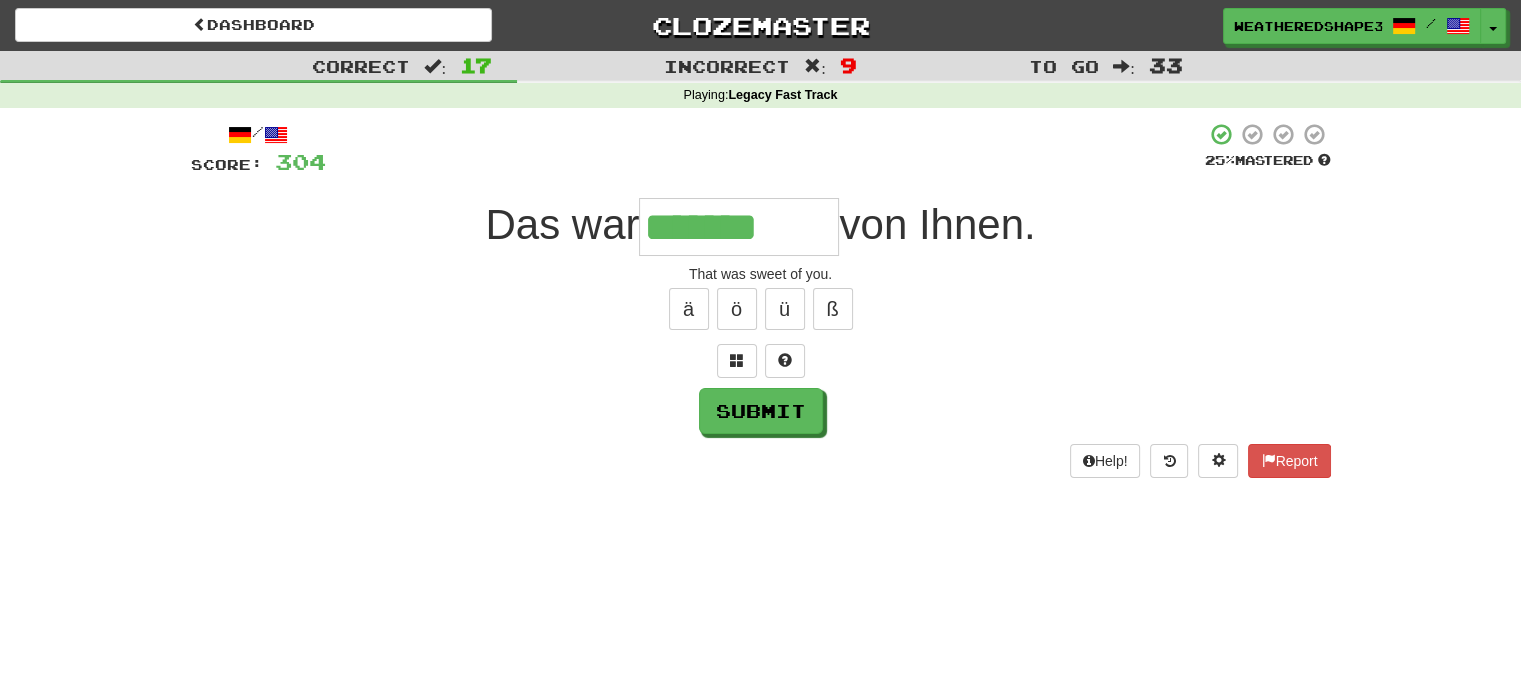 type on "*******" 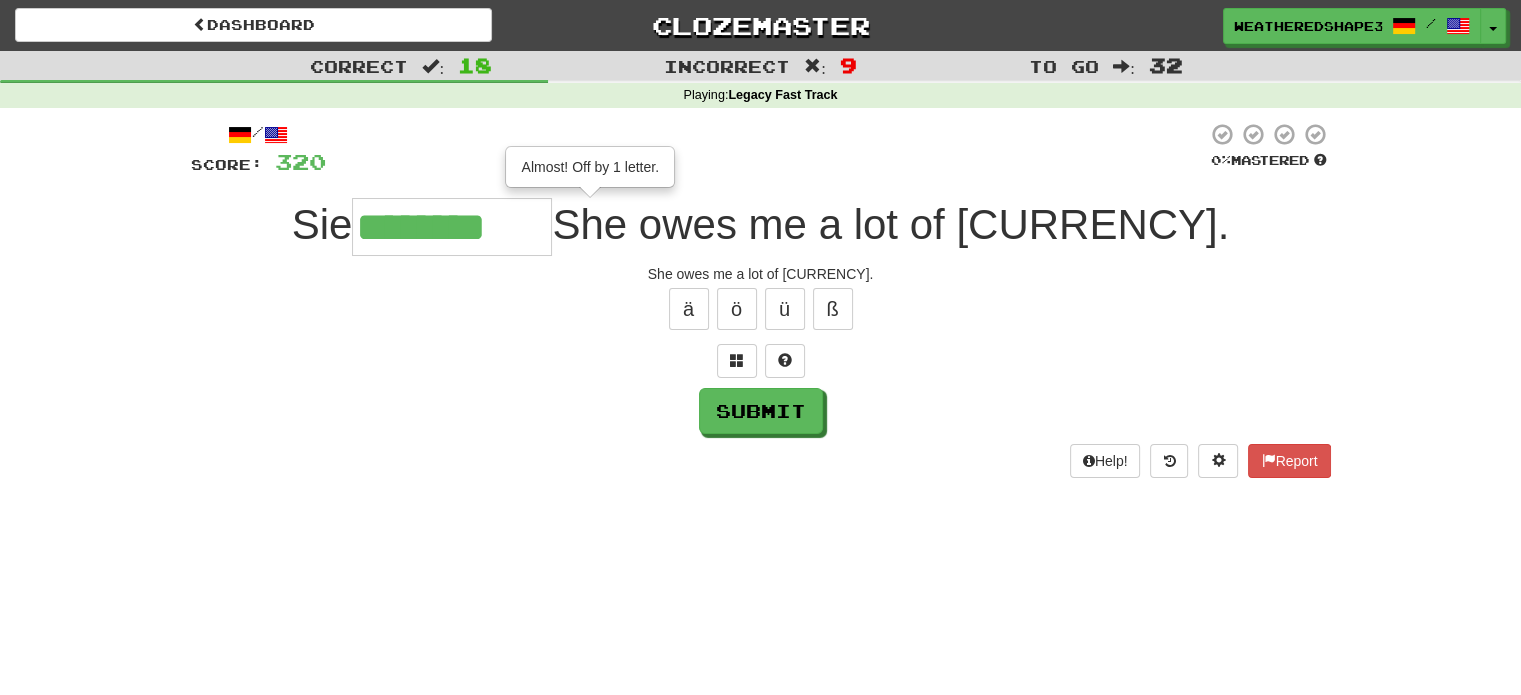 type on "********" 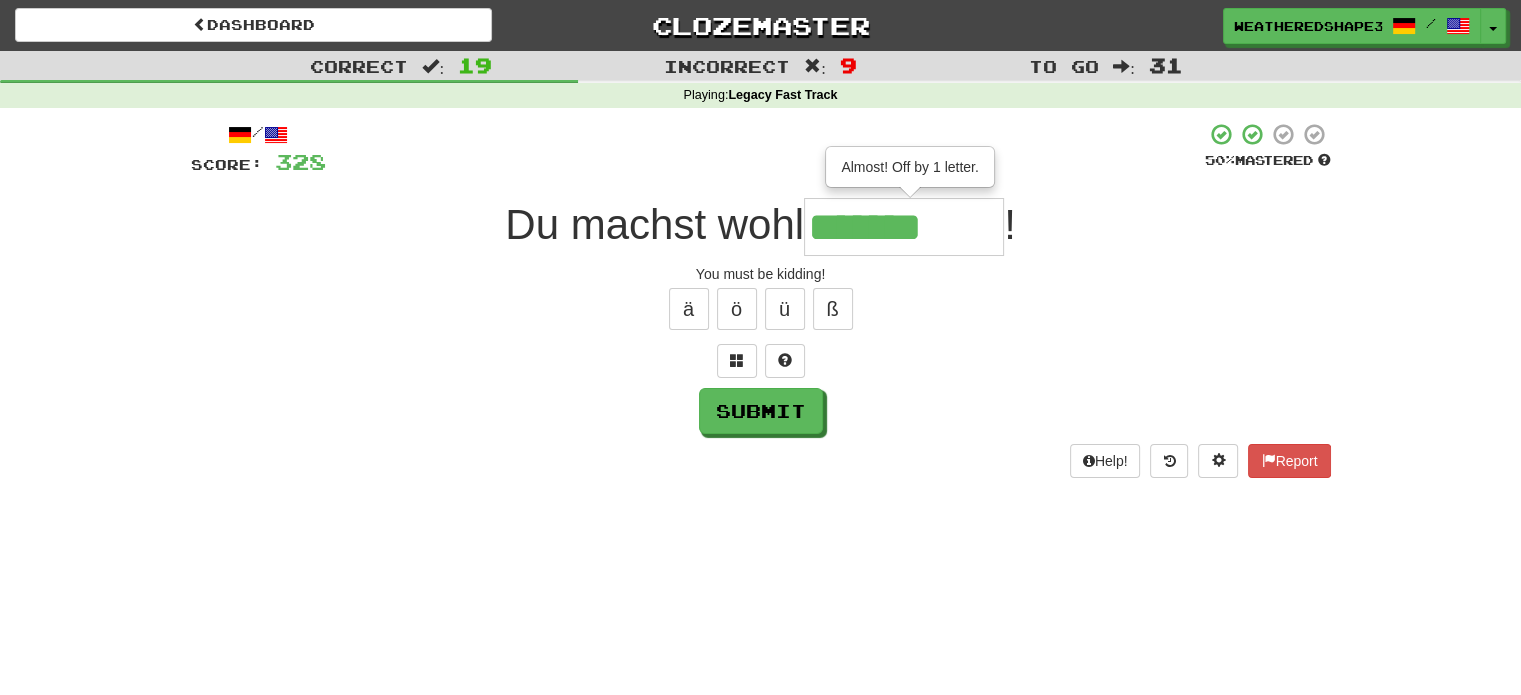type on "*******" 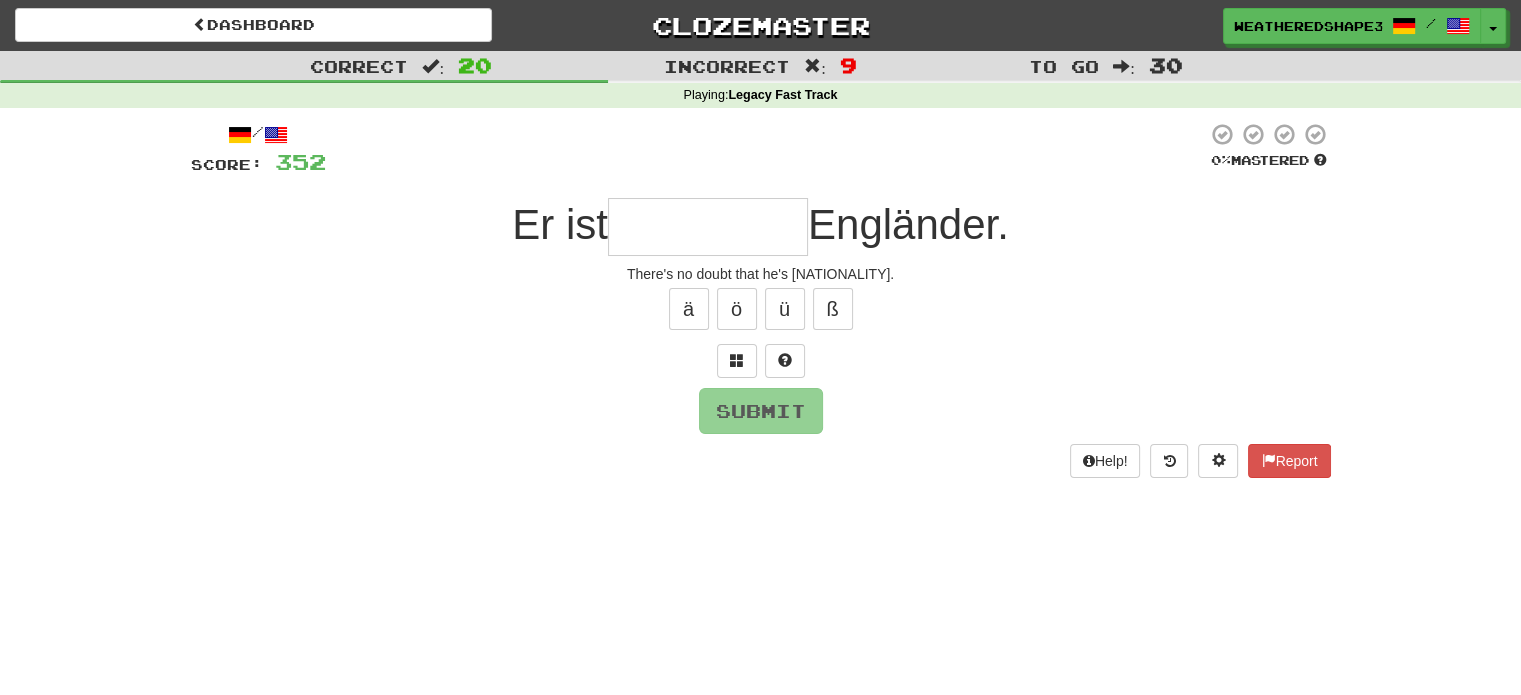 type on "*" 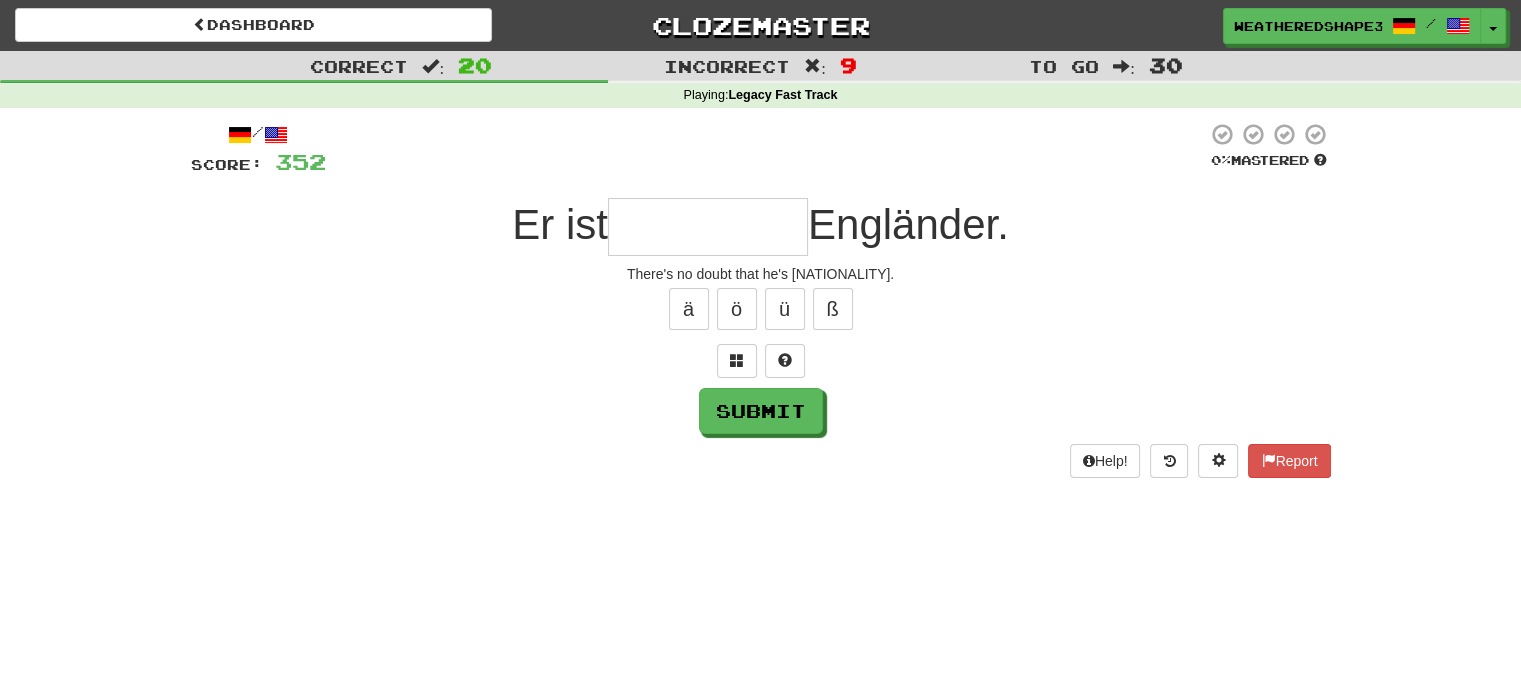 type on "*" 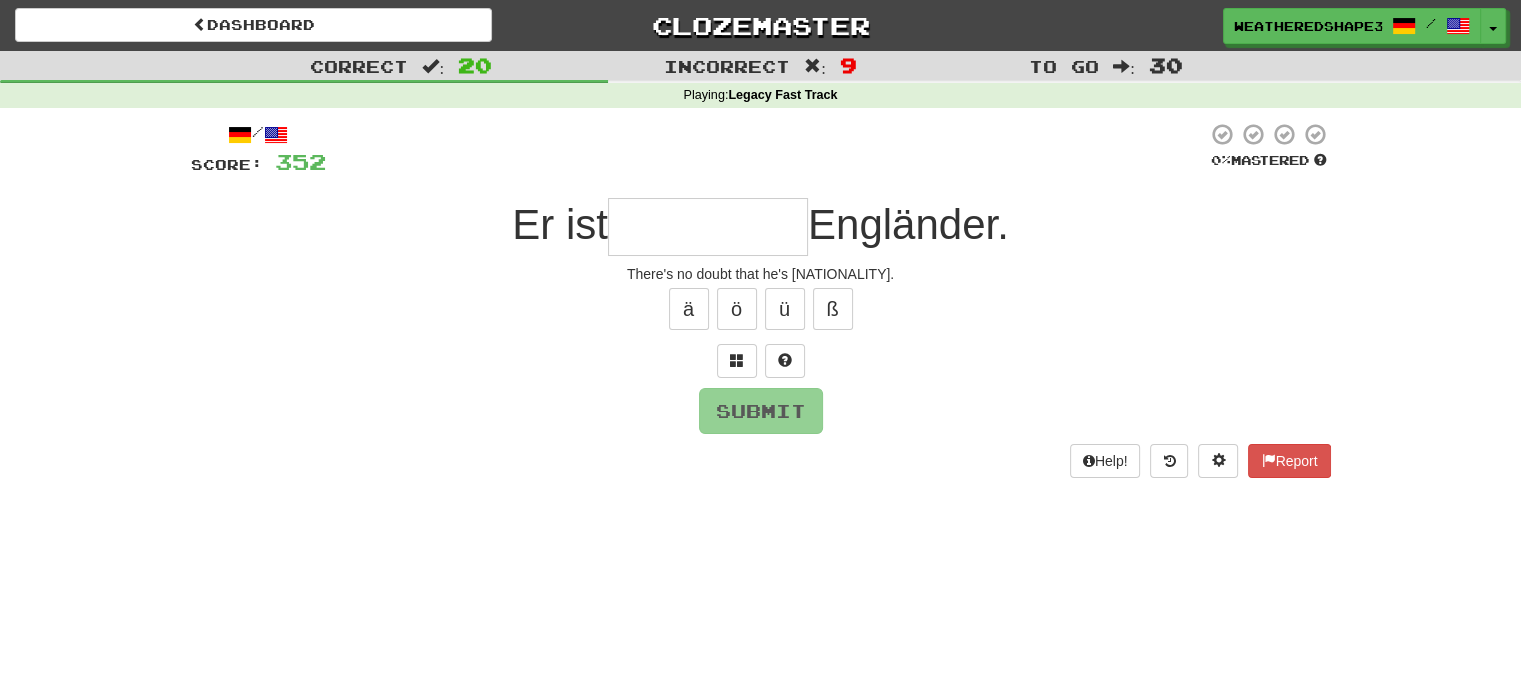 type on "**********" 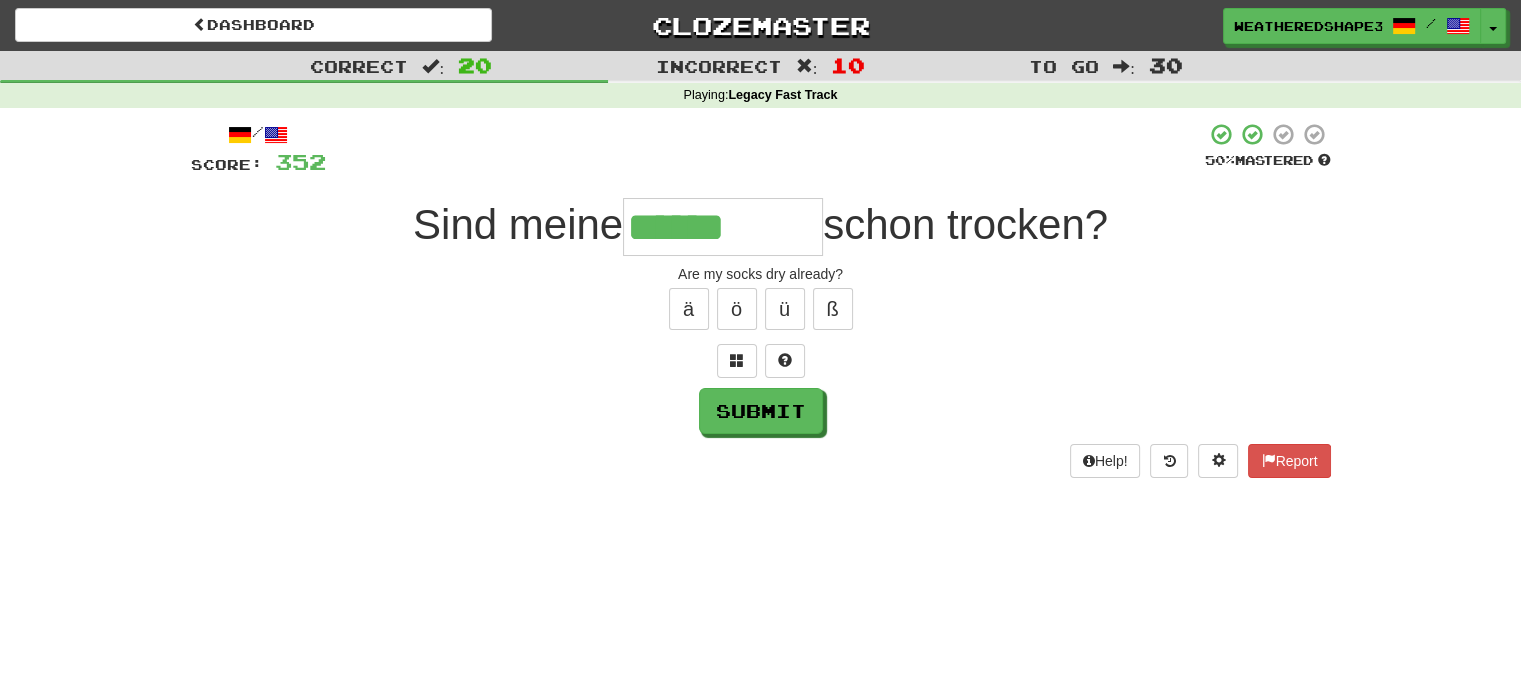 type on "******" 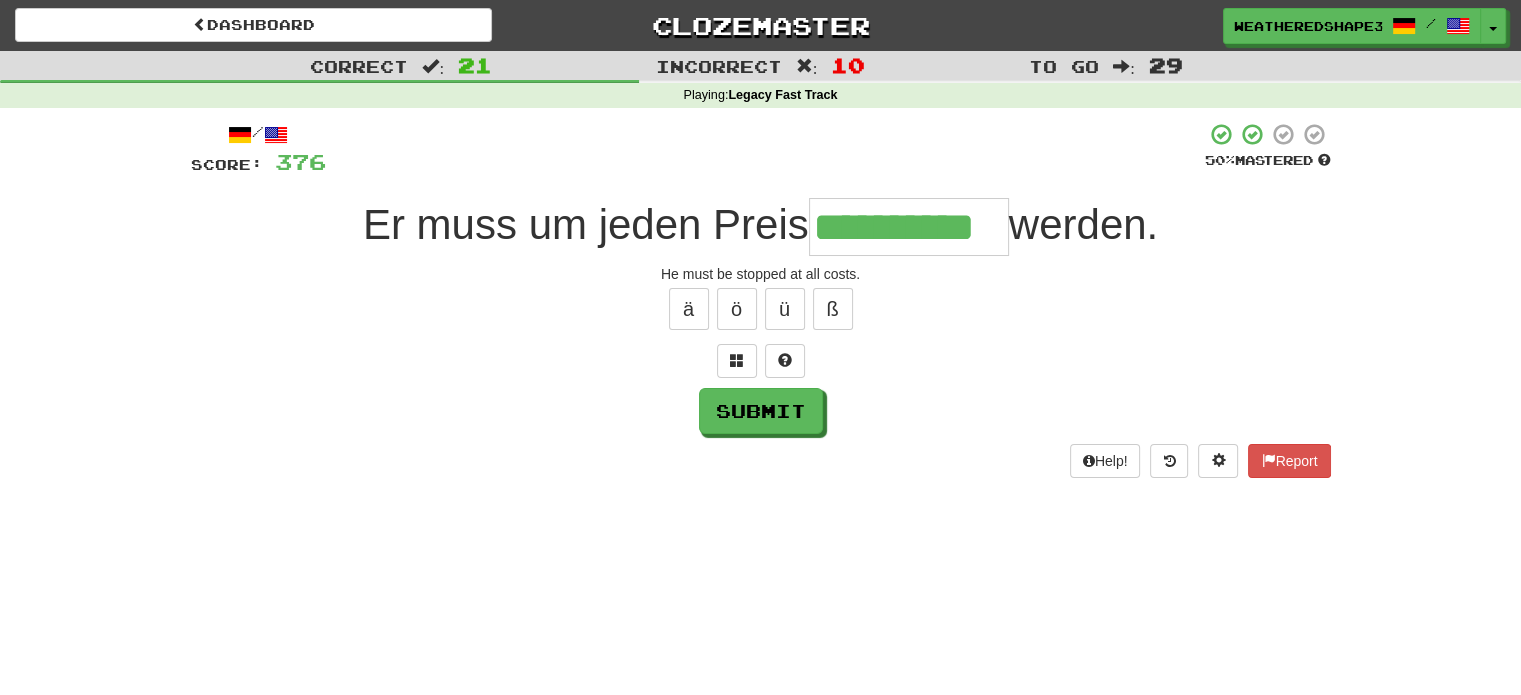 scroll, scrollTop: 0, scrollLeft: 26, axis: horizontal 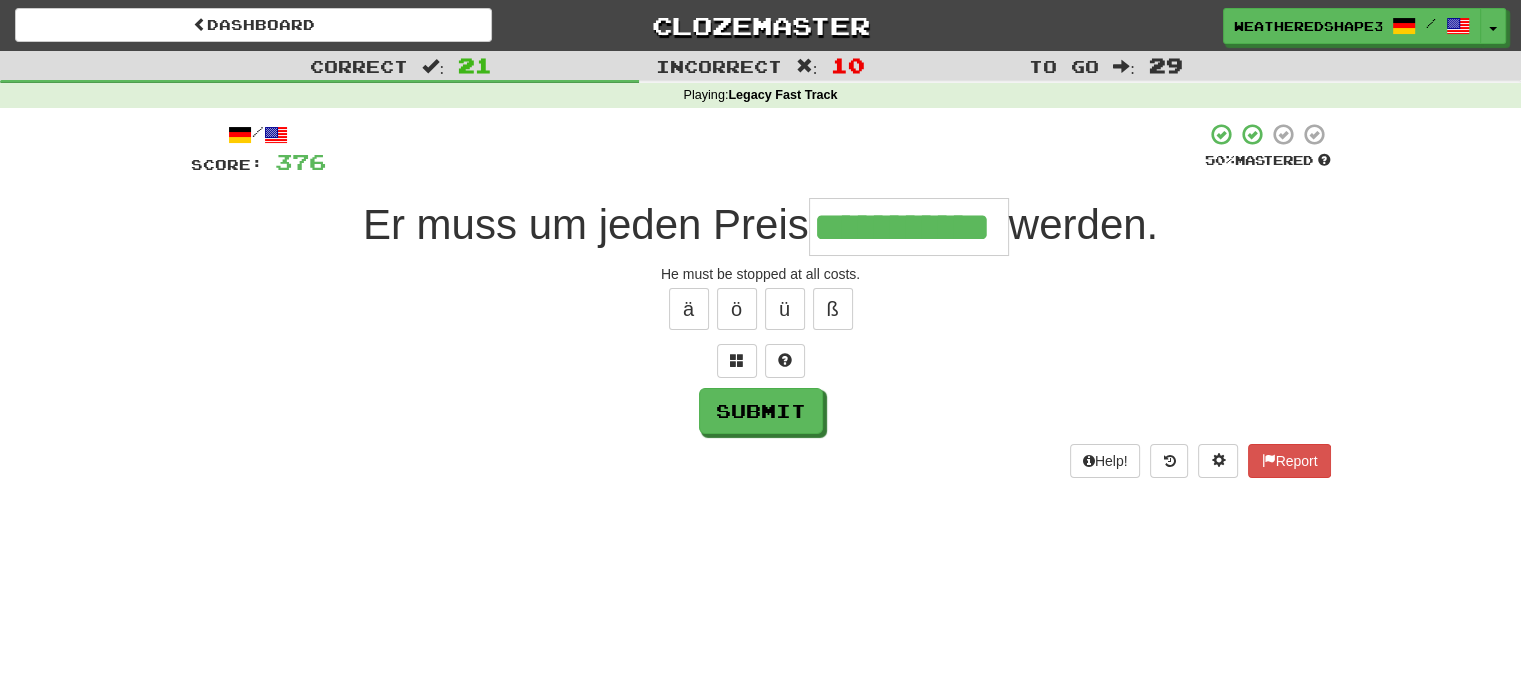type on "**********" 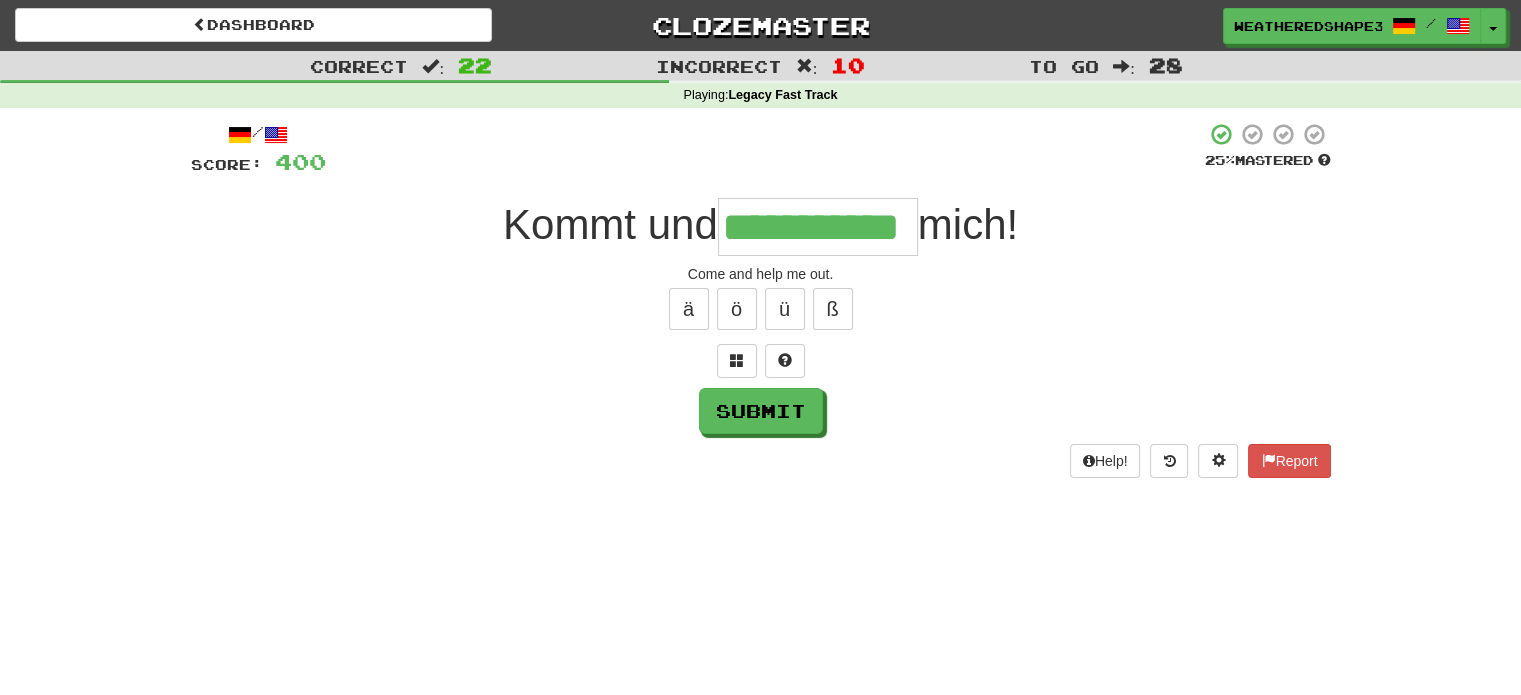 scroll, scrollTop: 0, scrollLeft: 3, axis: horizontal 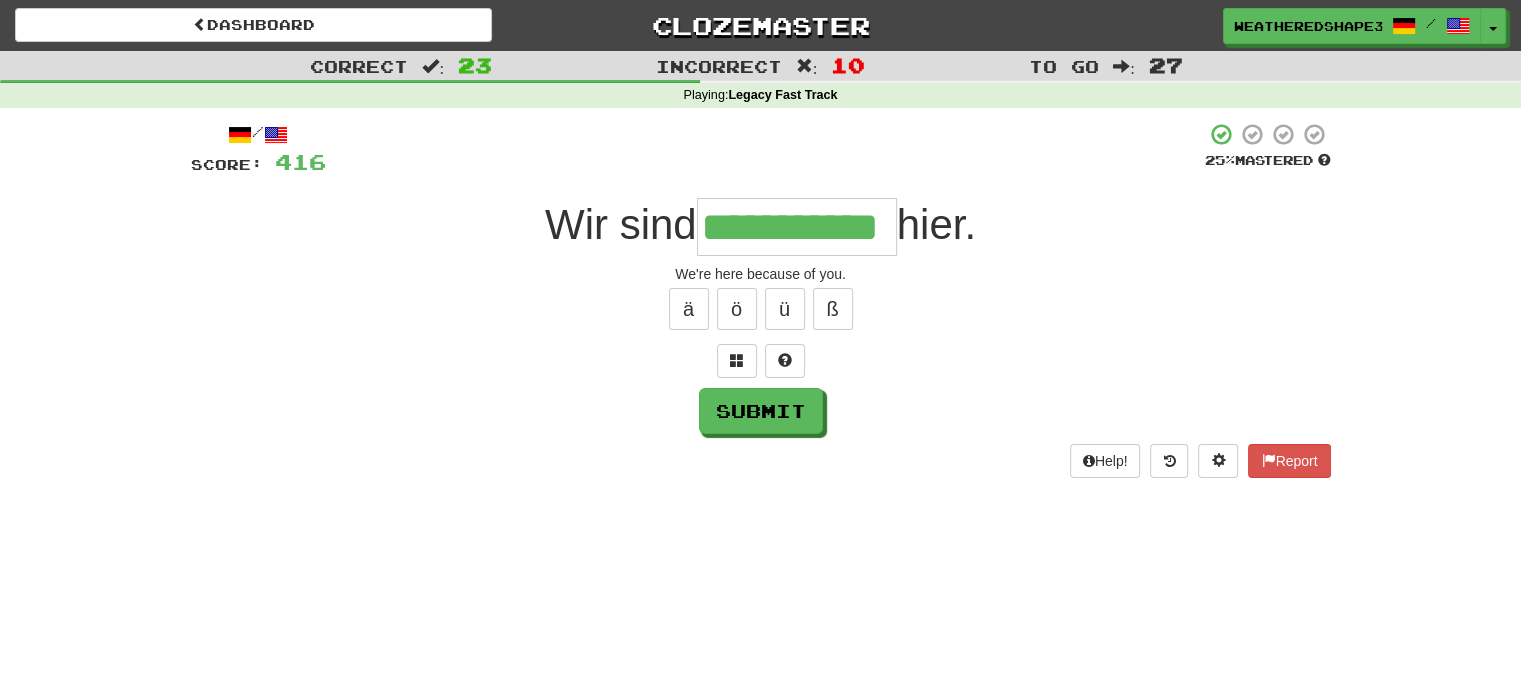 type on "**********" 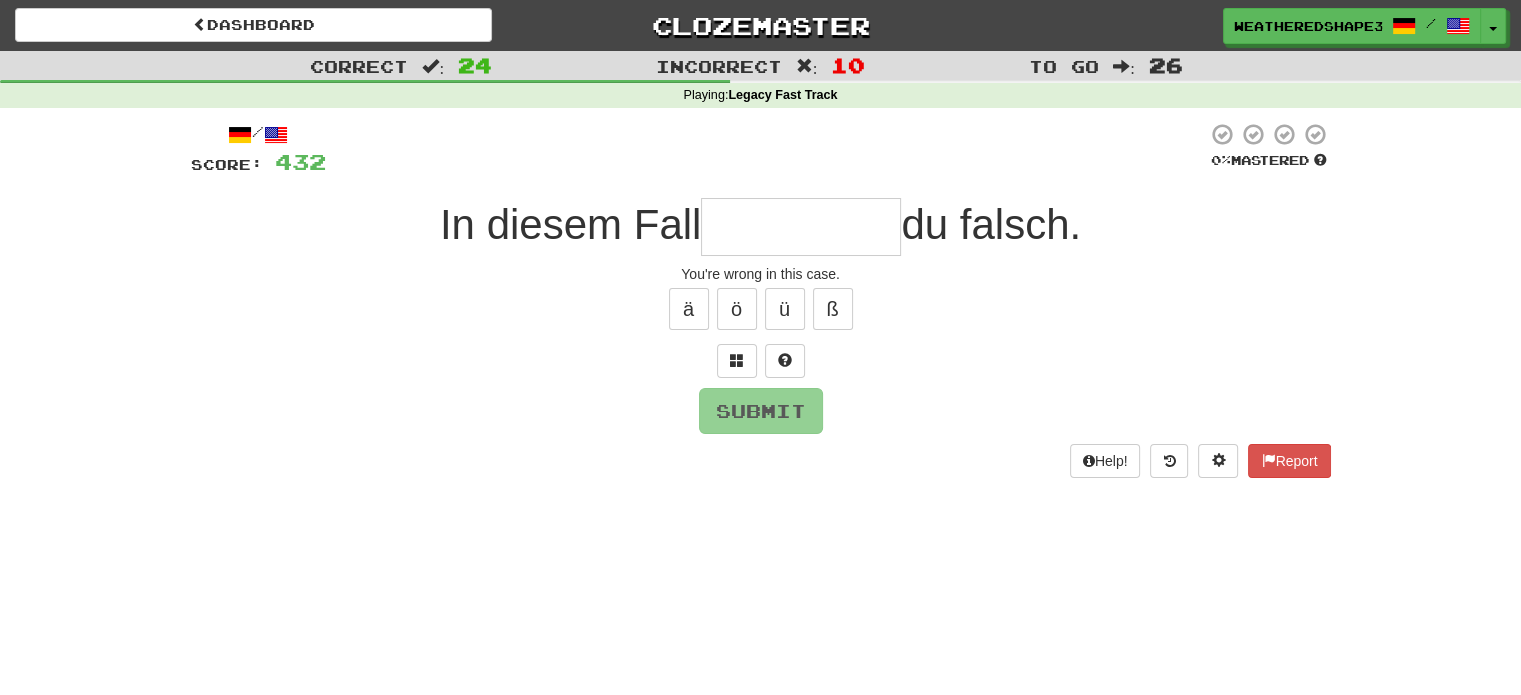 type on "*" 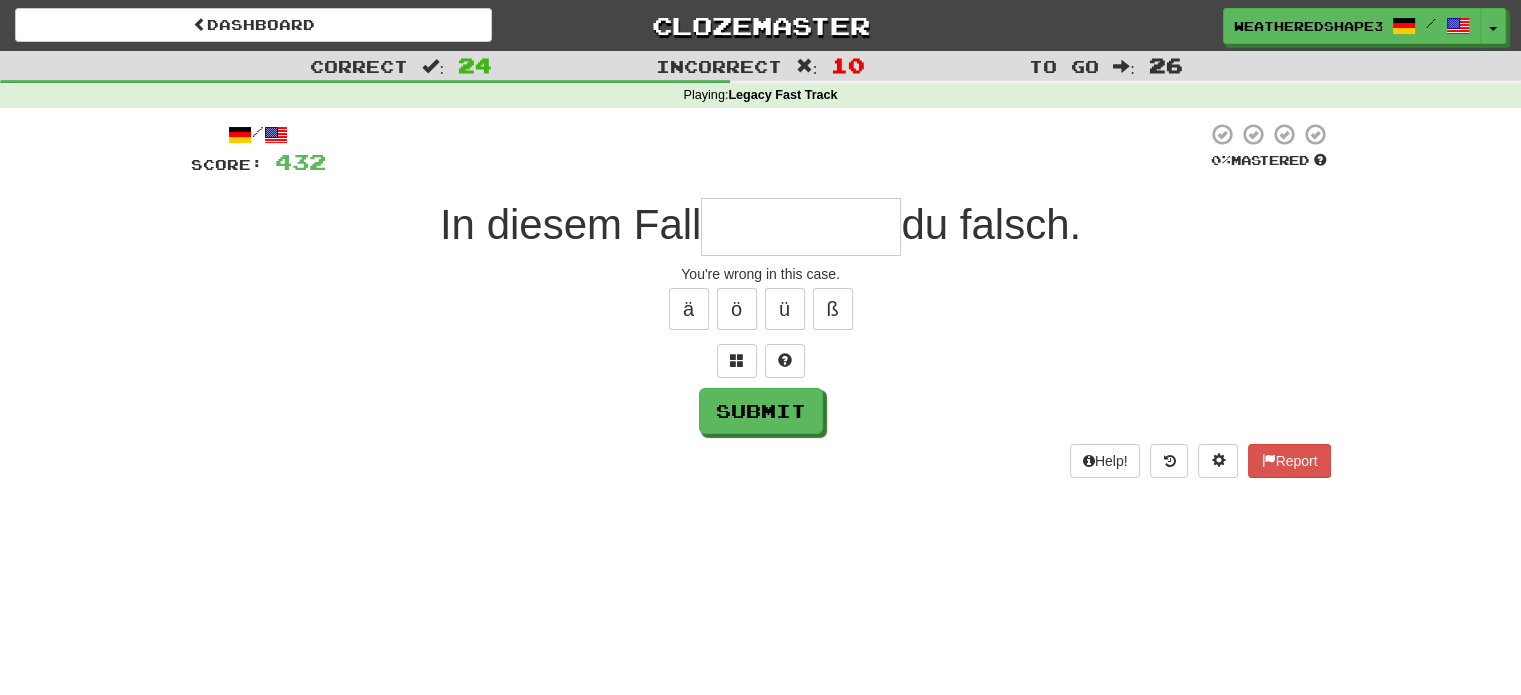 type on "*" 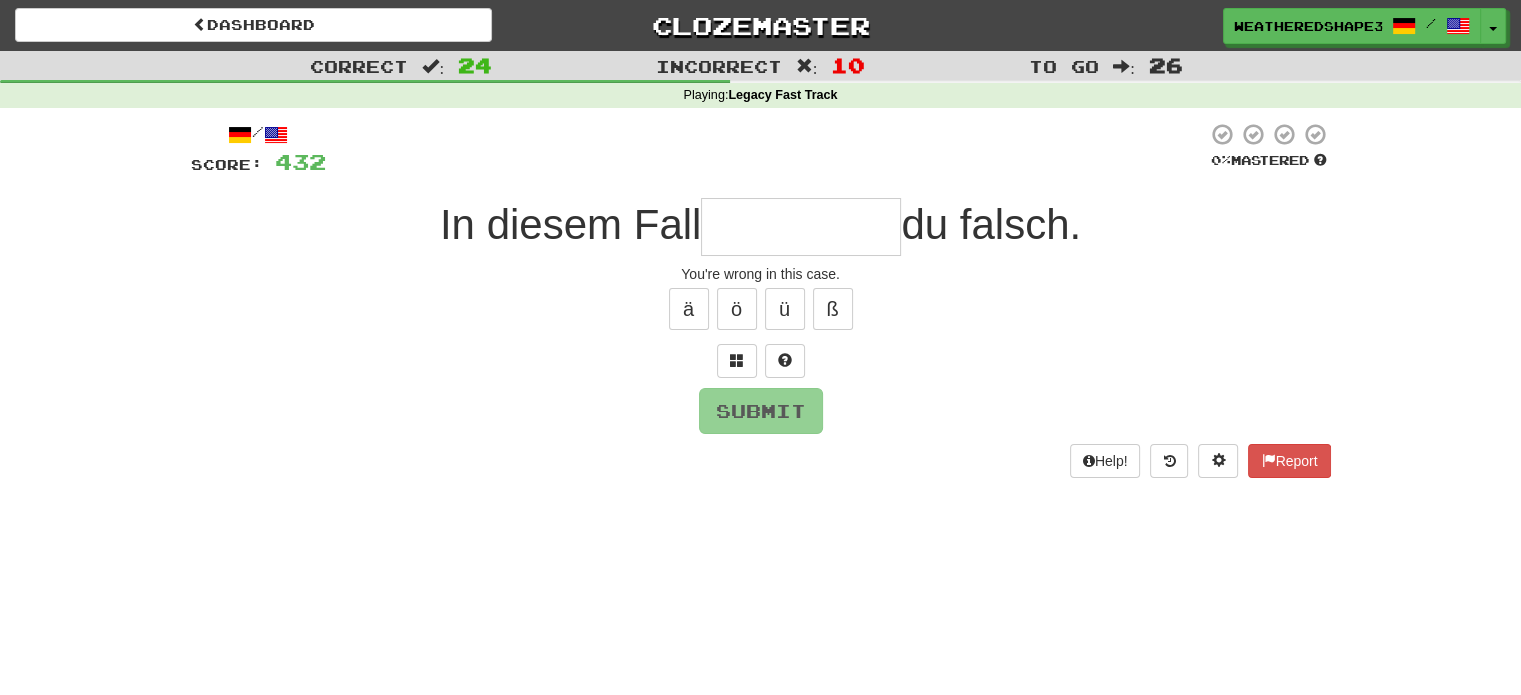type on "******" 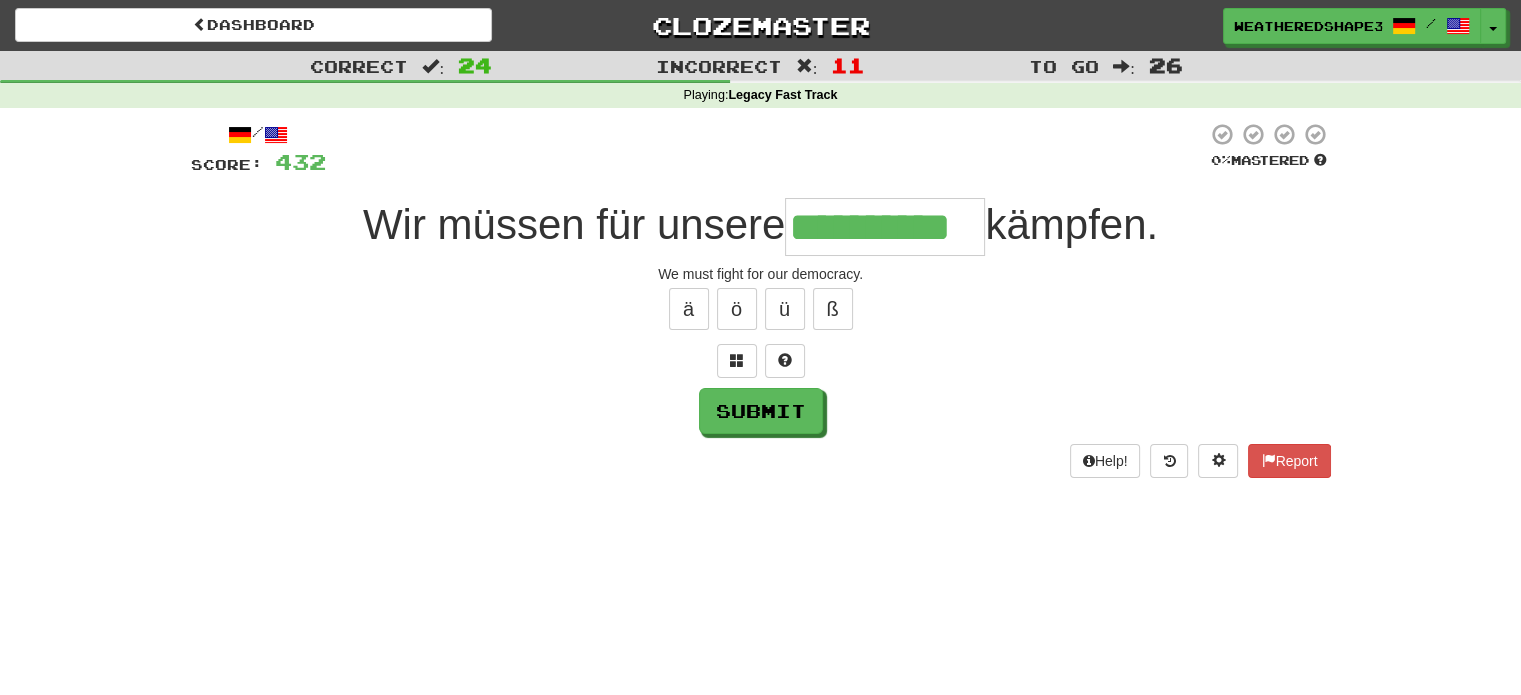 scroll, scrollTop: 0, scrollLeft: 15, axis: horizontal 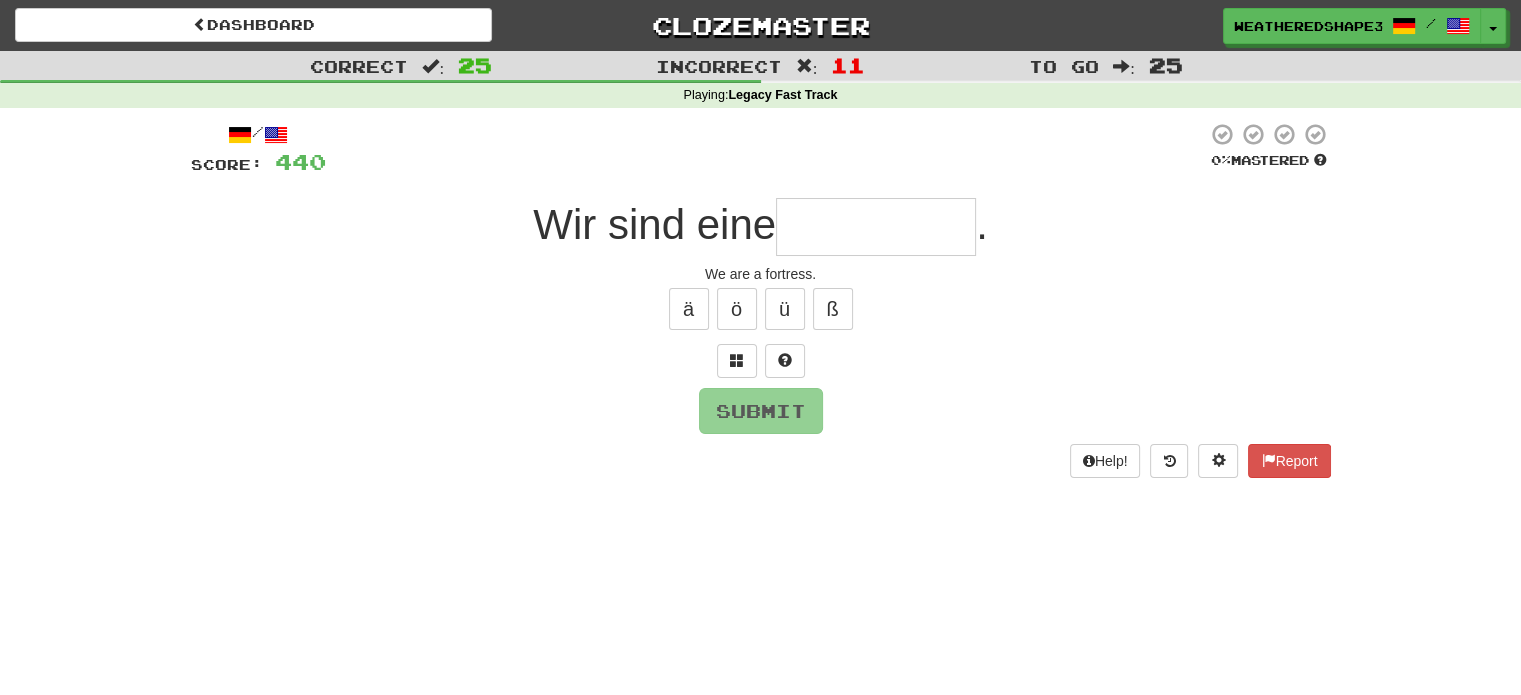 type on "*" 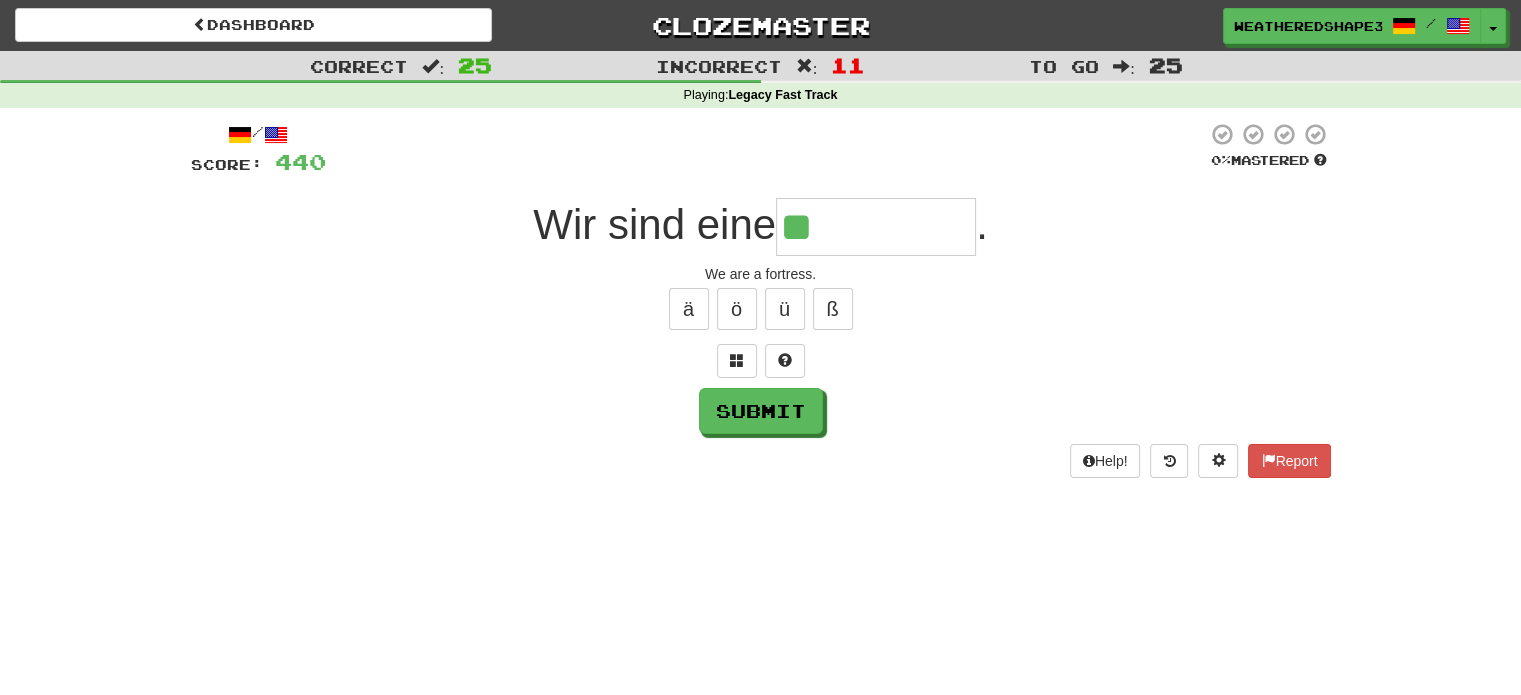 type on "*******" 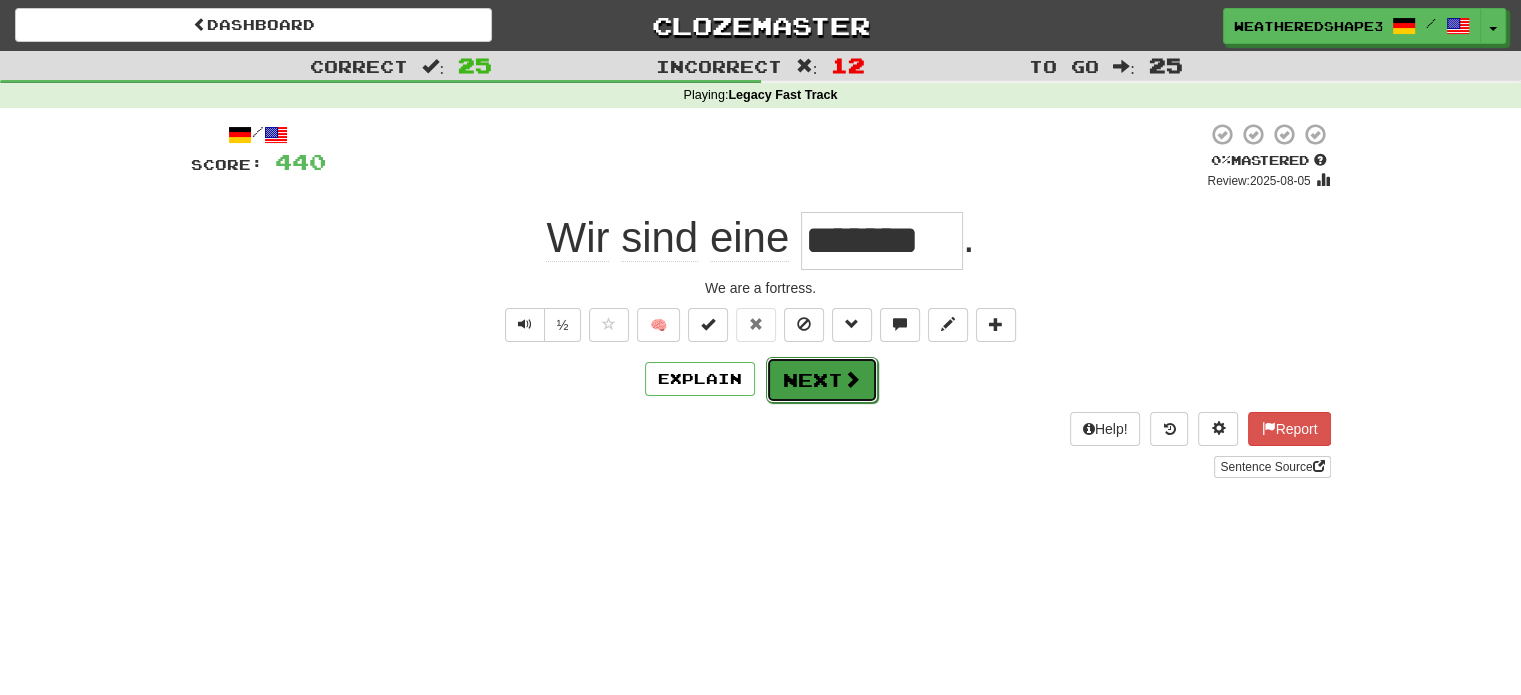 click on "Next" at bounding box center (822, 380) 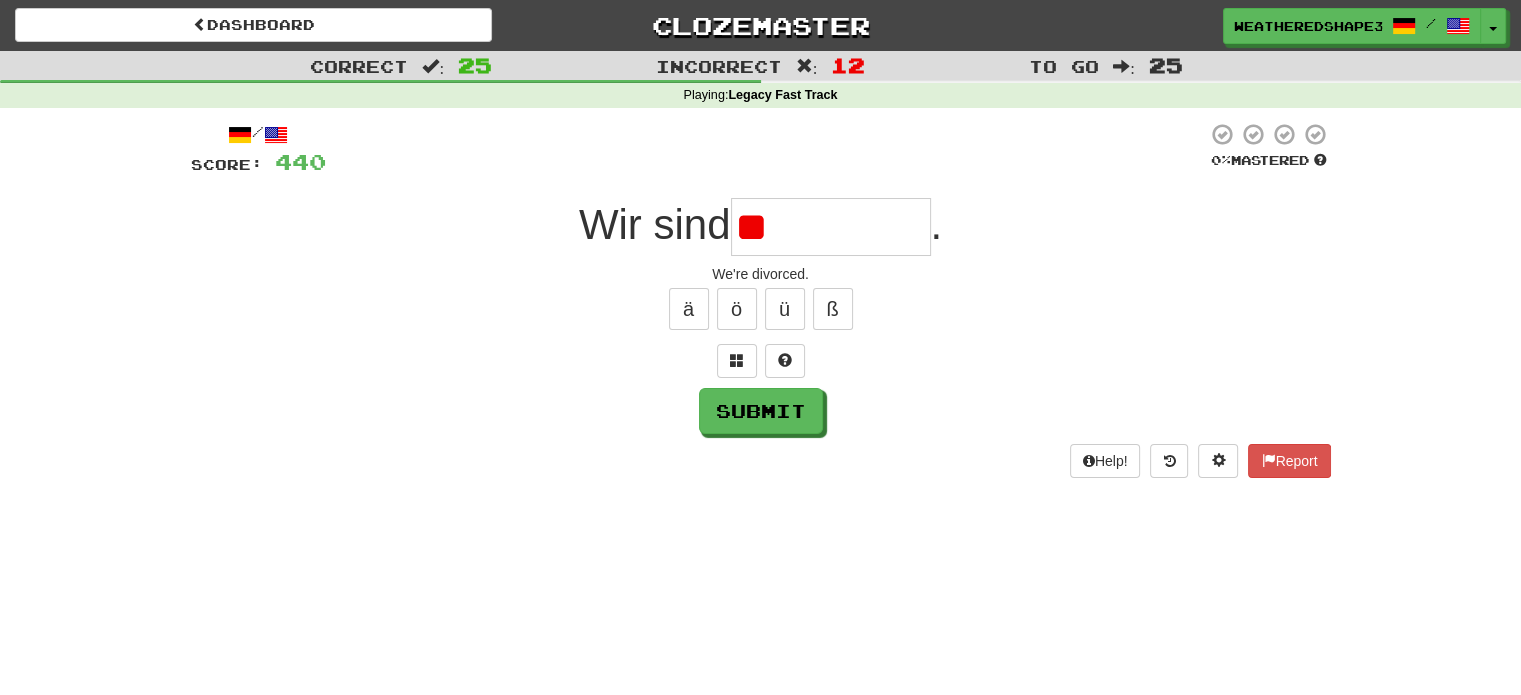 type on "*" 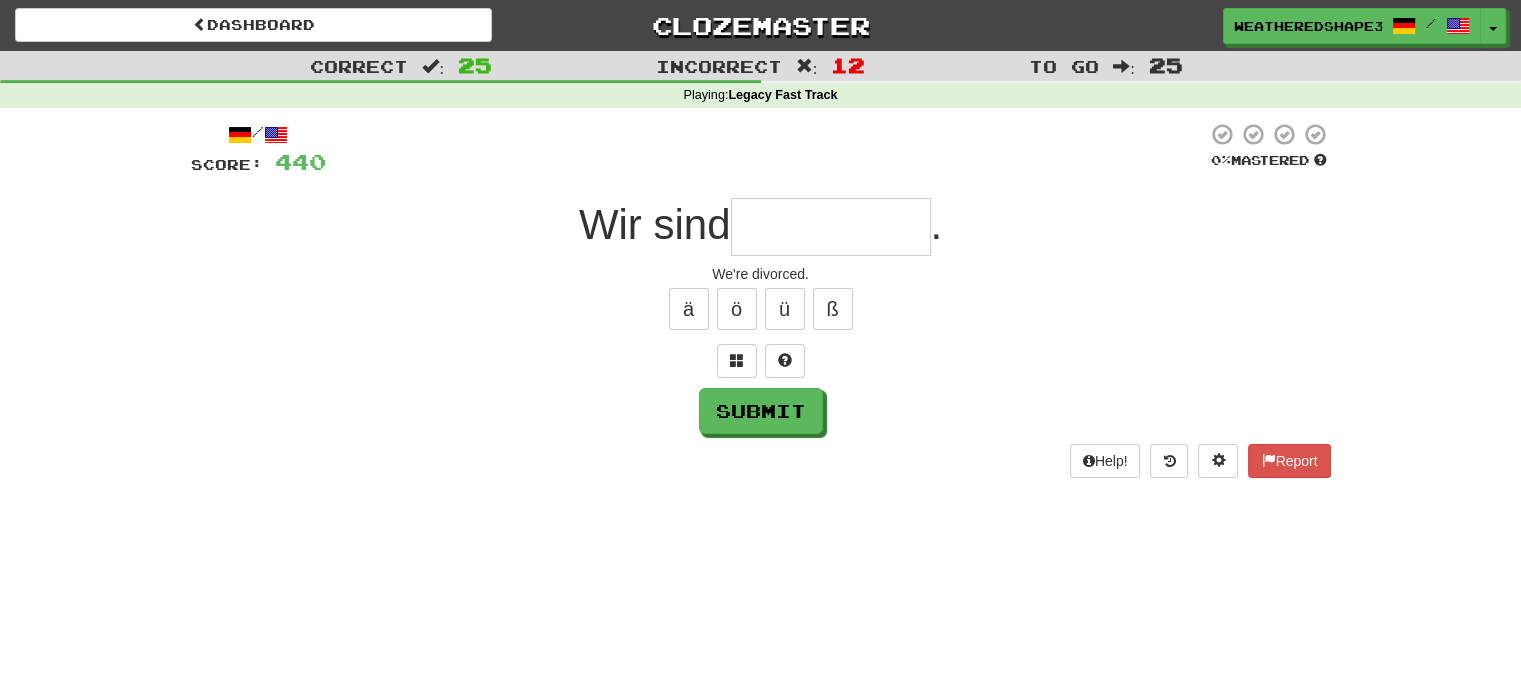 type on "*" 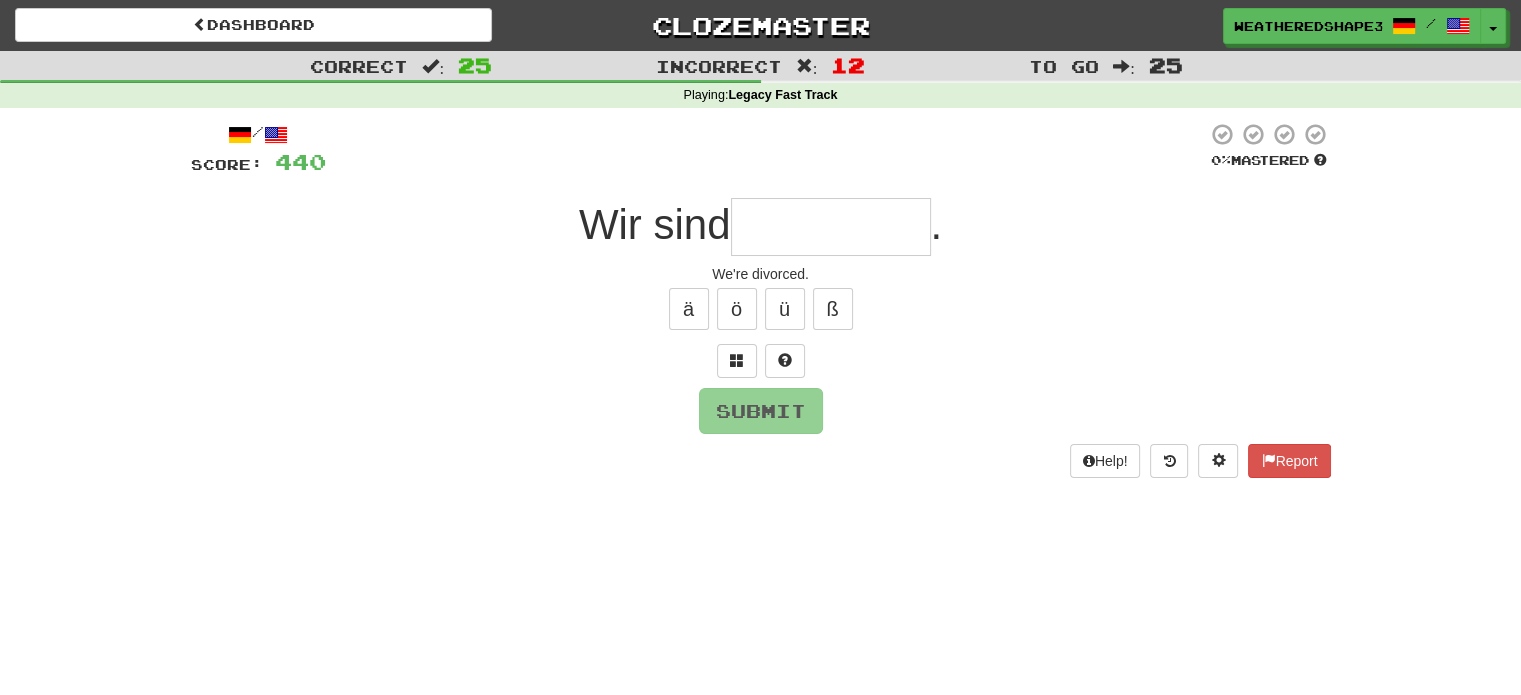 type on "*" 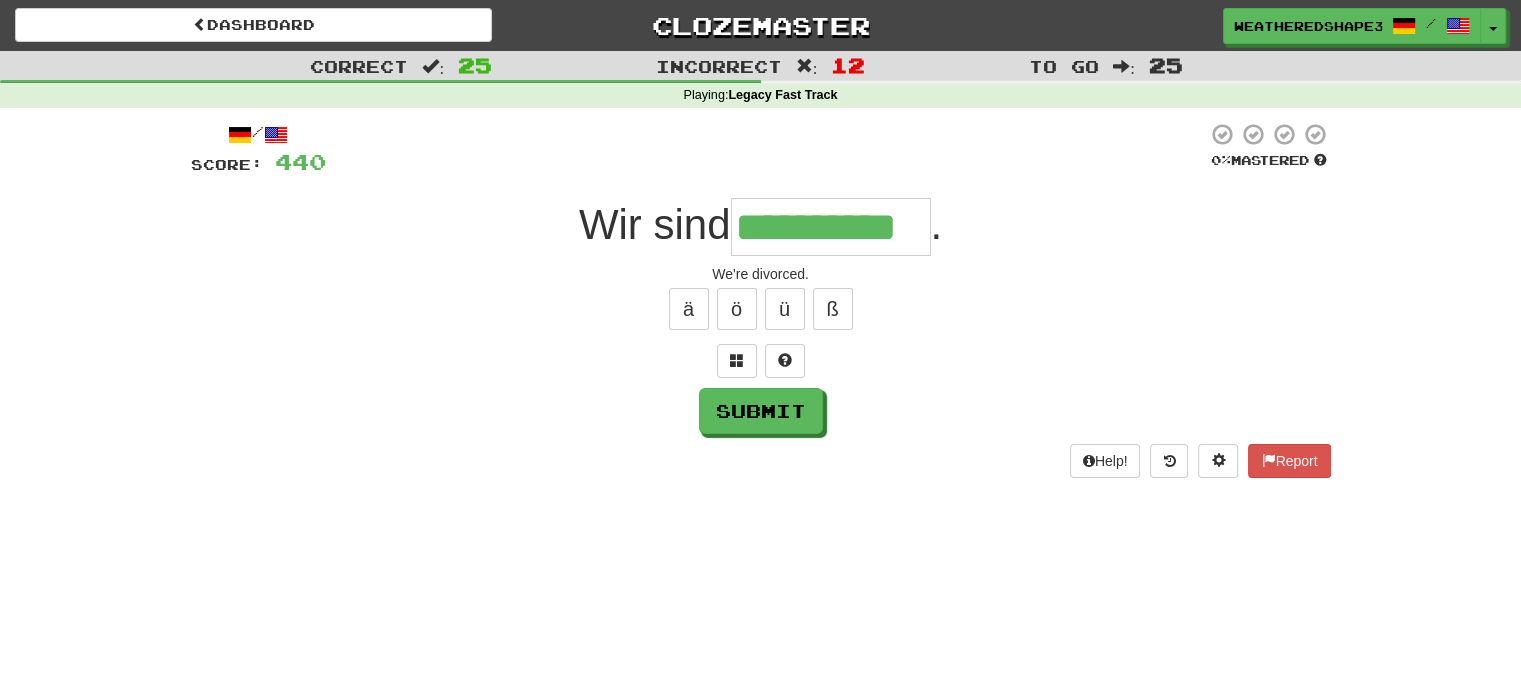 scroll, scrollTop: 0, scrollLeft: 22, axis: horizontal 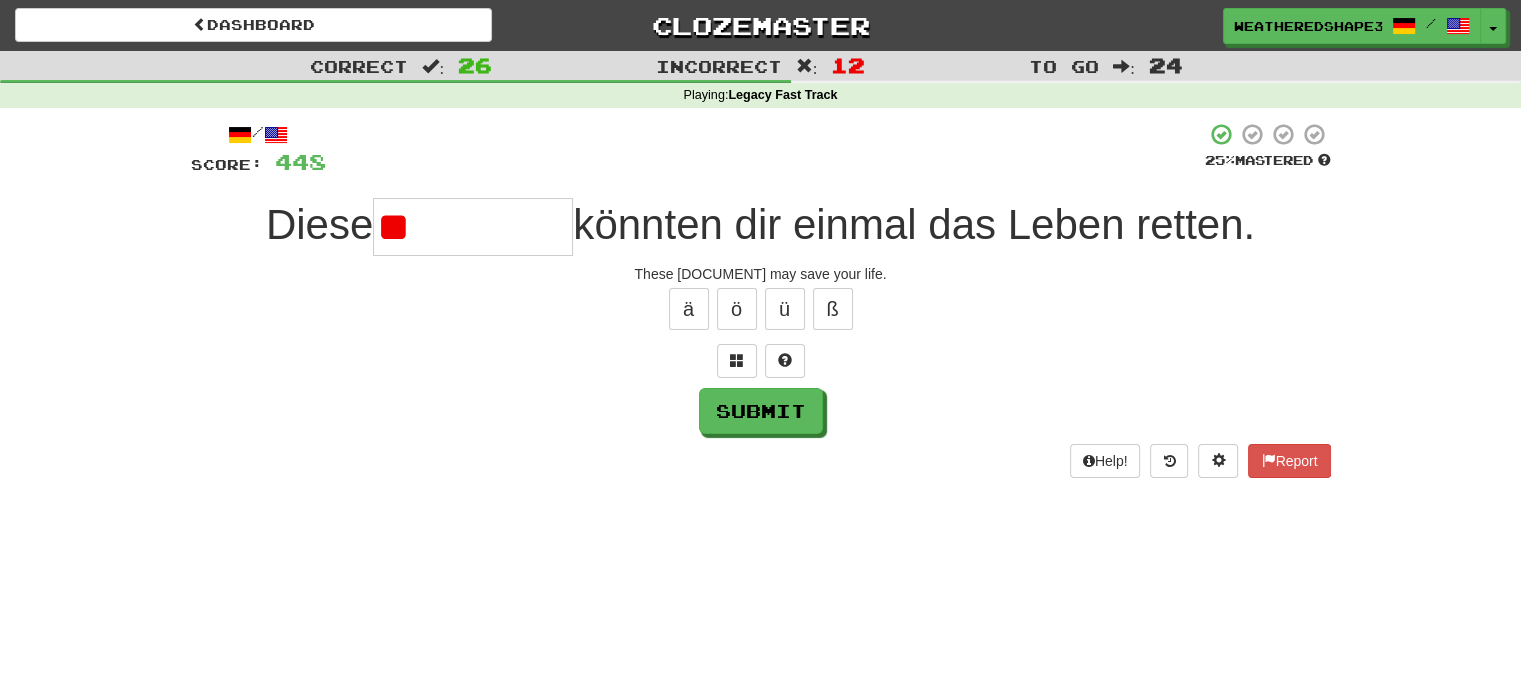 type on "*" 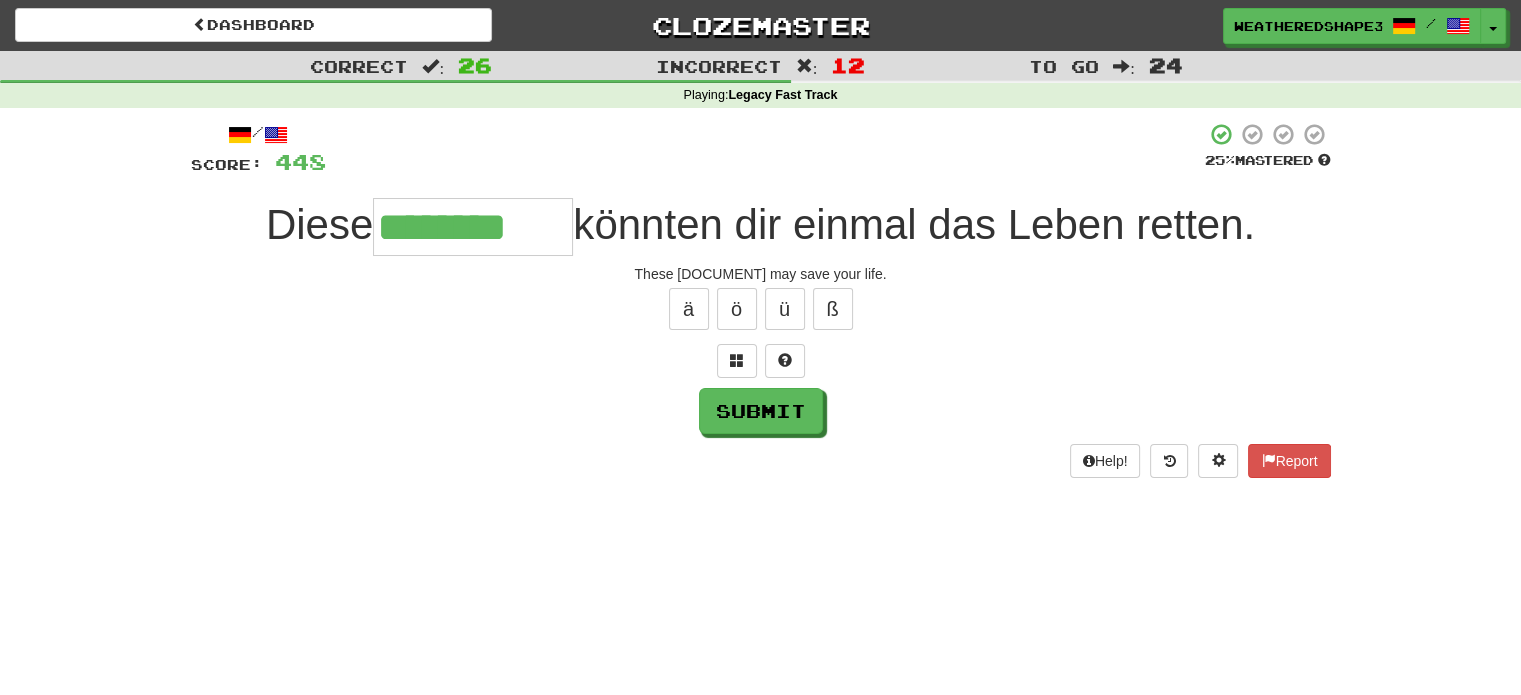 type on "********" 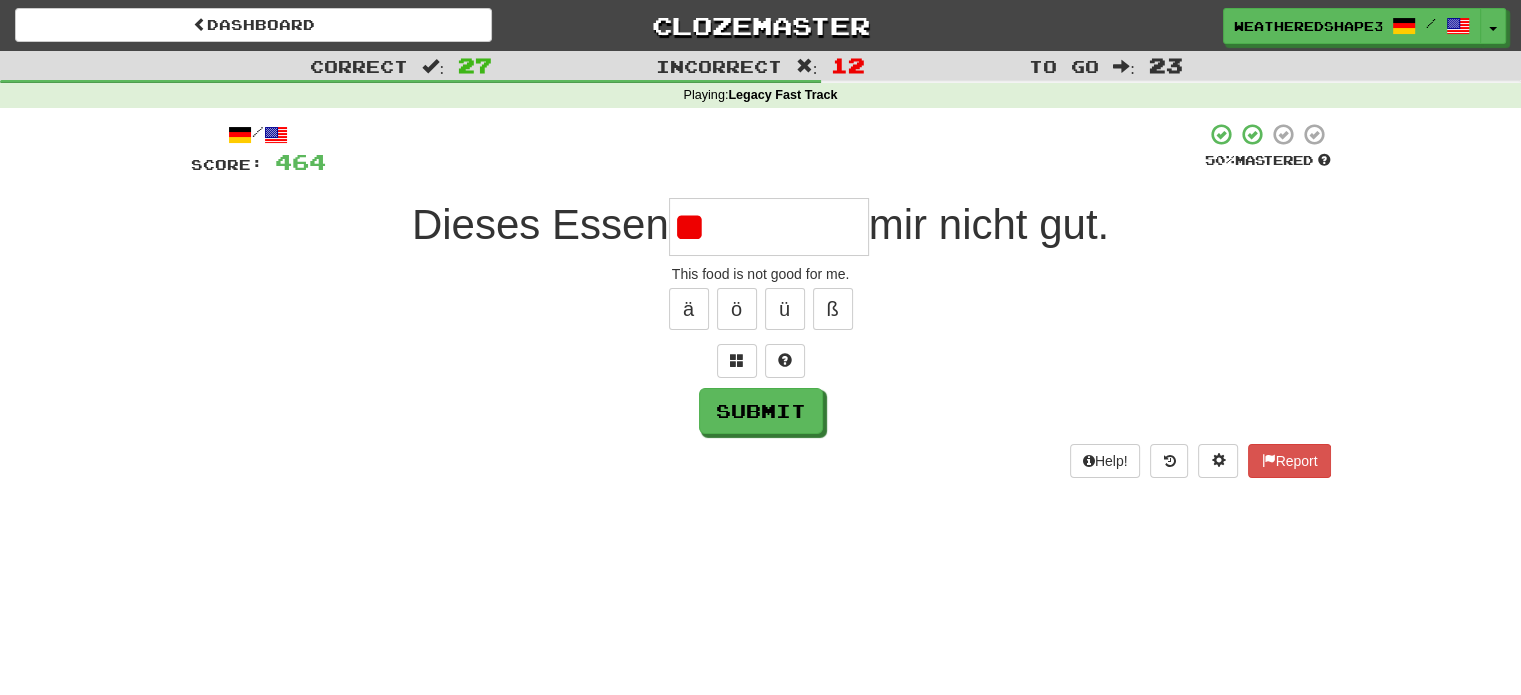 type on "*" 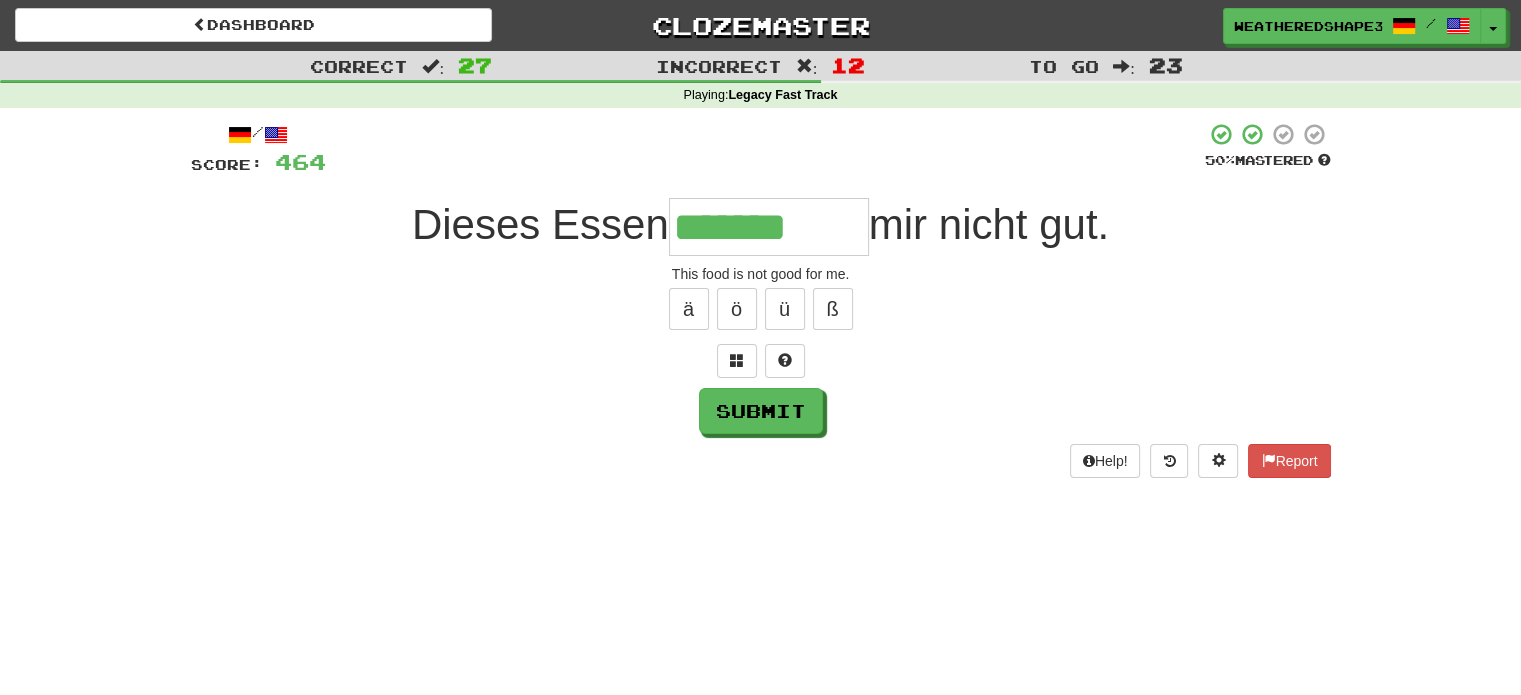 type on "*******" 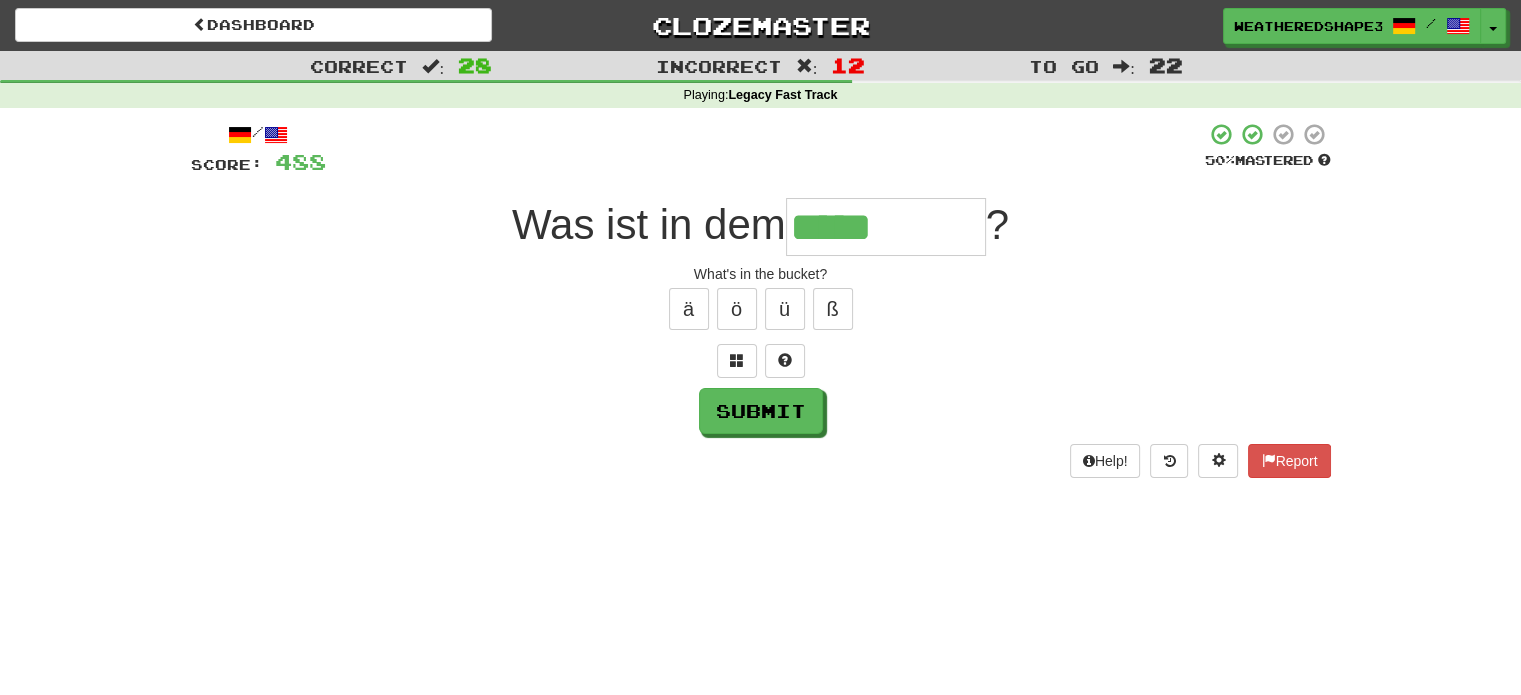 type on "*****" 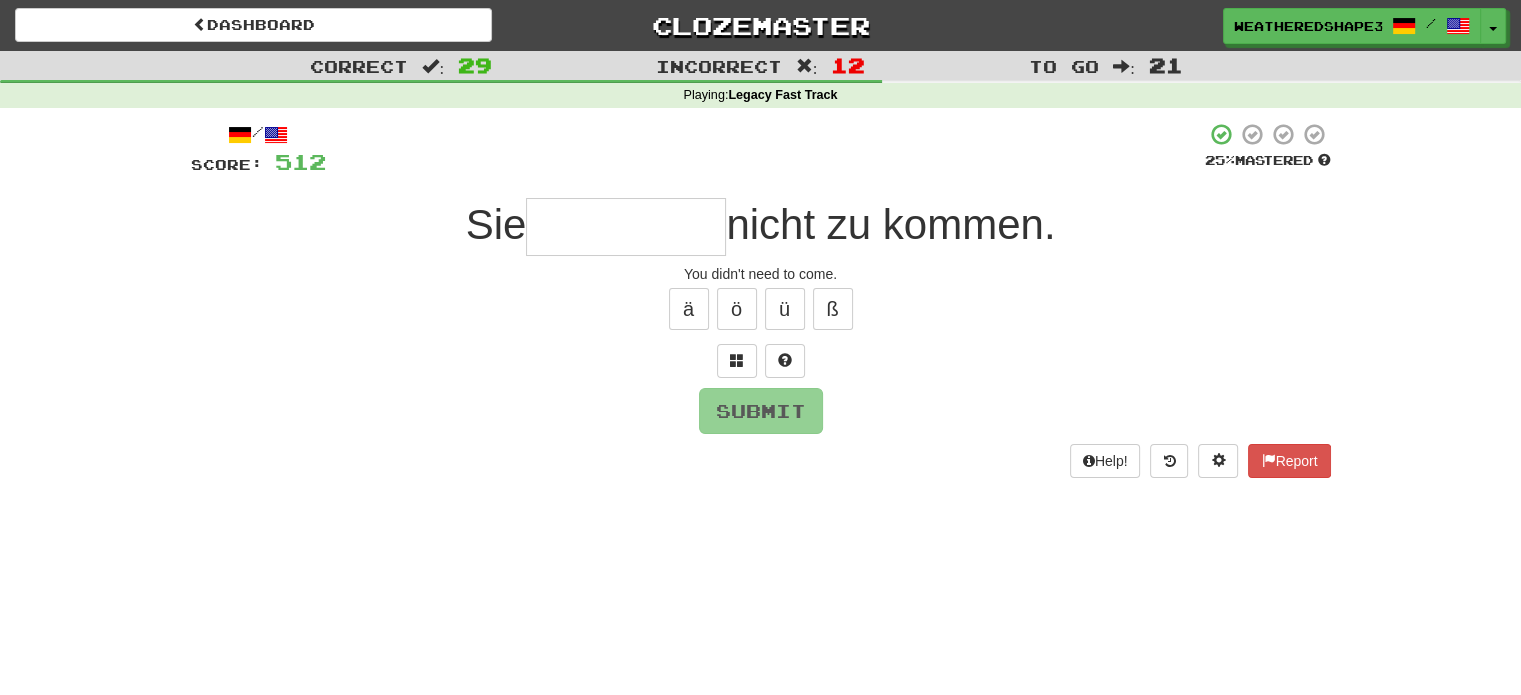 type on "*" 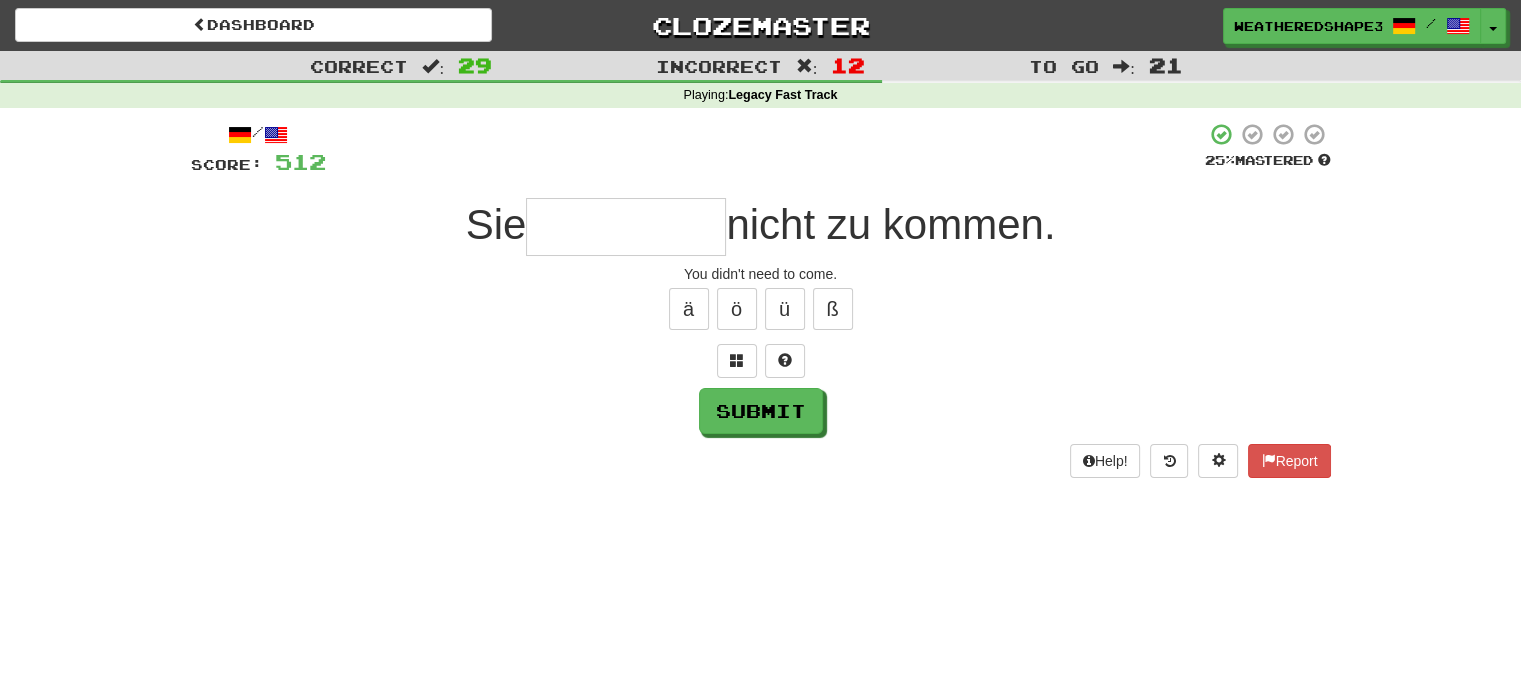 type on "*" 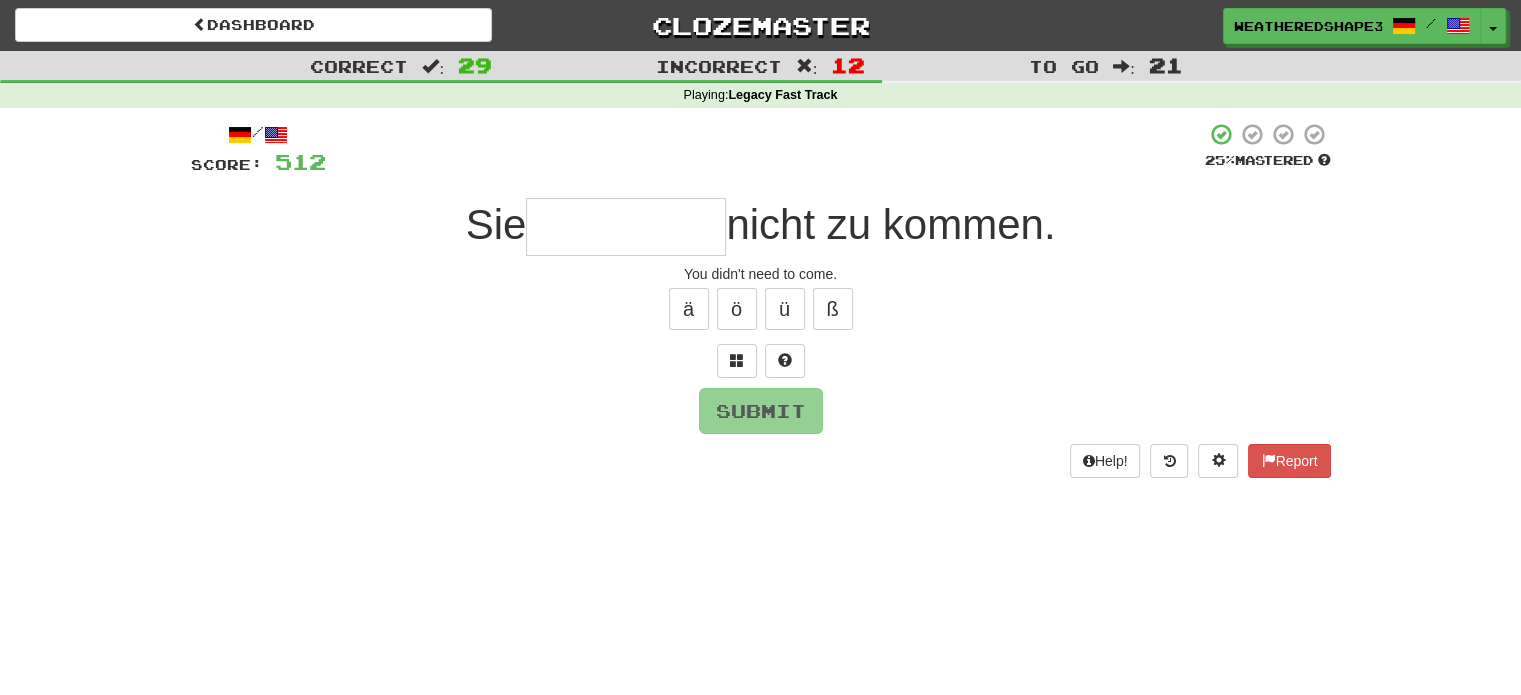 type on "*" 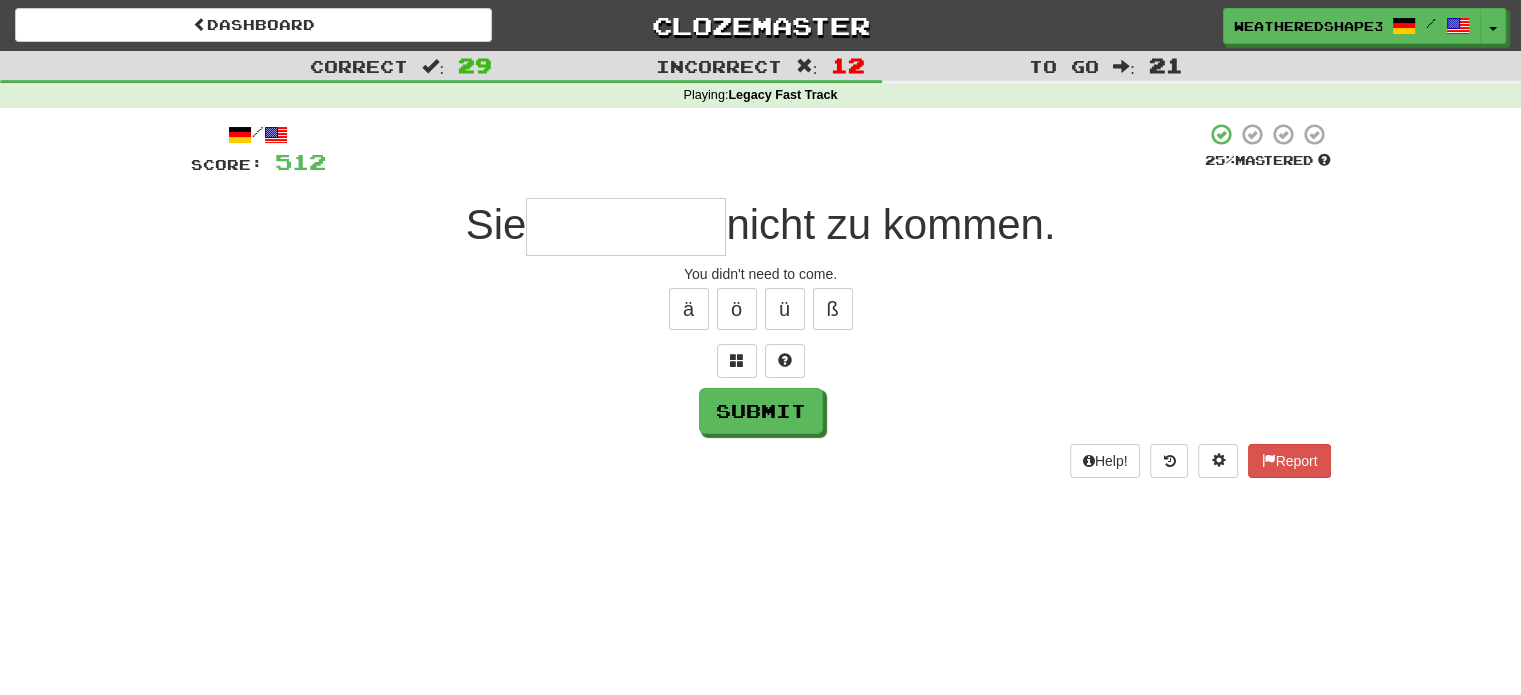 type on "*" 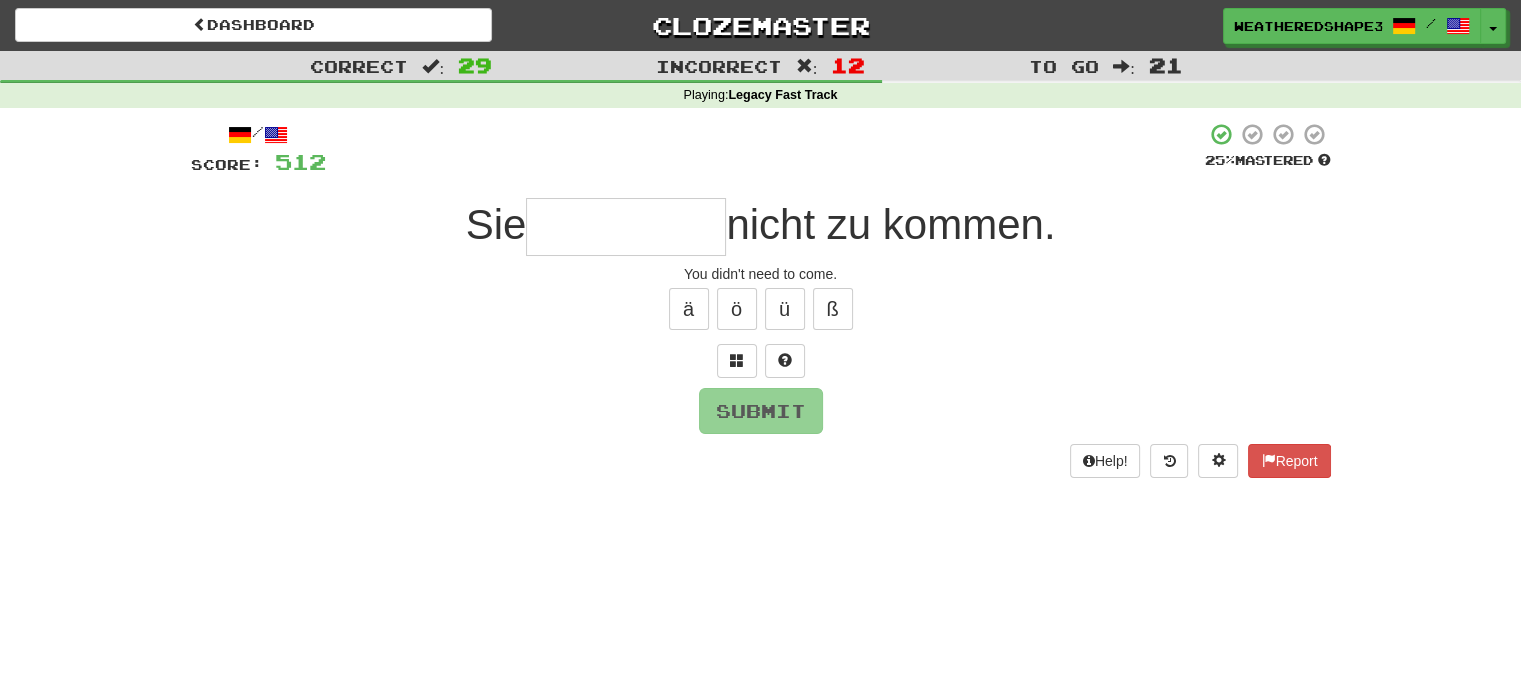 type on "*" 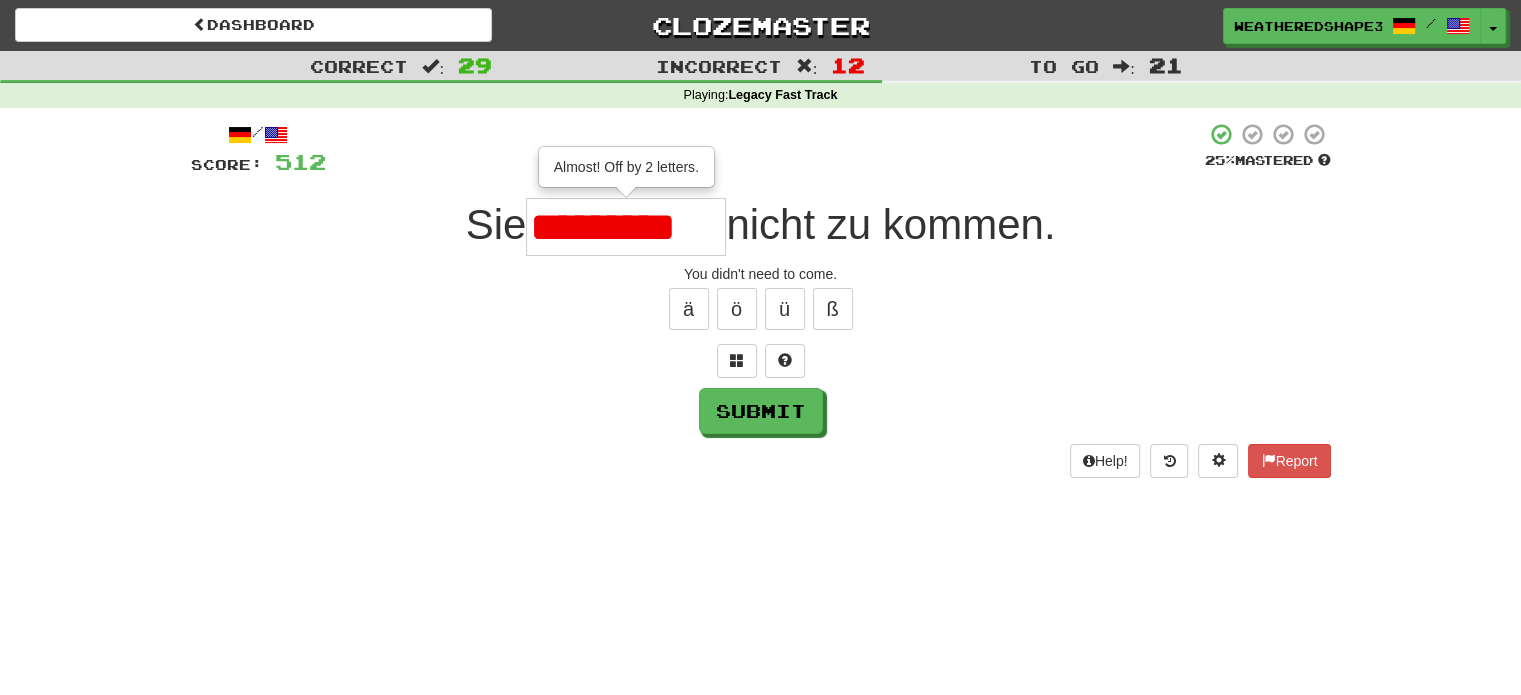 scroll, scrollTop: 0, scrollLeft: 0, axis: both 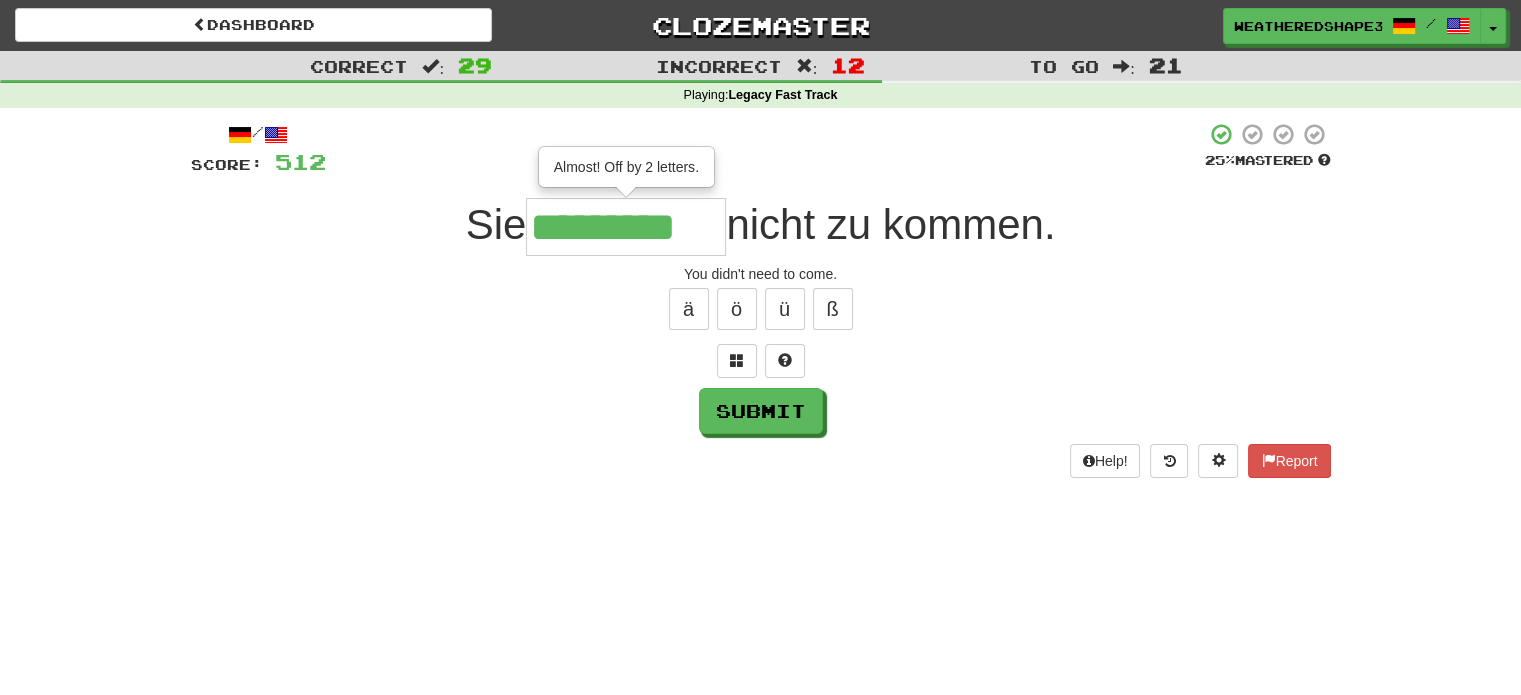 type on "*********" 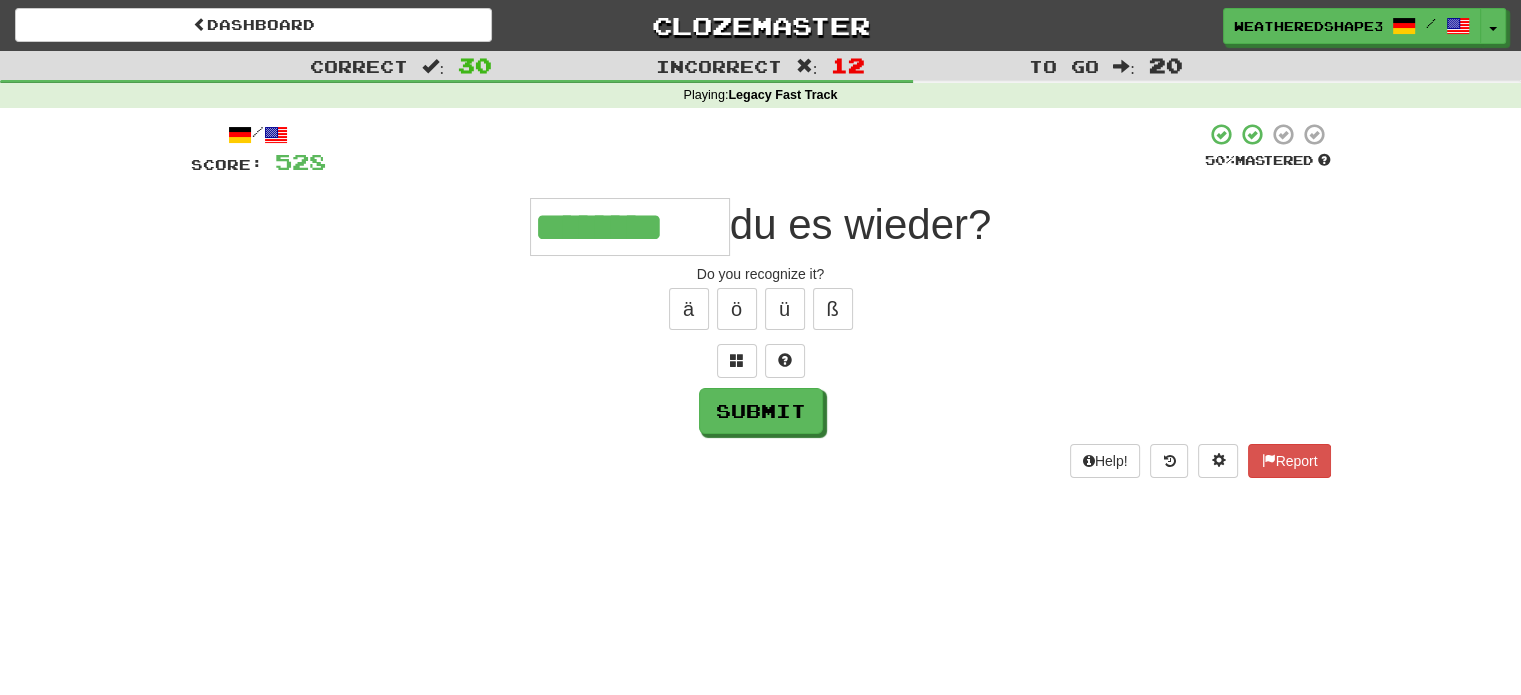 type on "********" 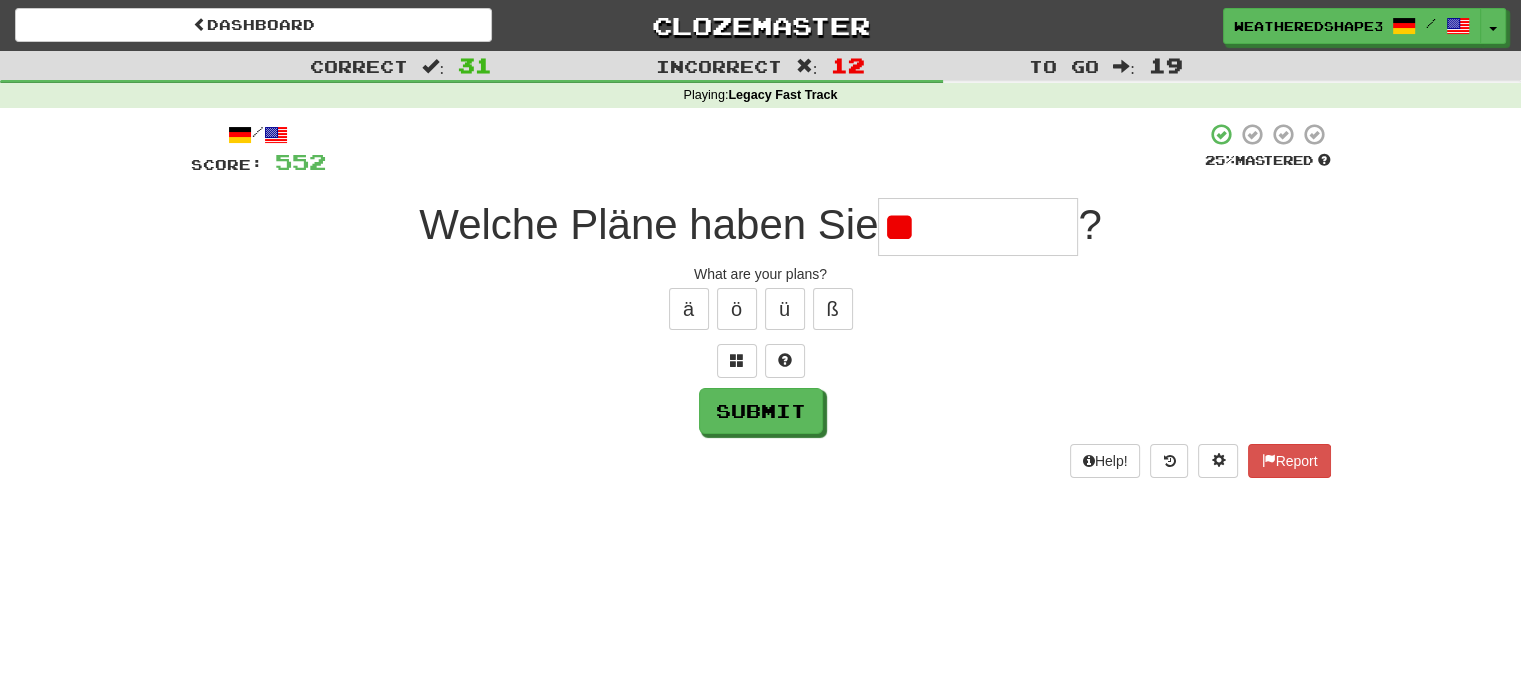 type on "*" 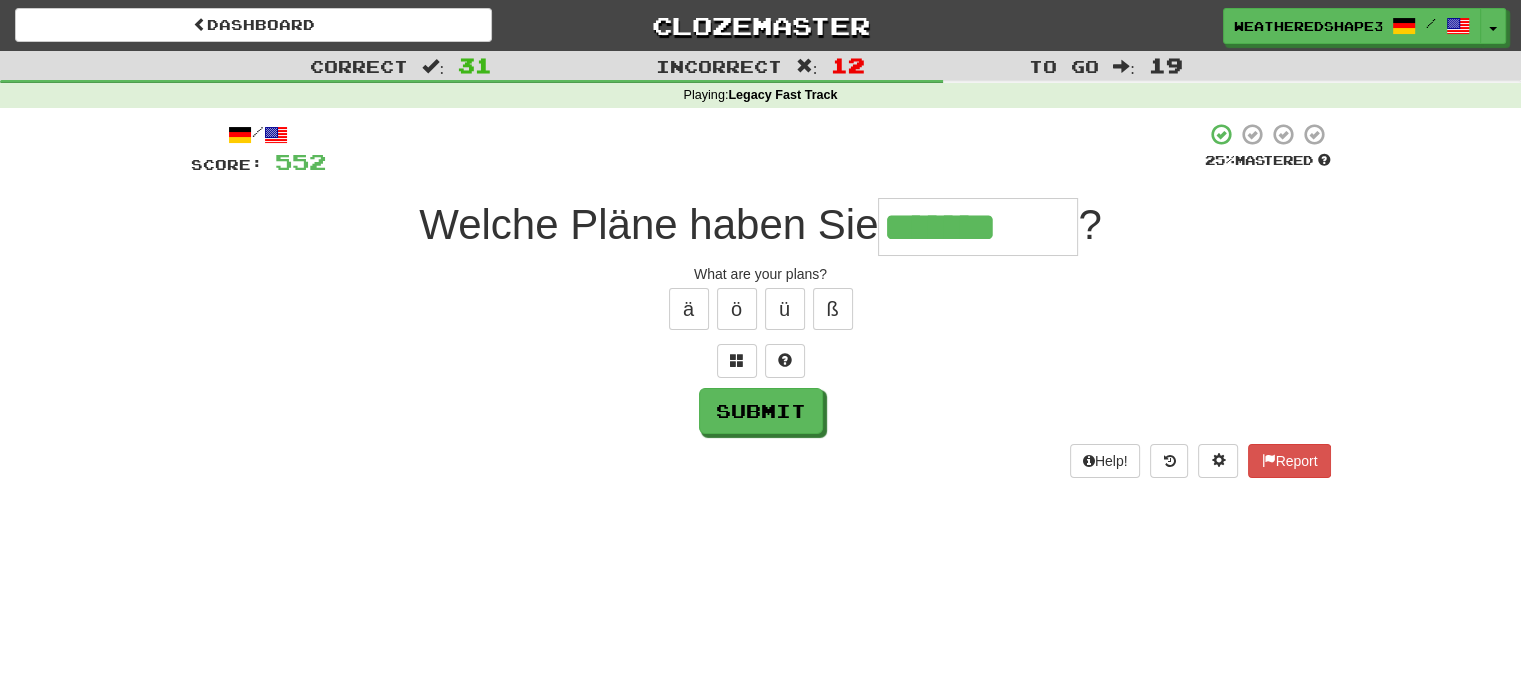type on "*******" 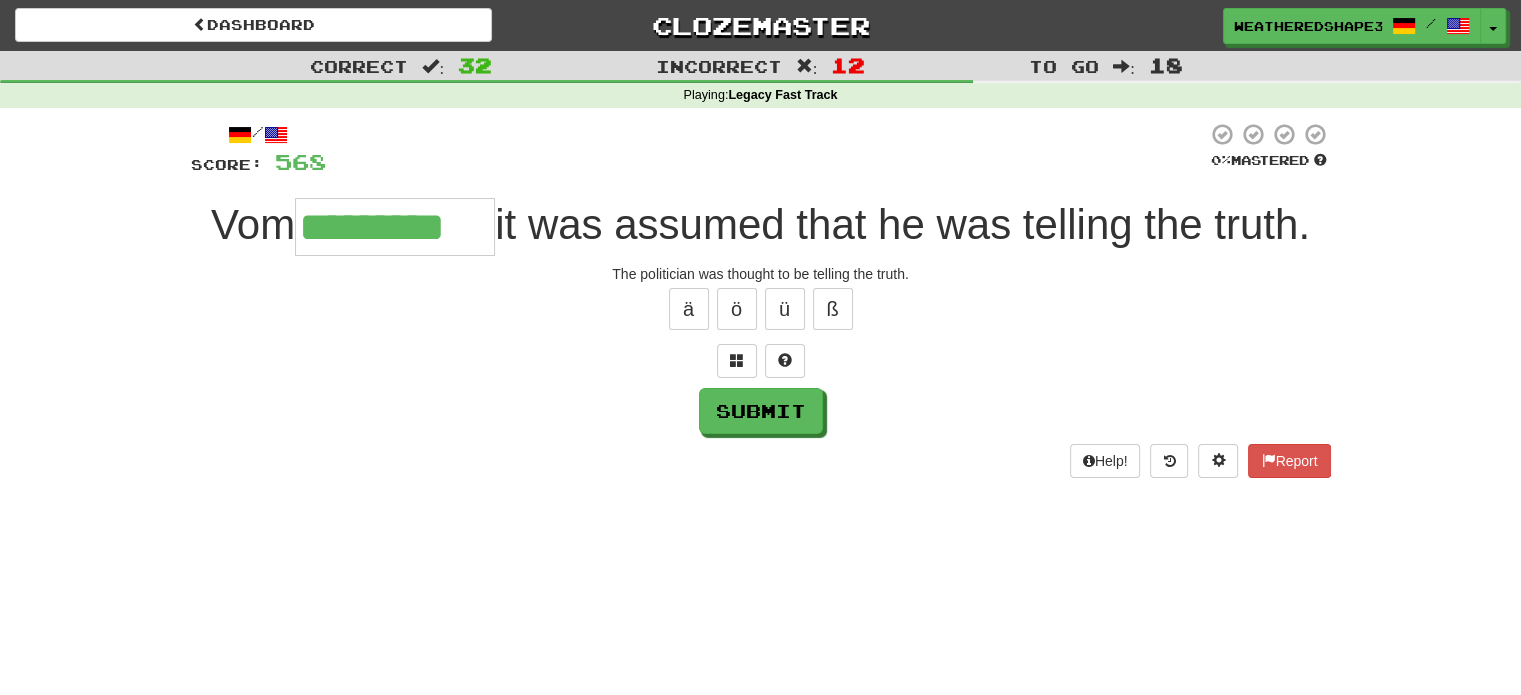 type on "*********" 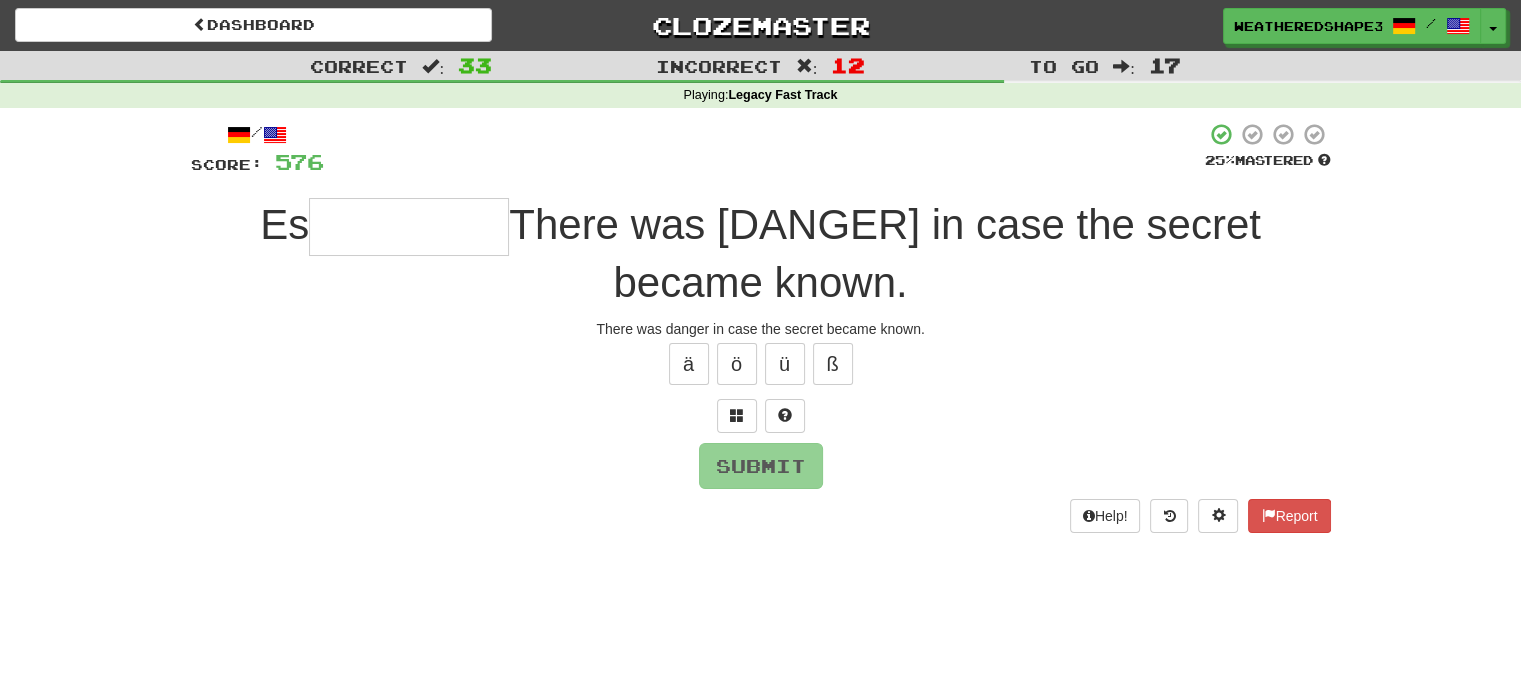 type on "*" 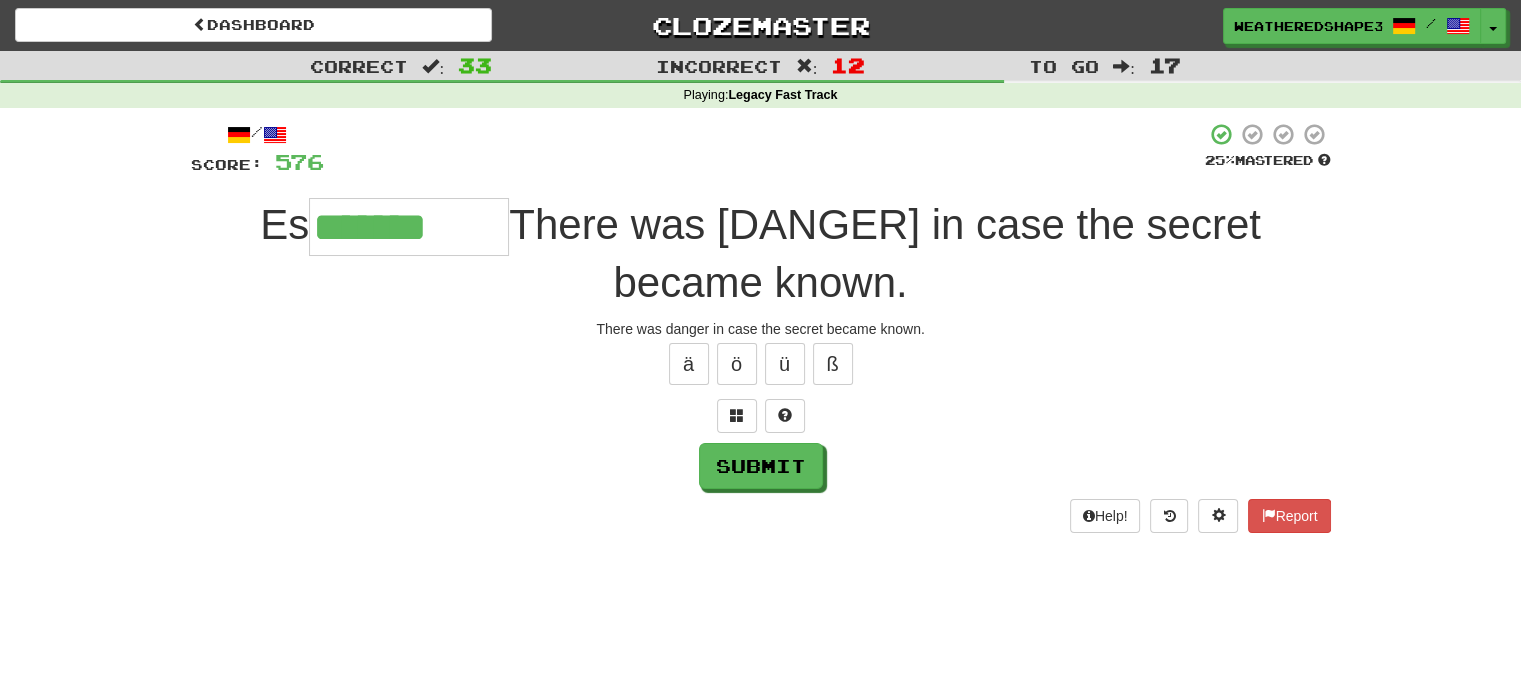 type on "*******" 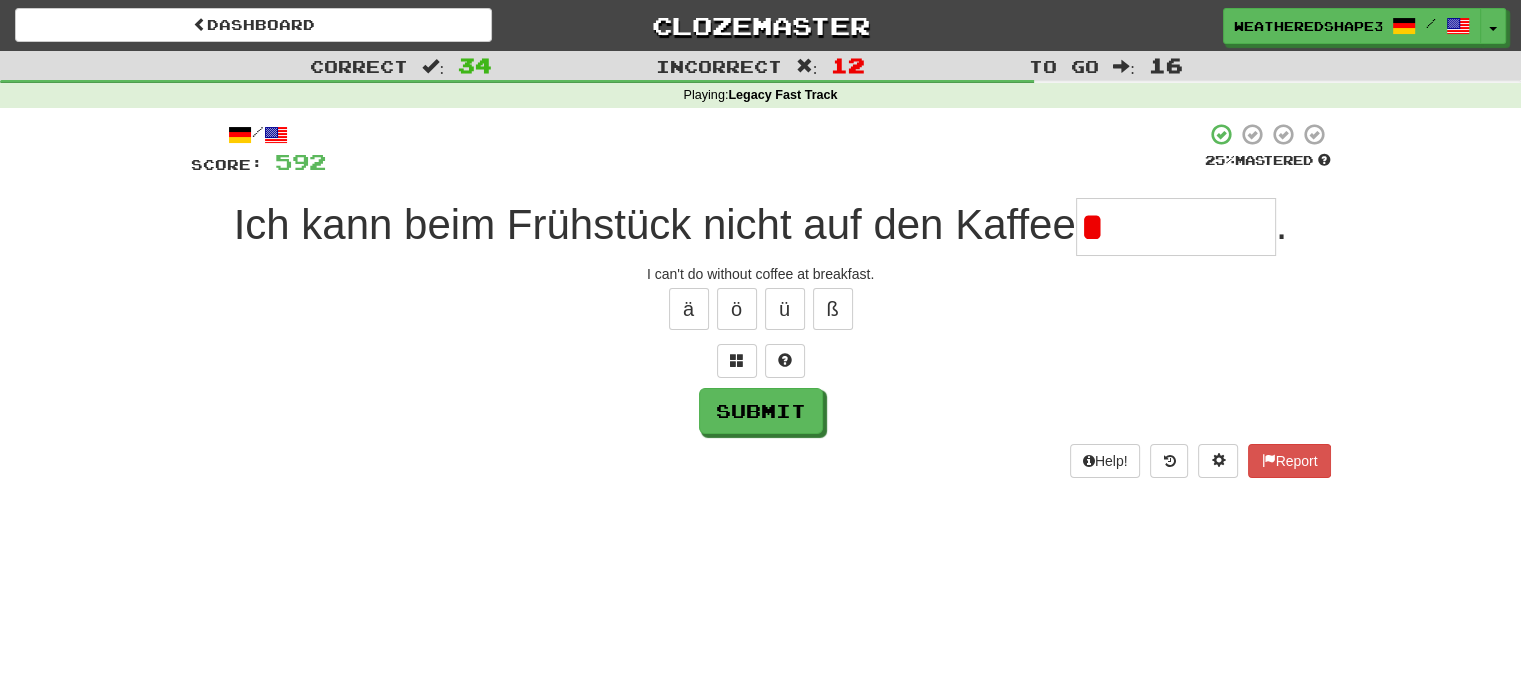 type on "**********" 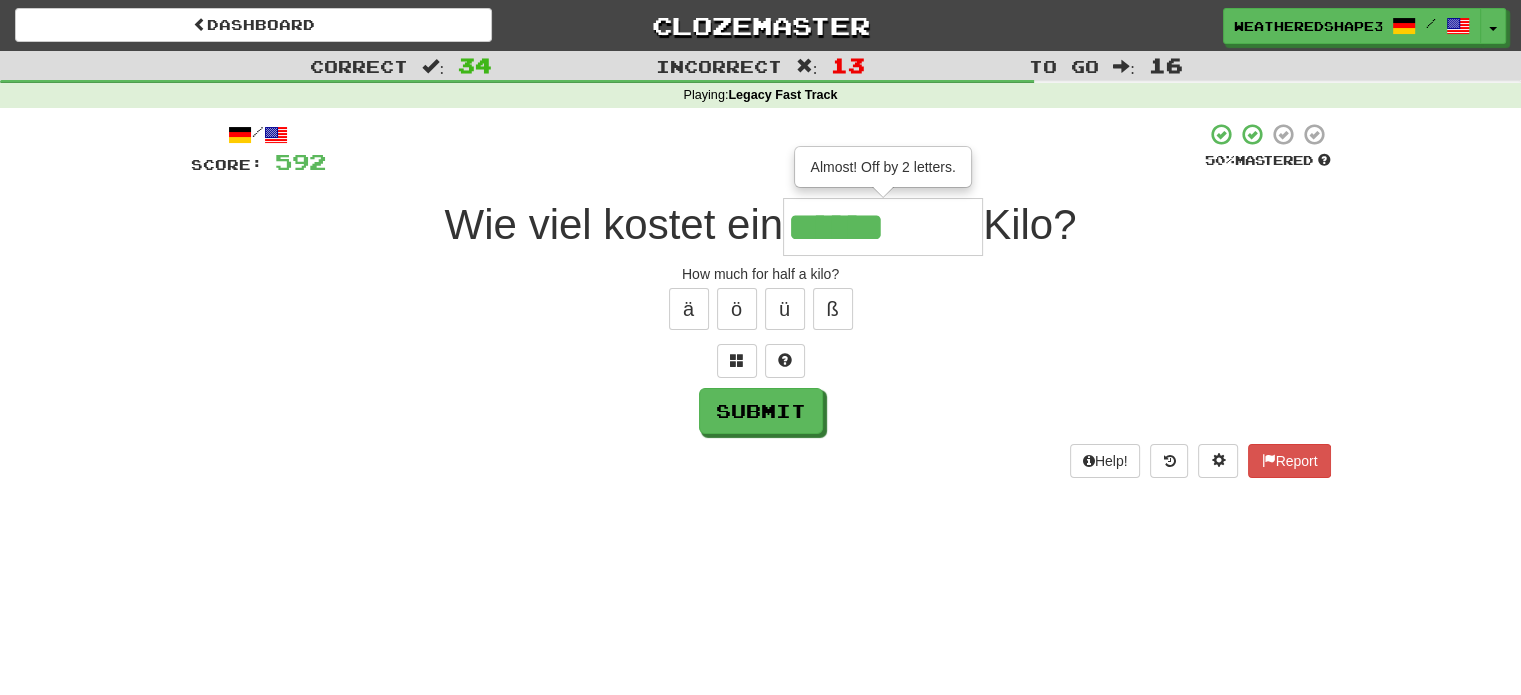 type on "******" 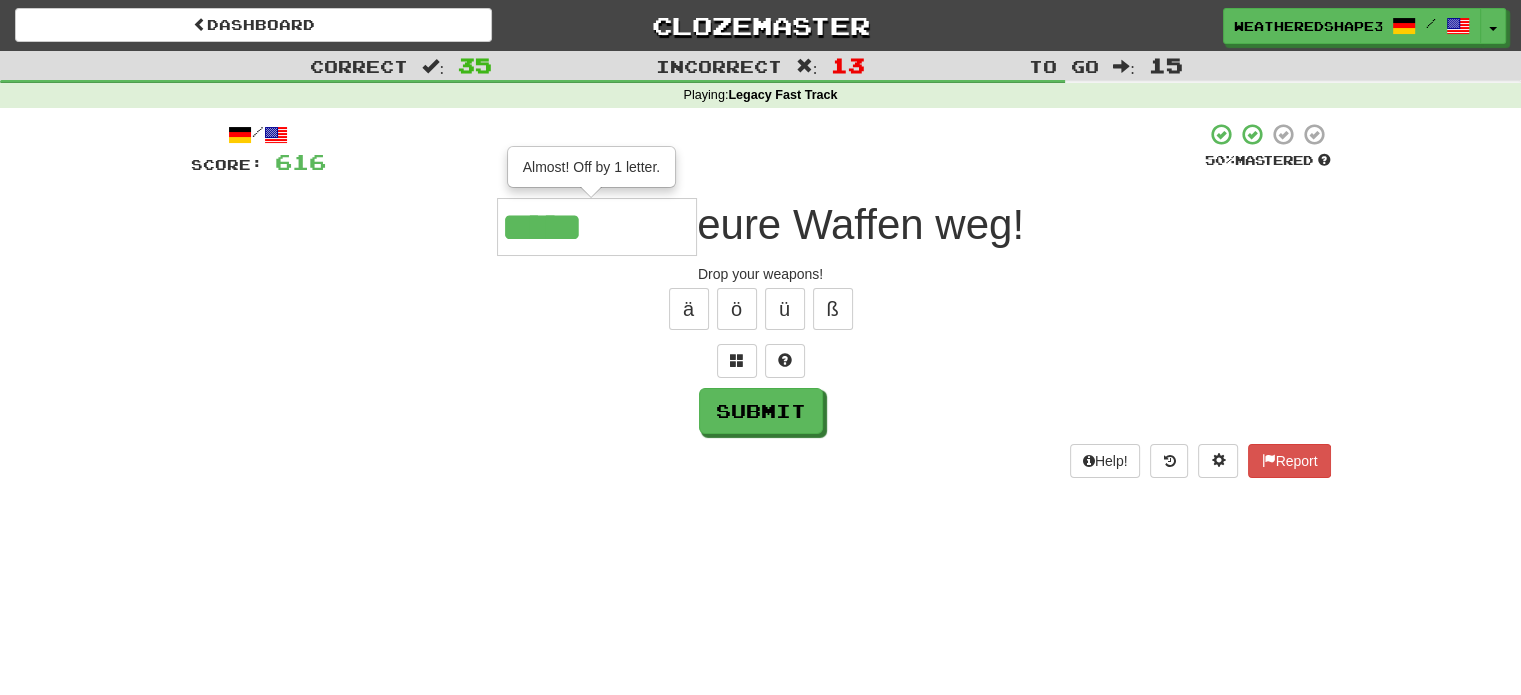 type on "*****" 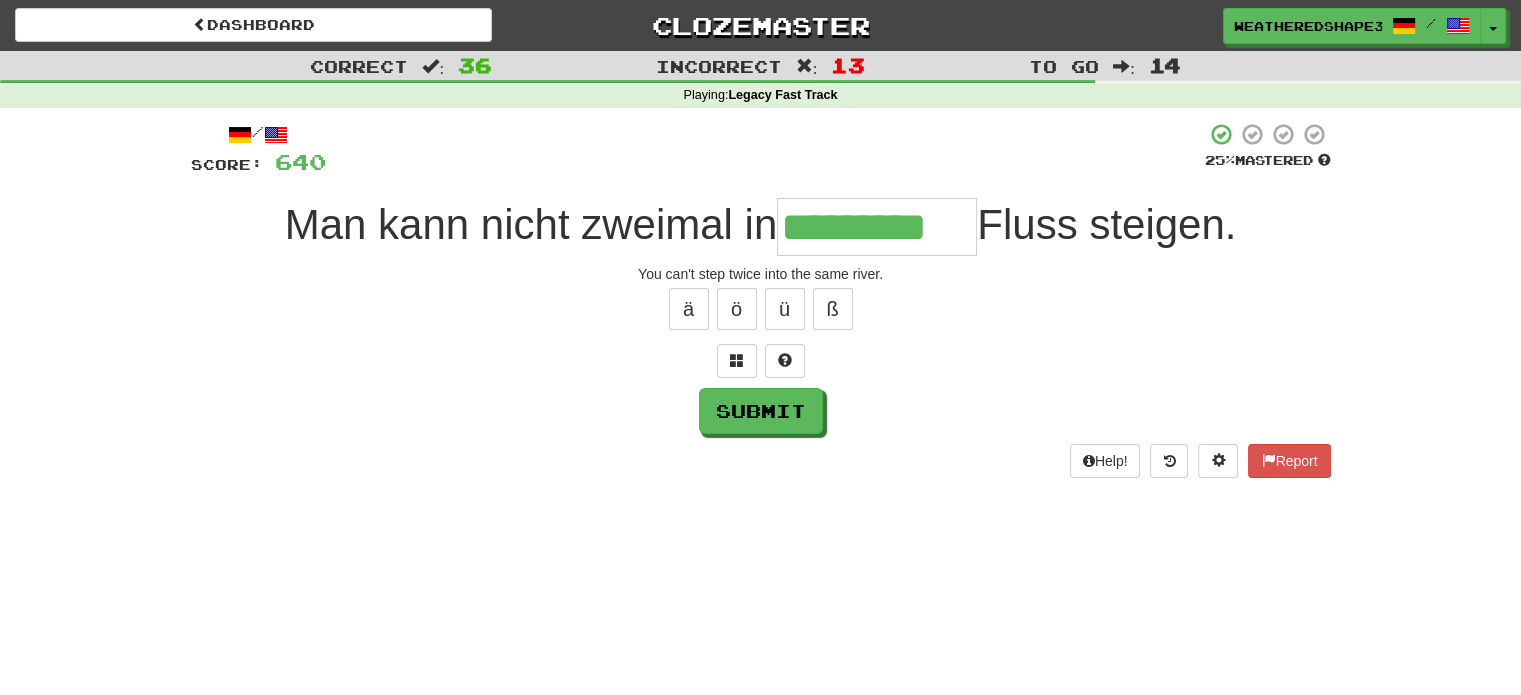 type on "*********" 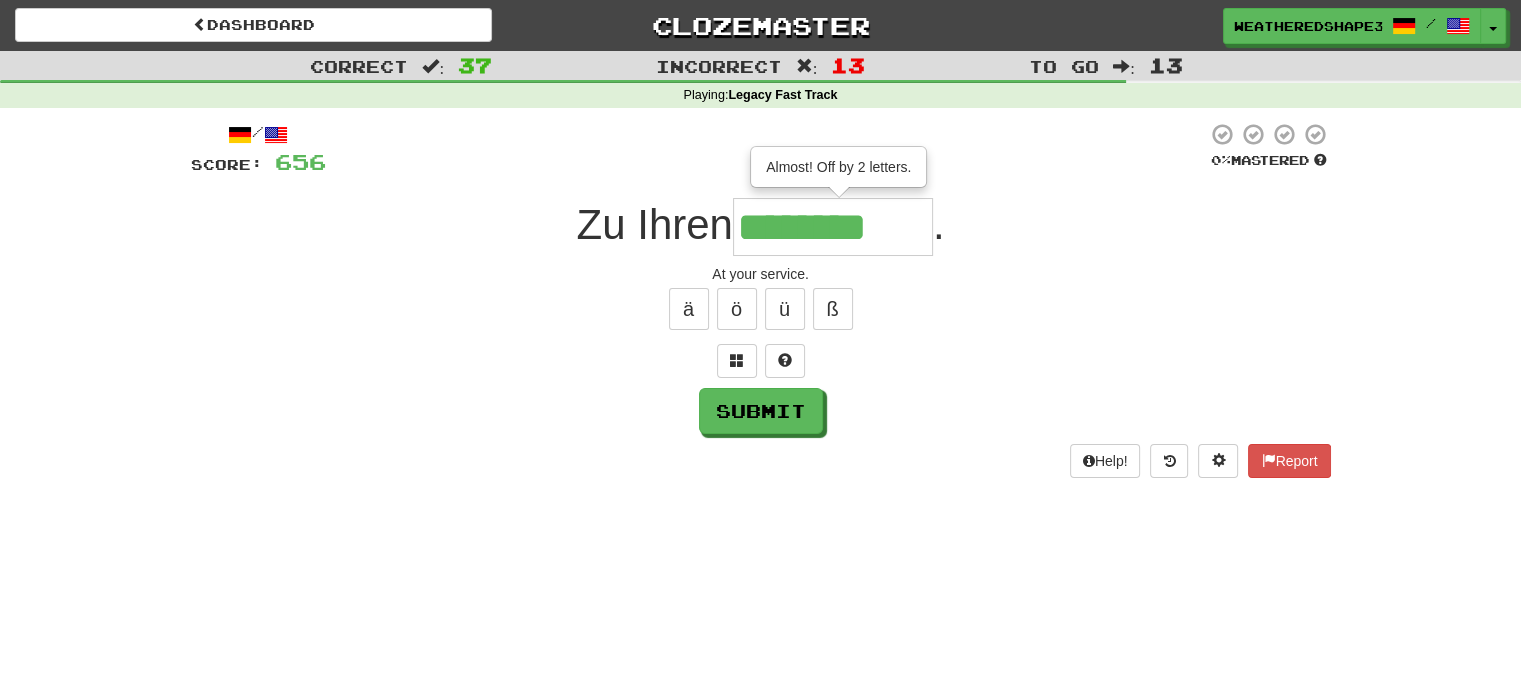 type on "********" 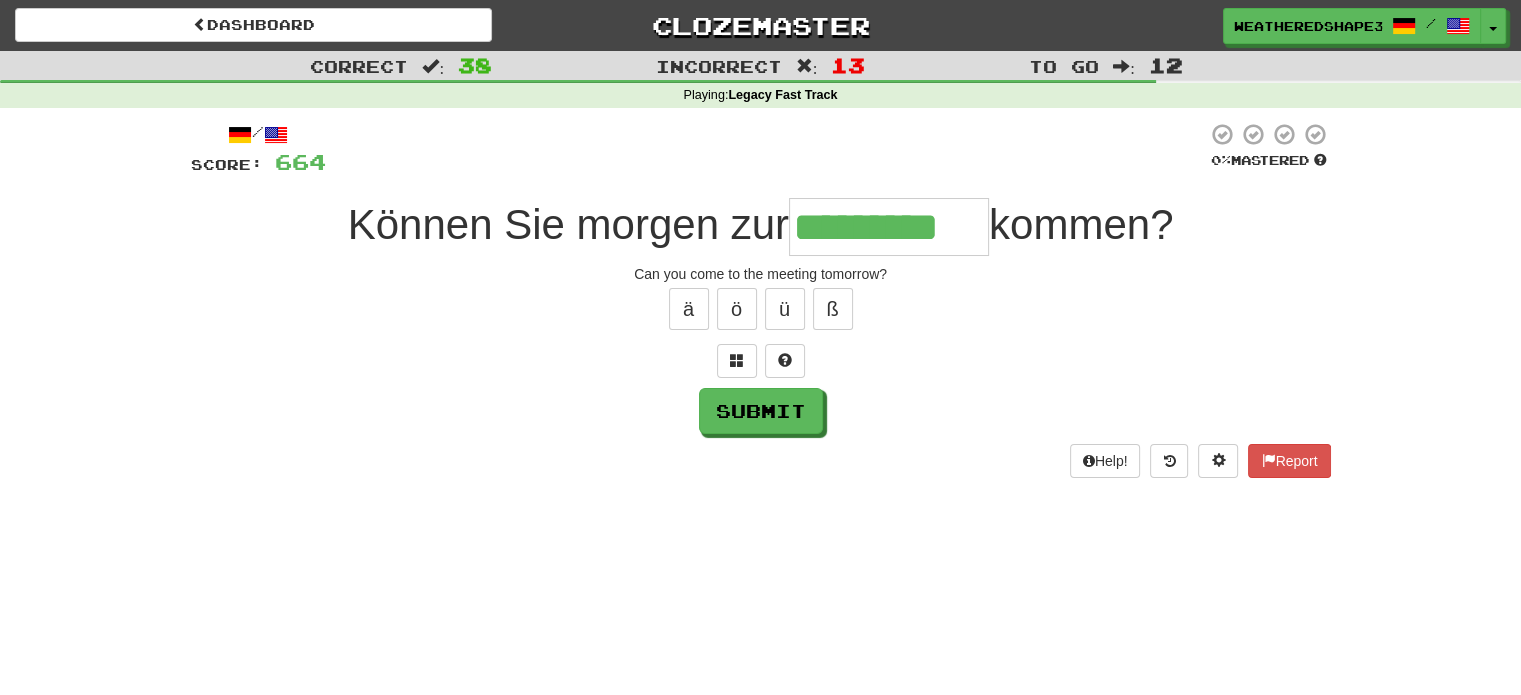 scroll, scrollTop: 0, scrollLeft: 59, axis: horizontal 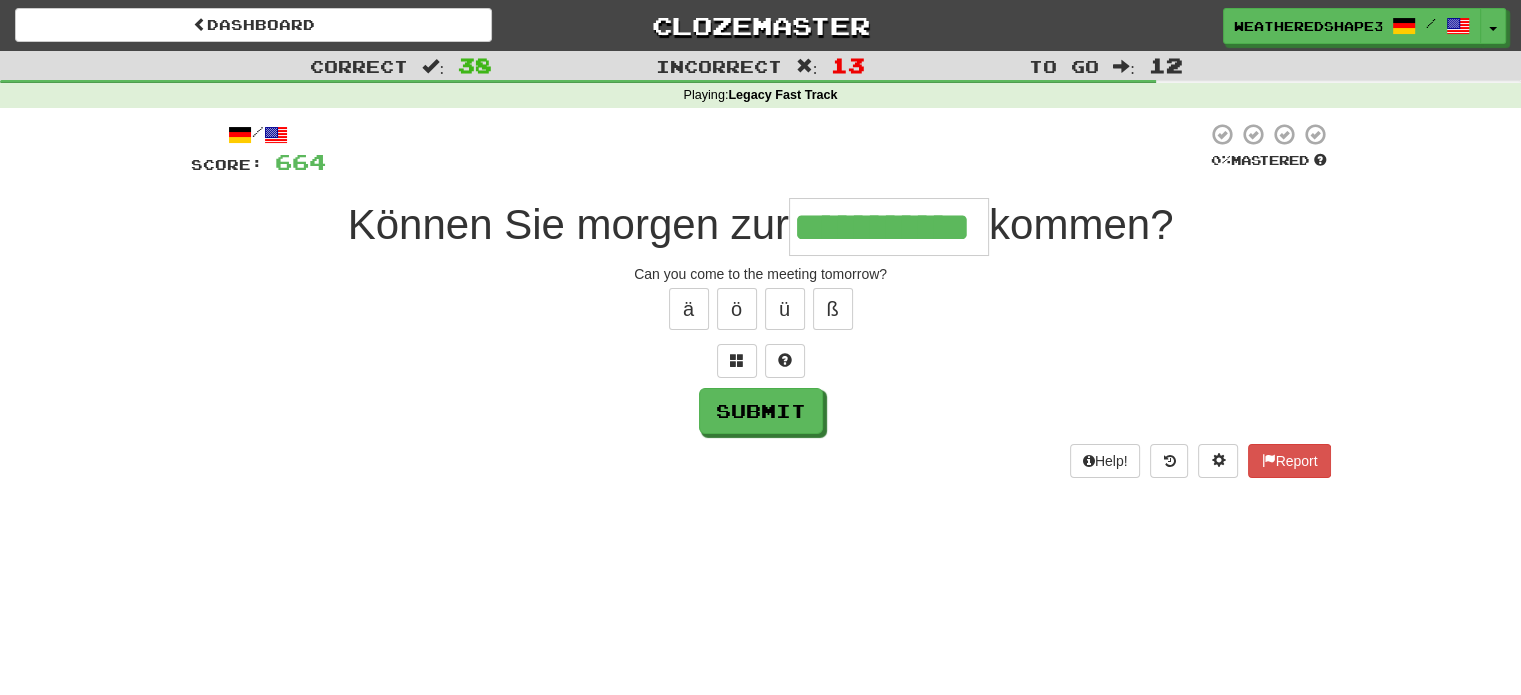 type on "**********" 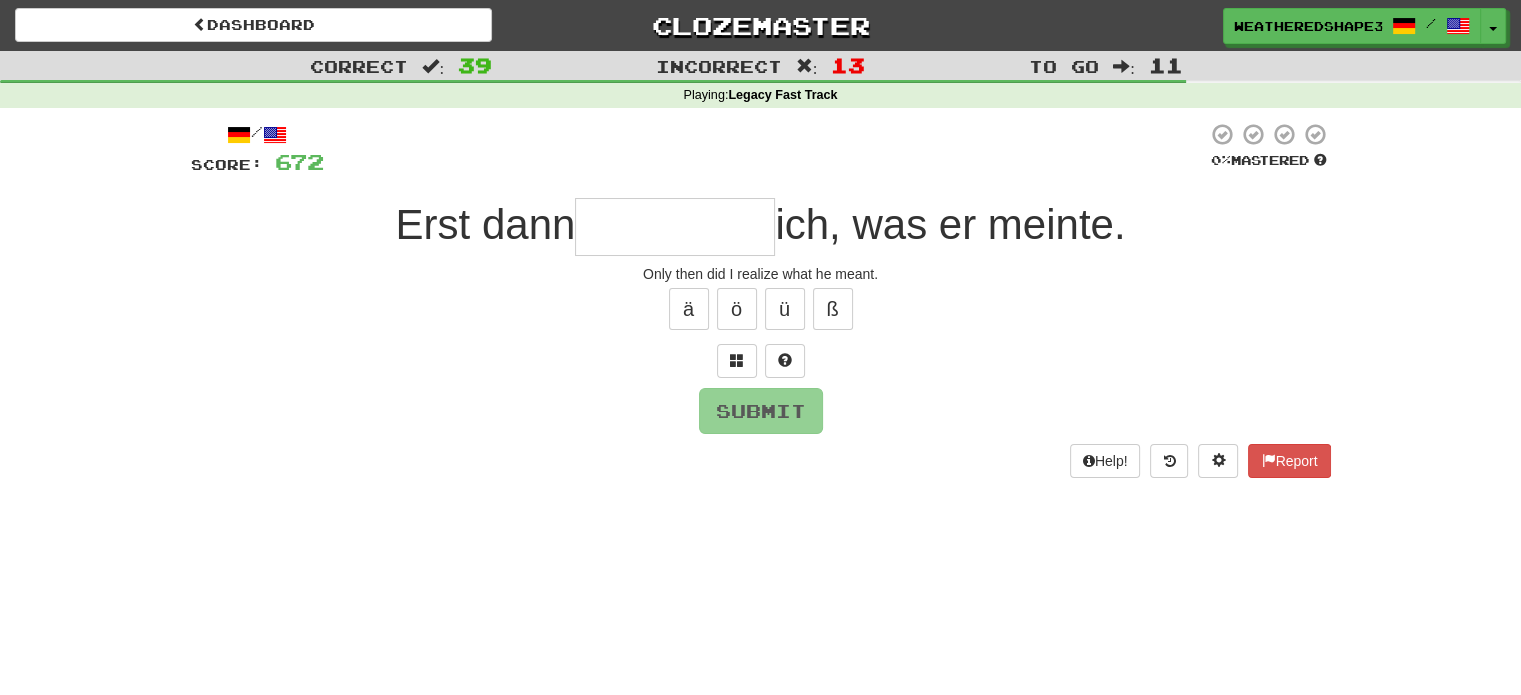 type on "*" 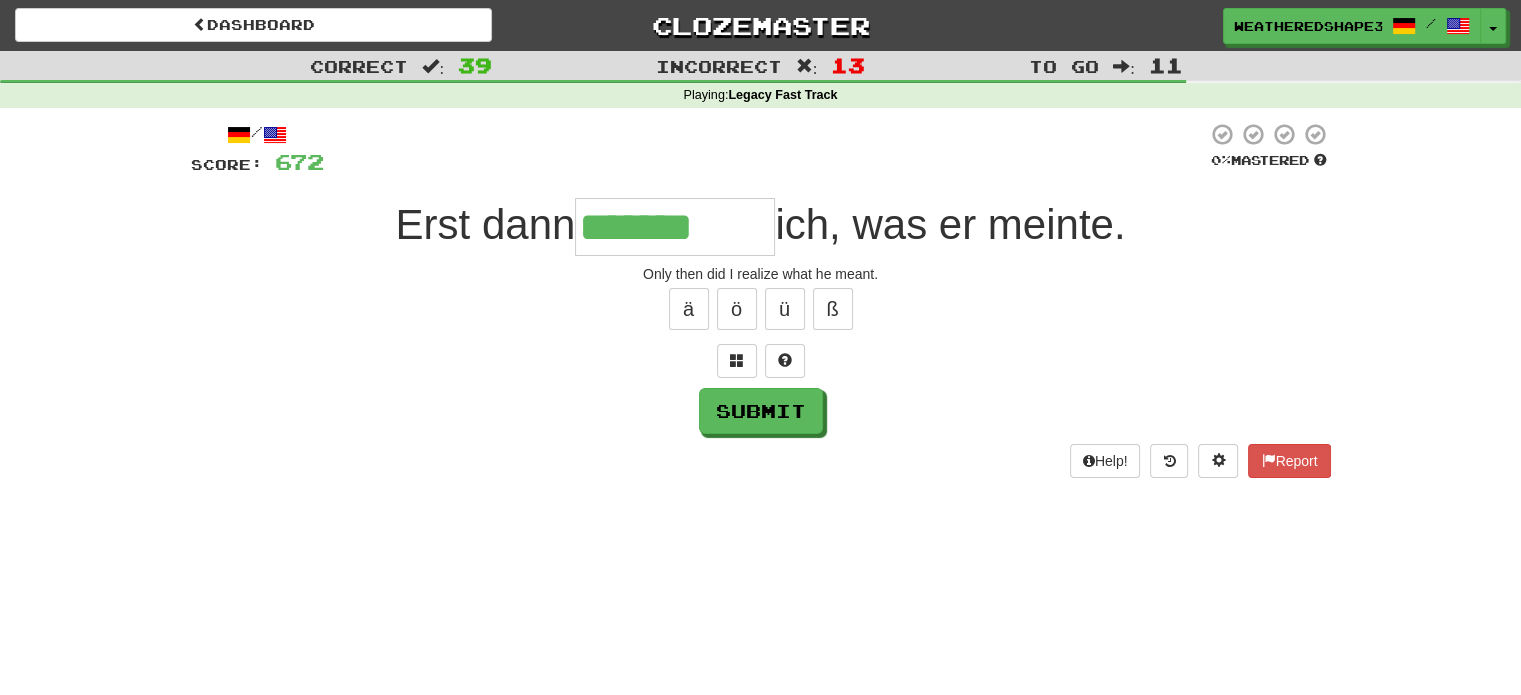 type on "*******" 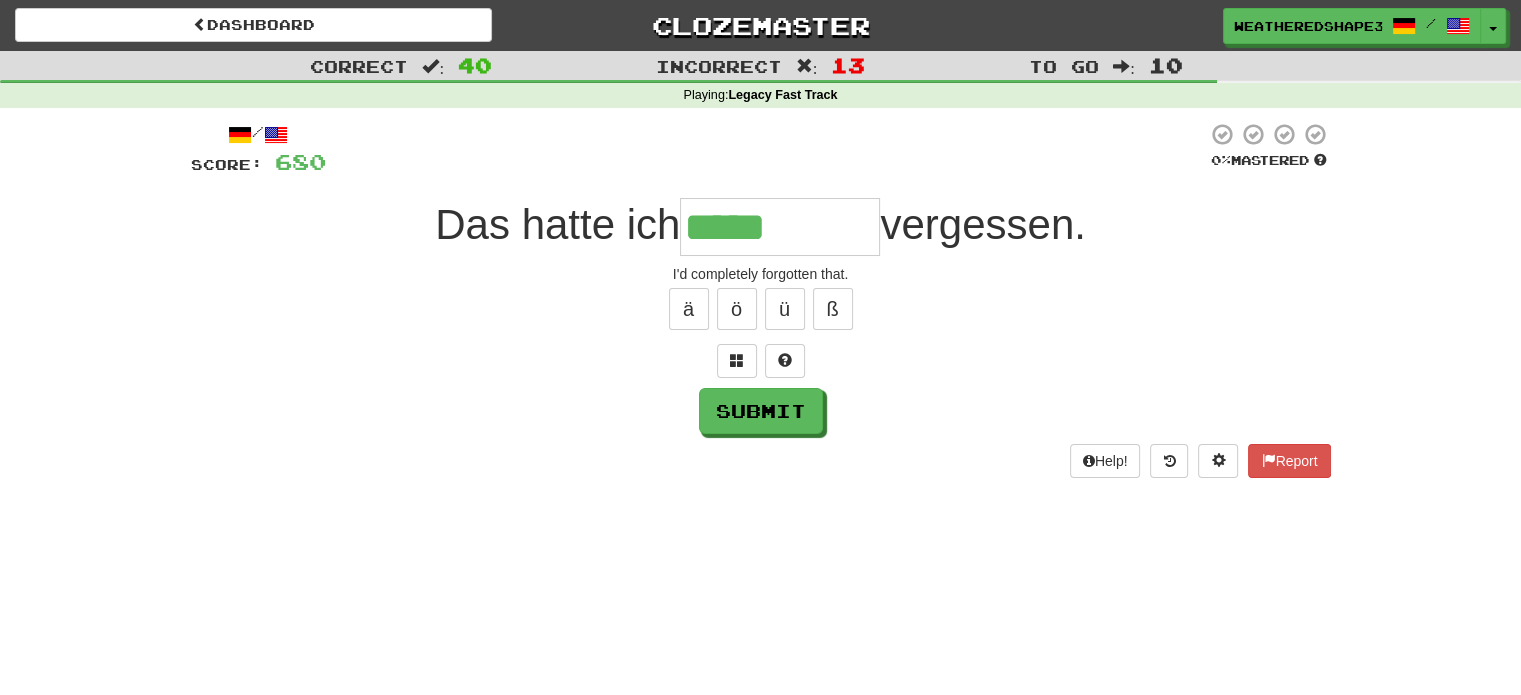 type on "*****" 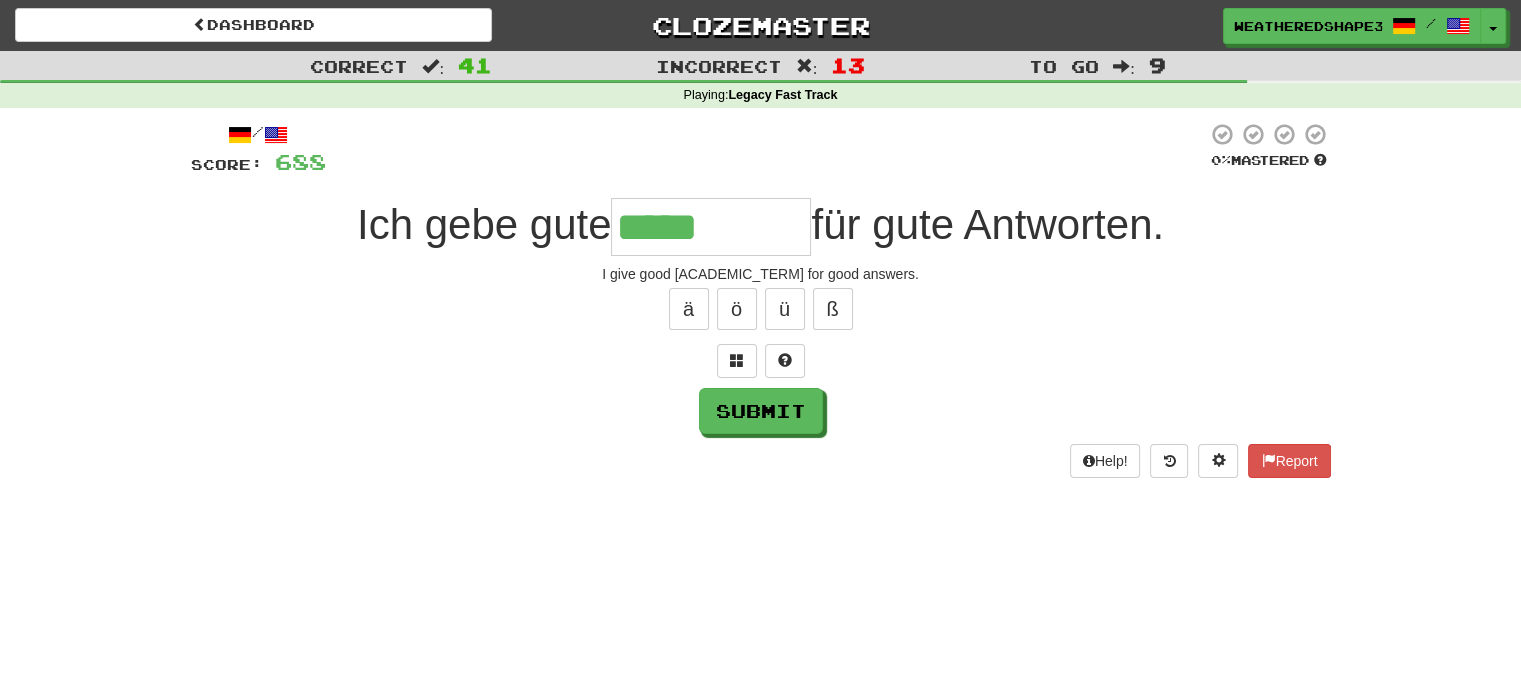 type on "*****" 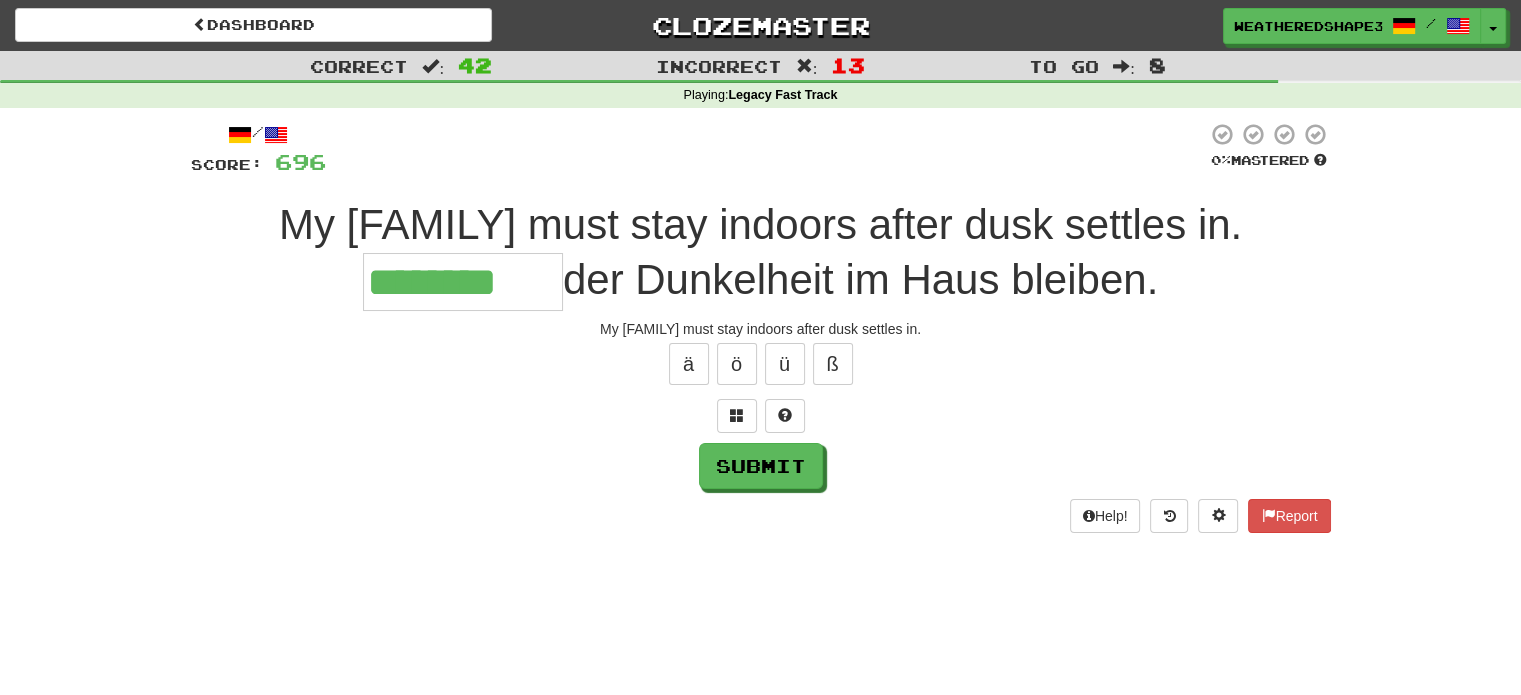 type on "********" 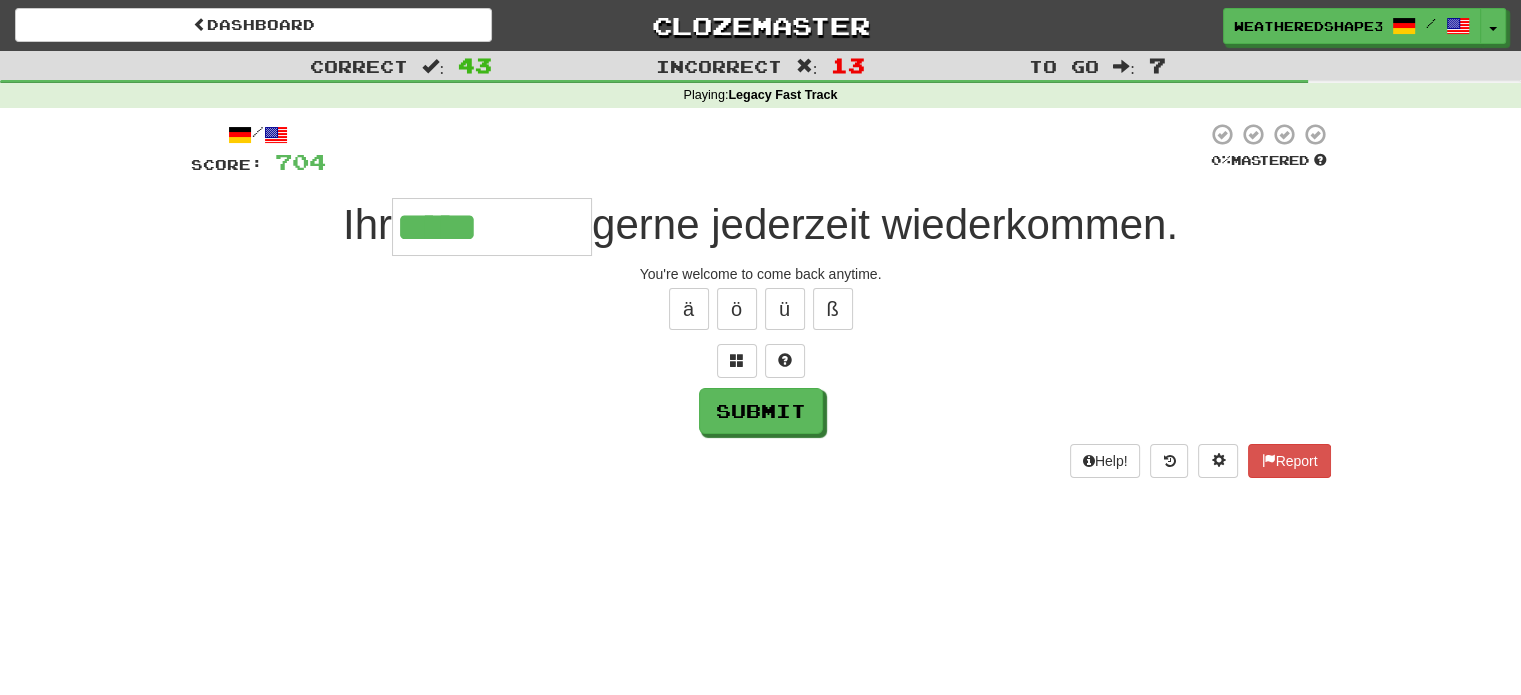 type on "*****" 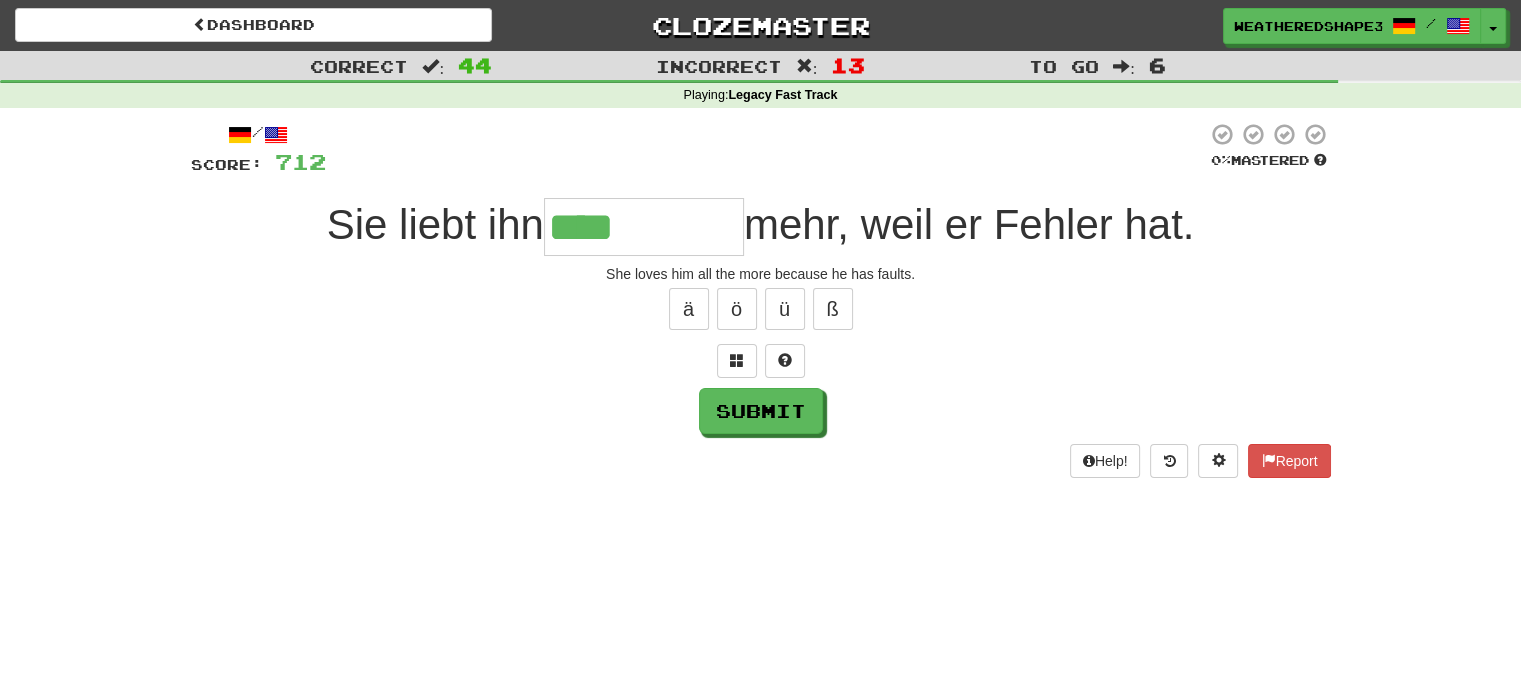 type on "****" 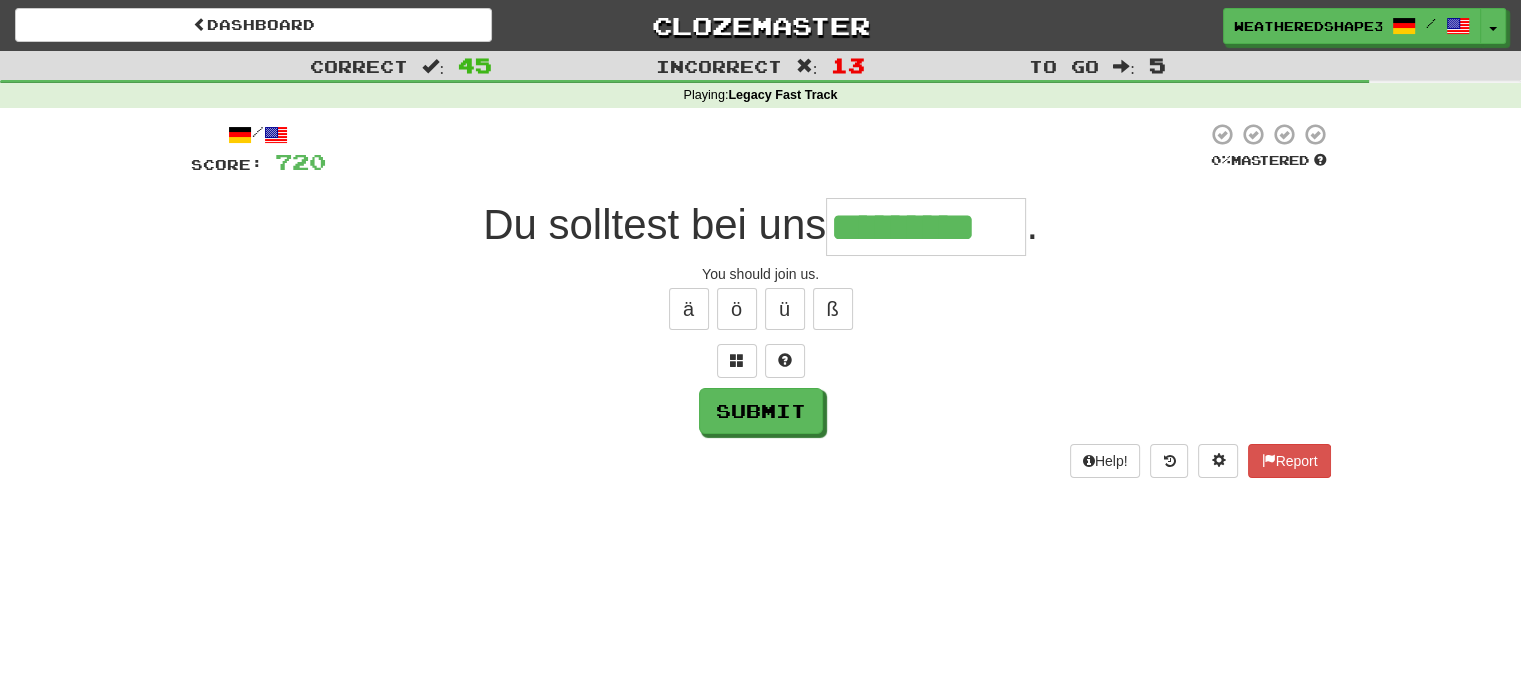type on "*********" 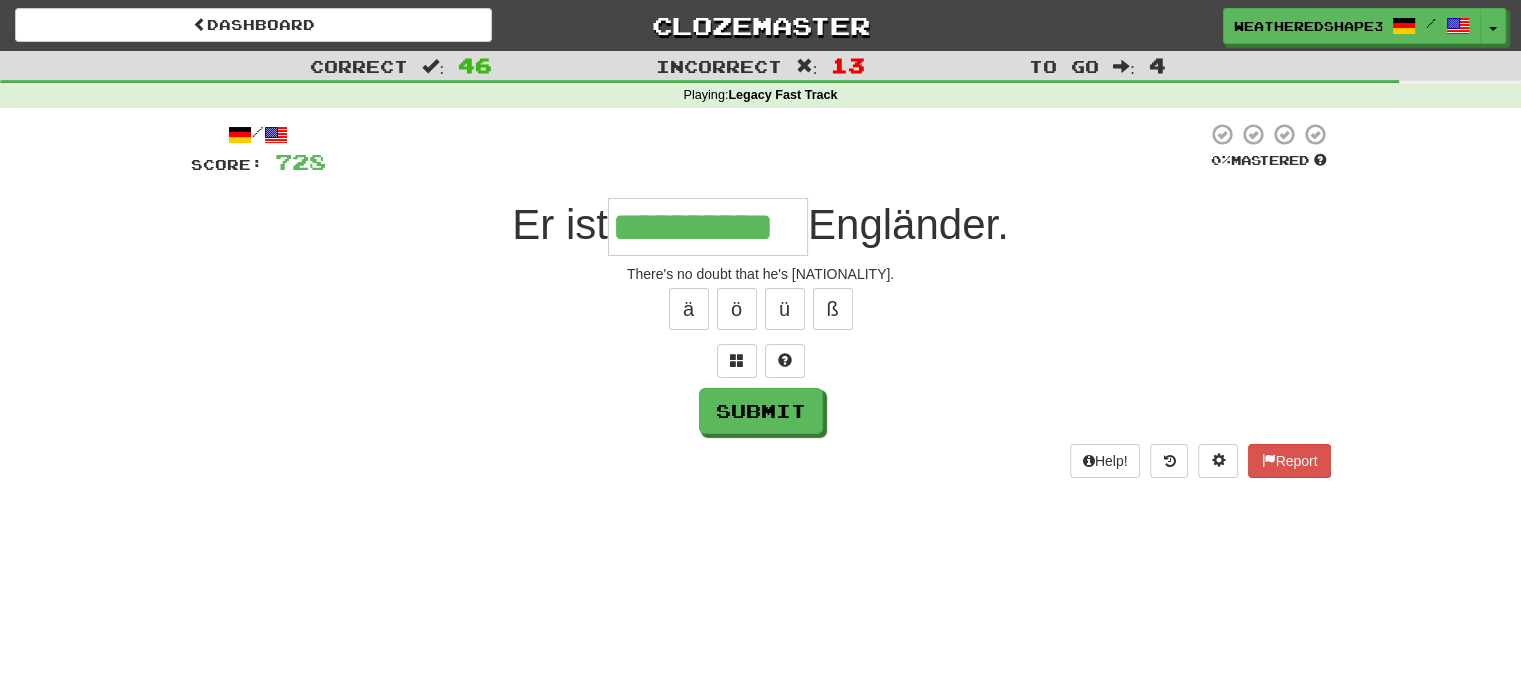 type on "**********" 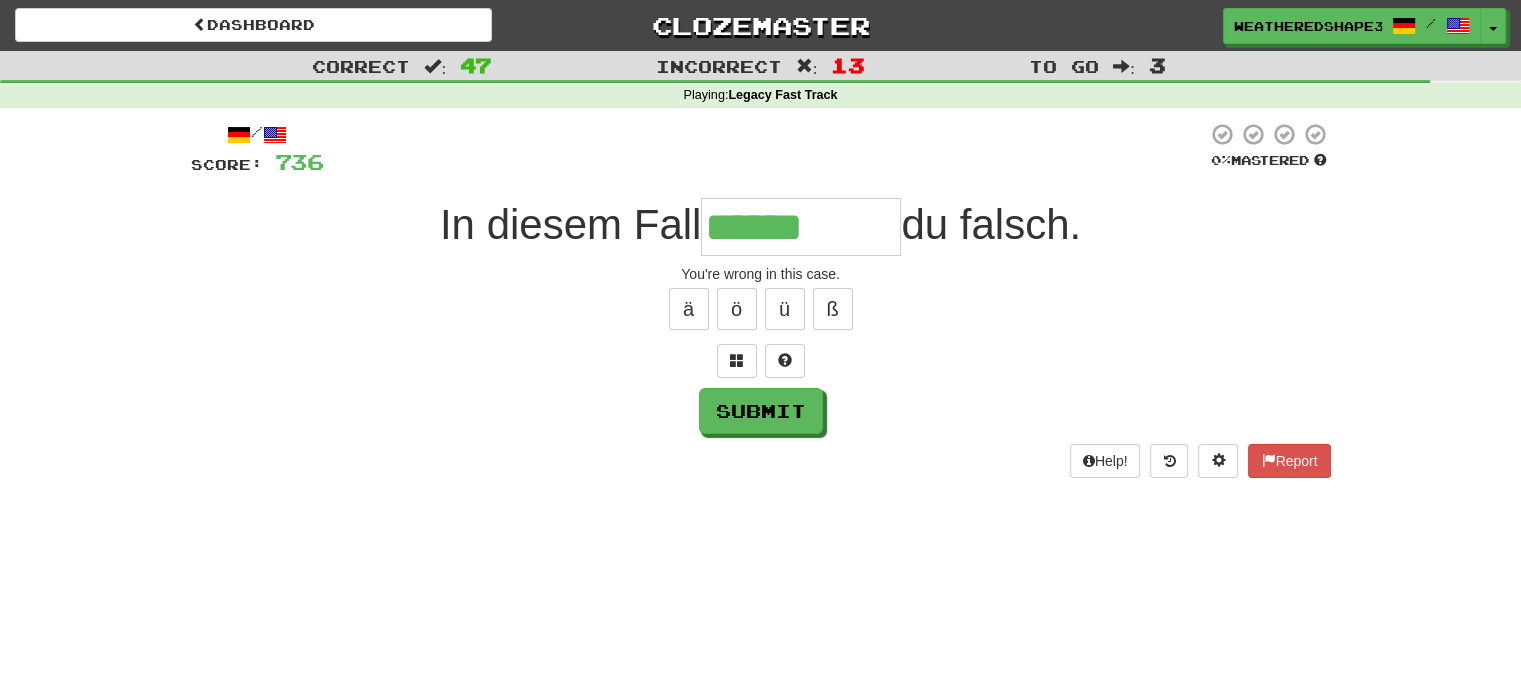 type on "******" 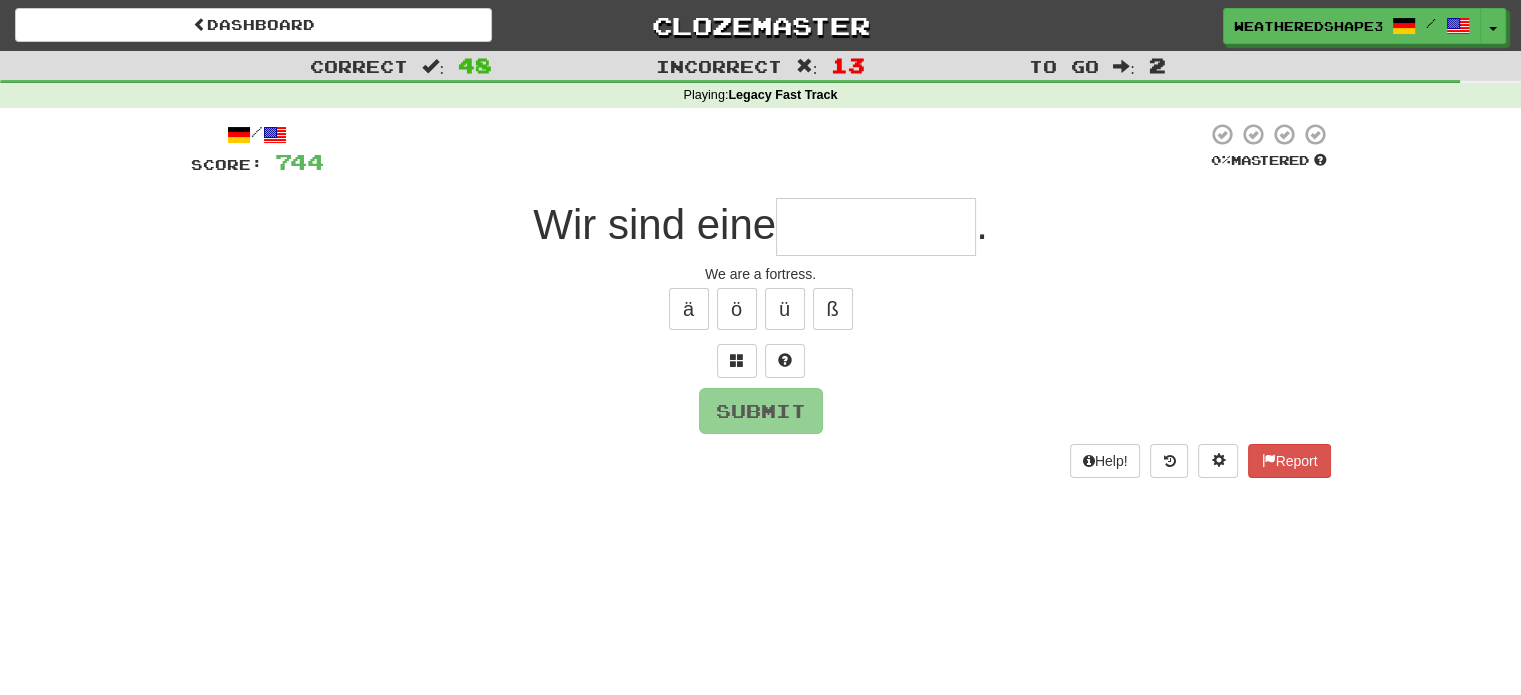 type on "*******" 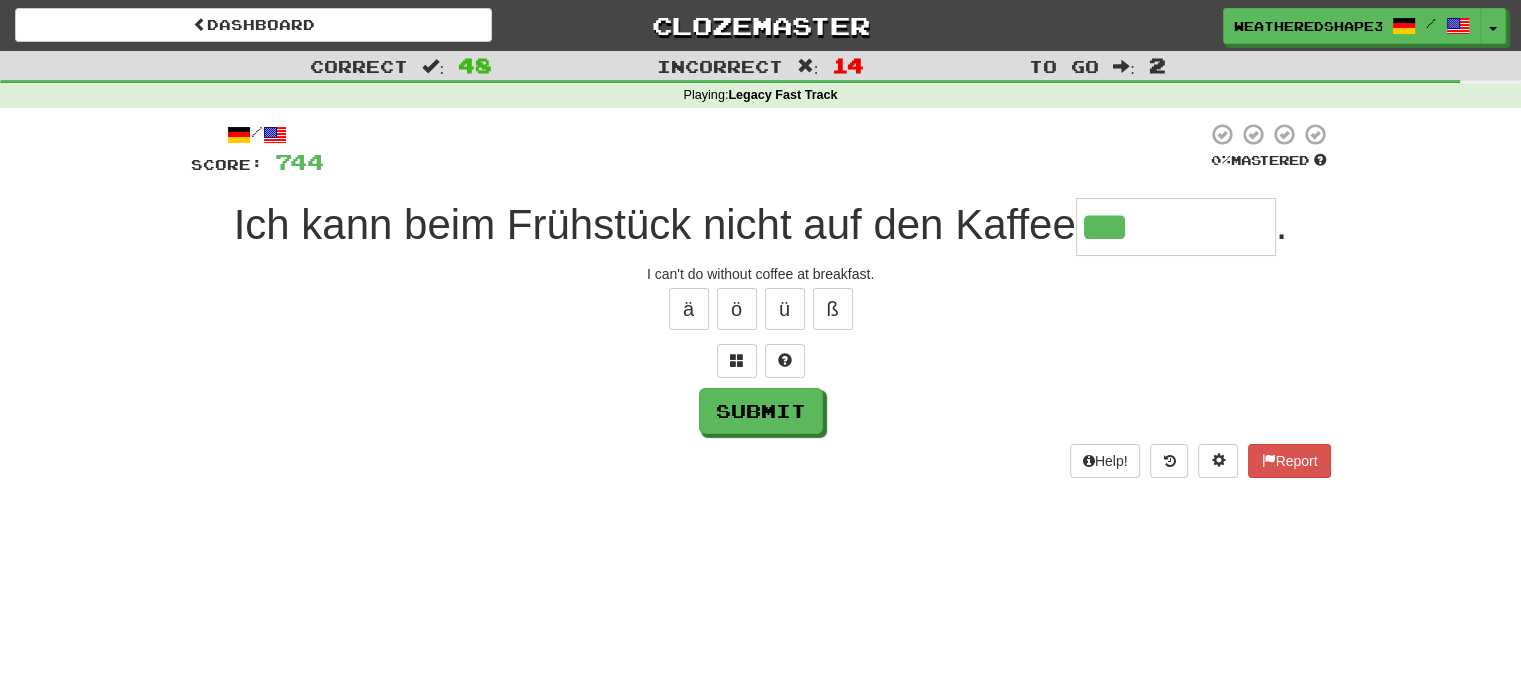 type on "**********" 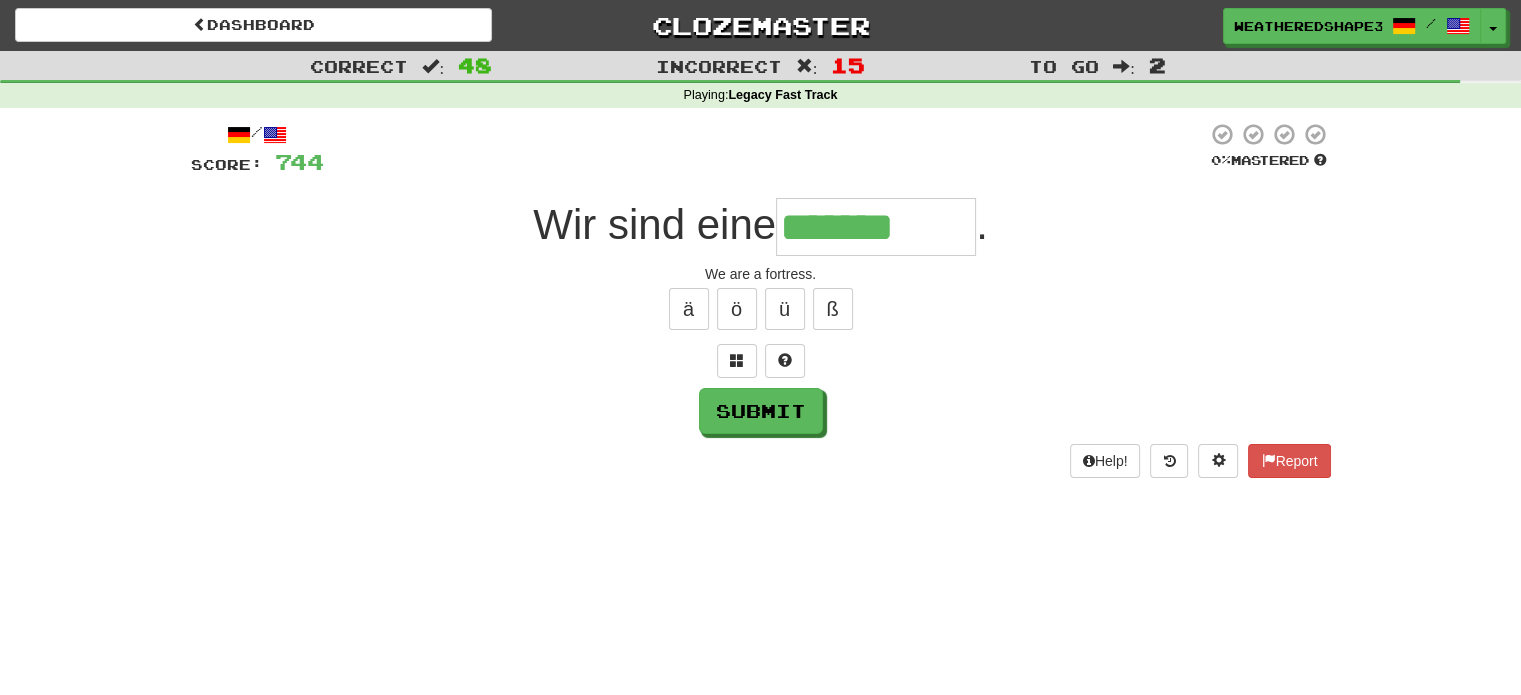 type on "*******" 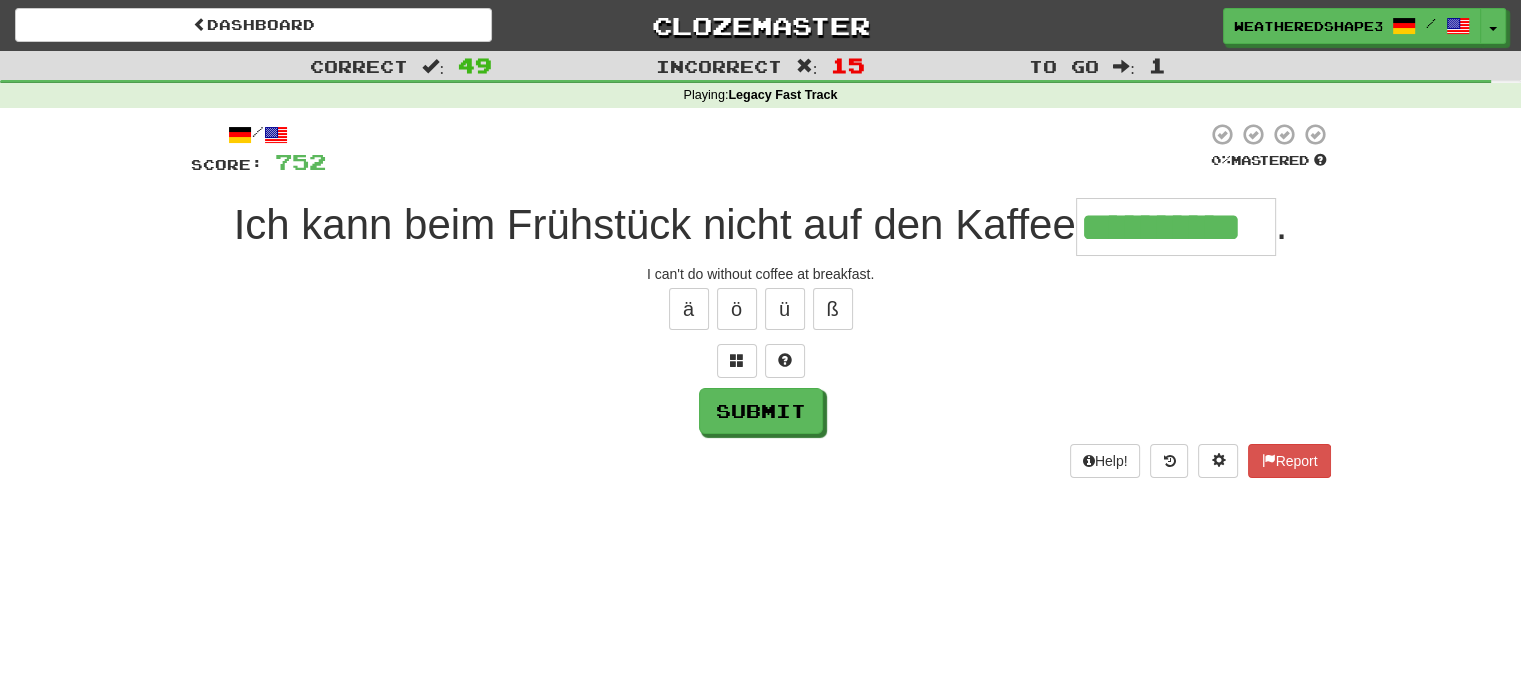 type on "**********" 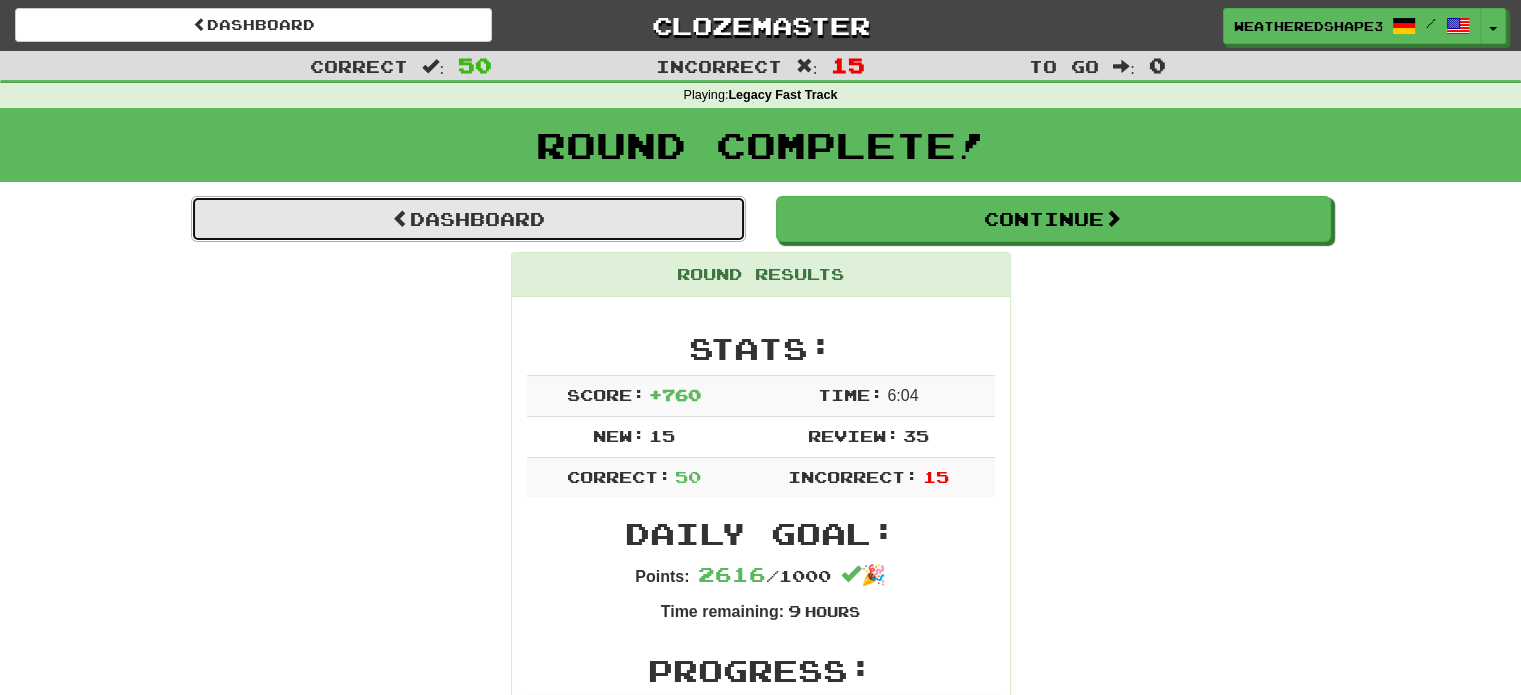 click on "Dashboard" at bounding box center (468, 219) 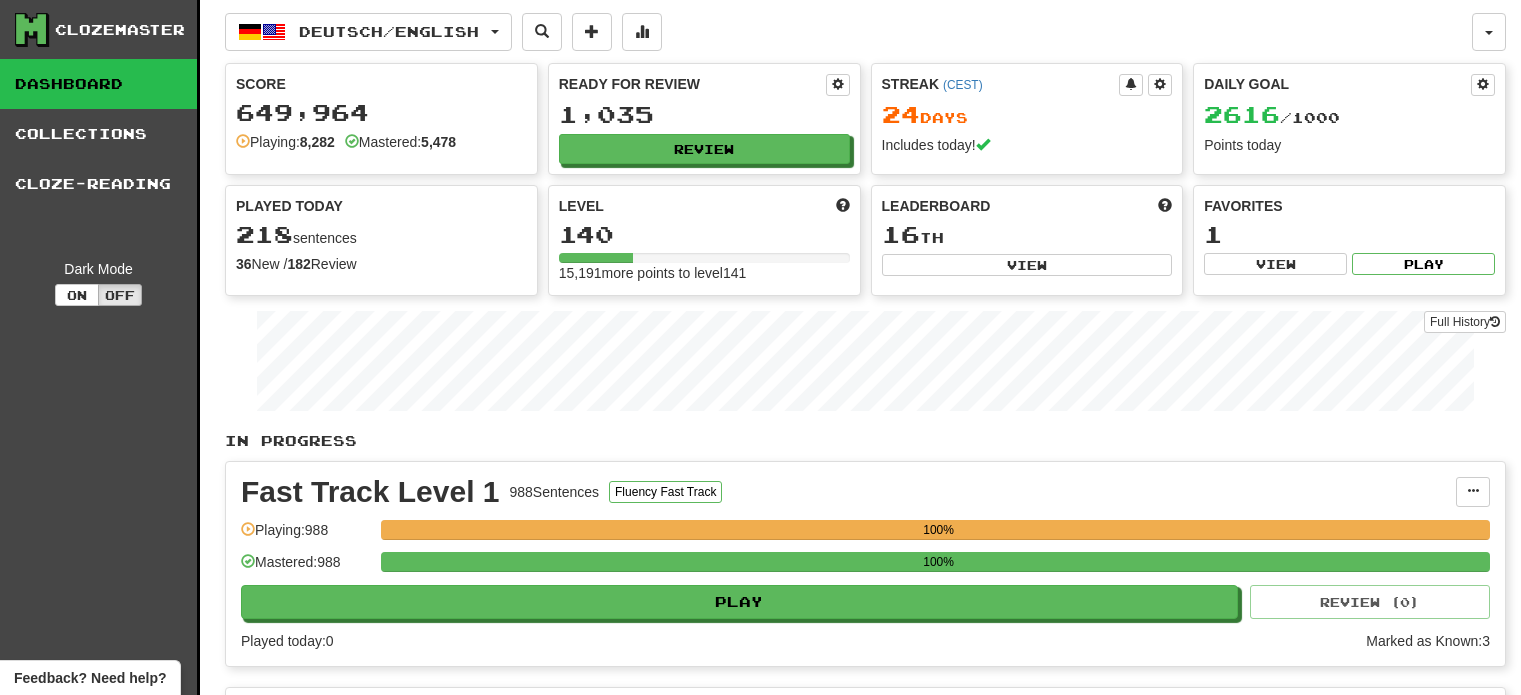 scroll, scrollTop: 0, scrollLeft: 0, axis: both 